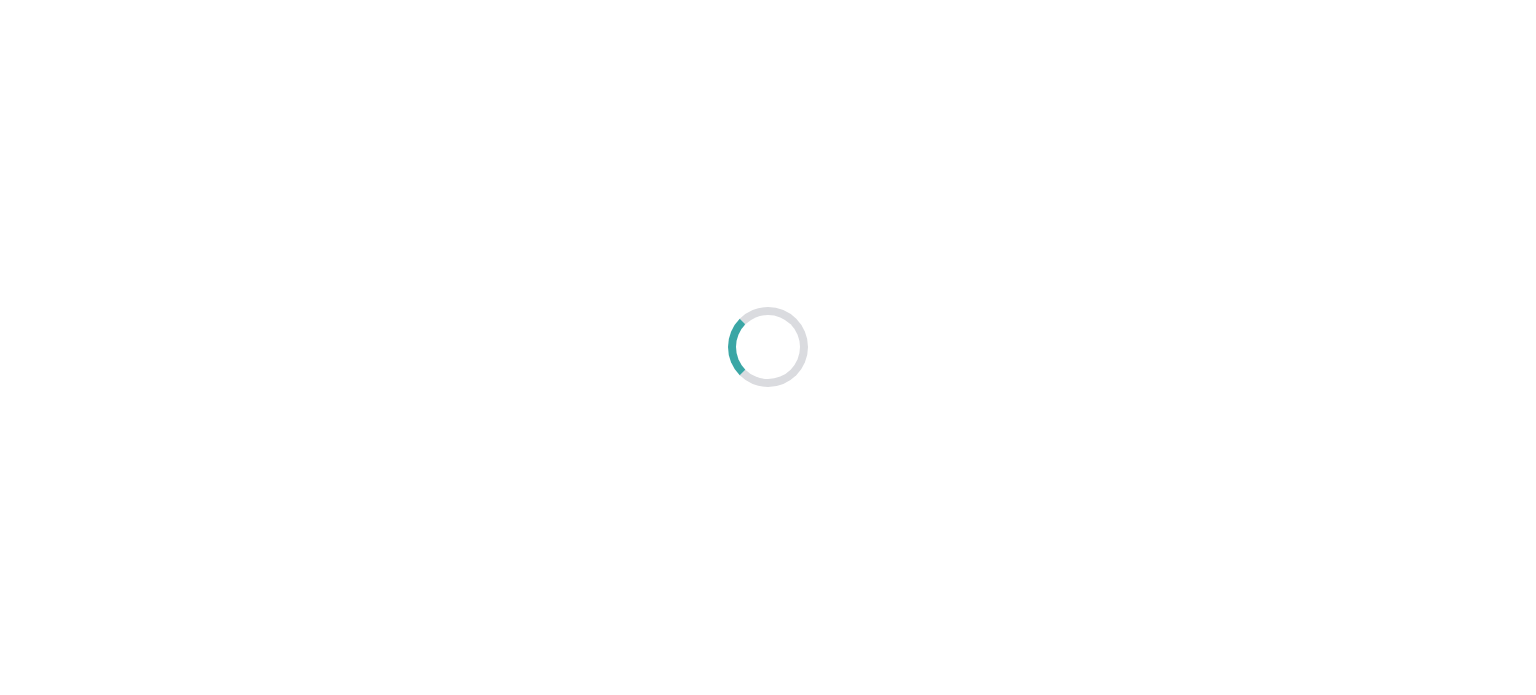 scroll, scrollTop: 0, scrollLeft: 0, axis: both 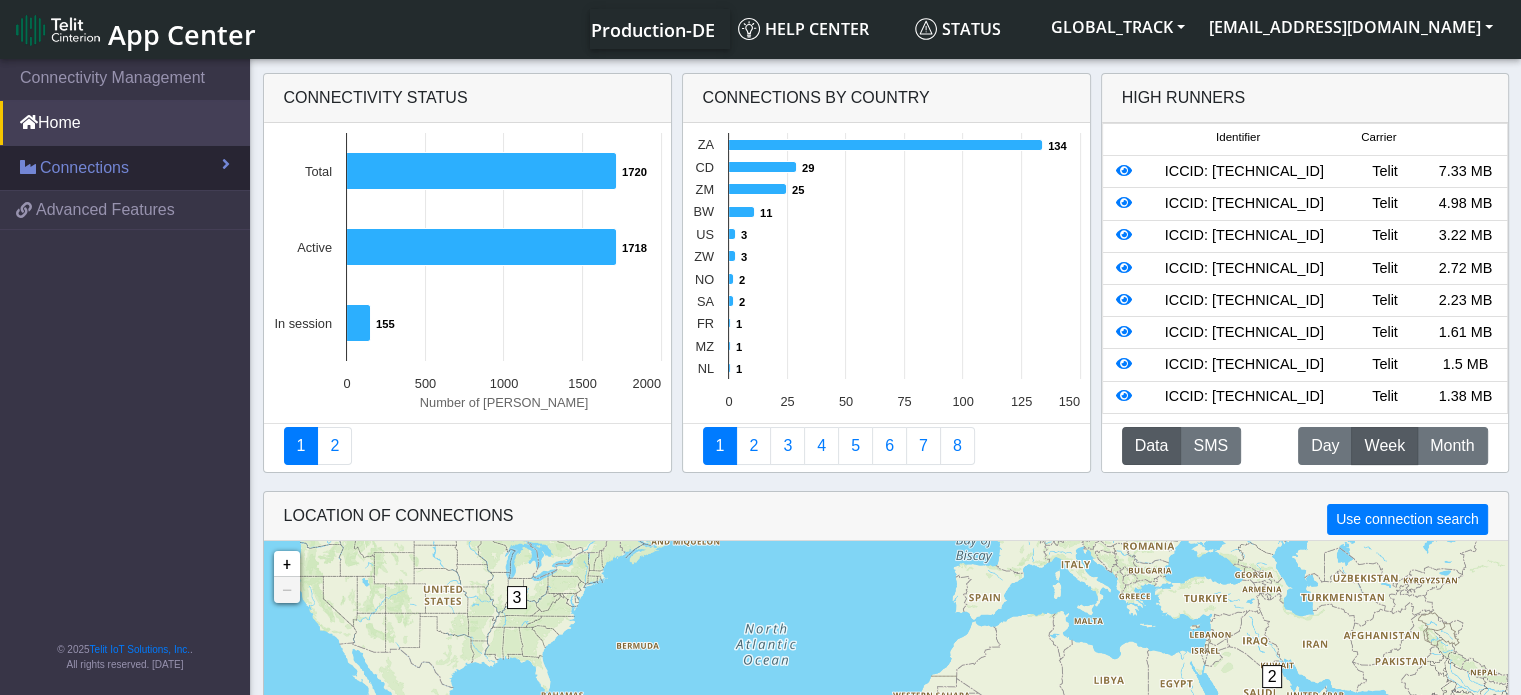 click on "Connections" at bounding box center [84, 168] 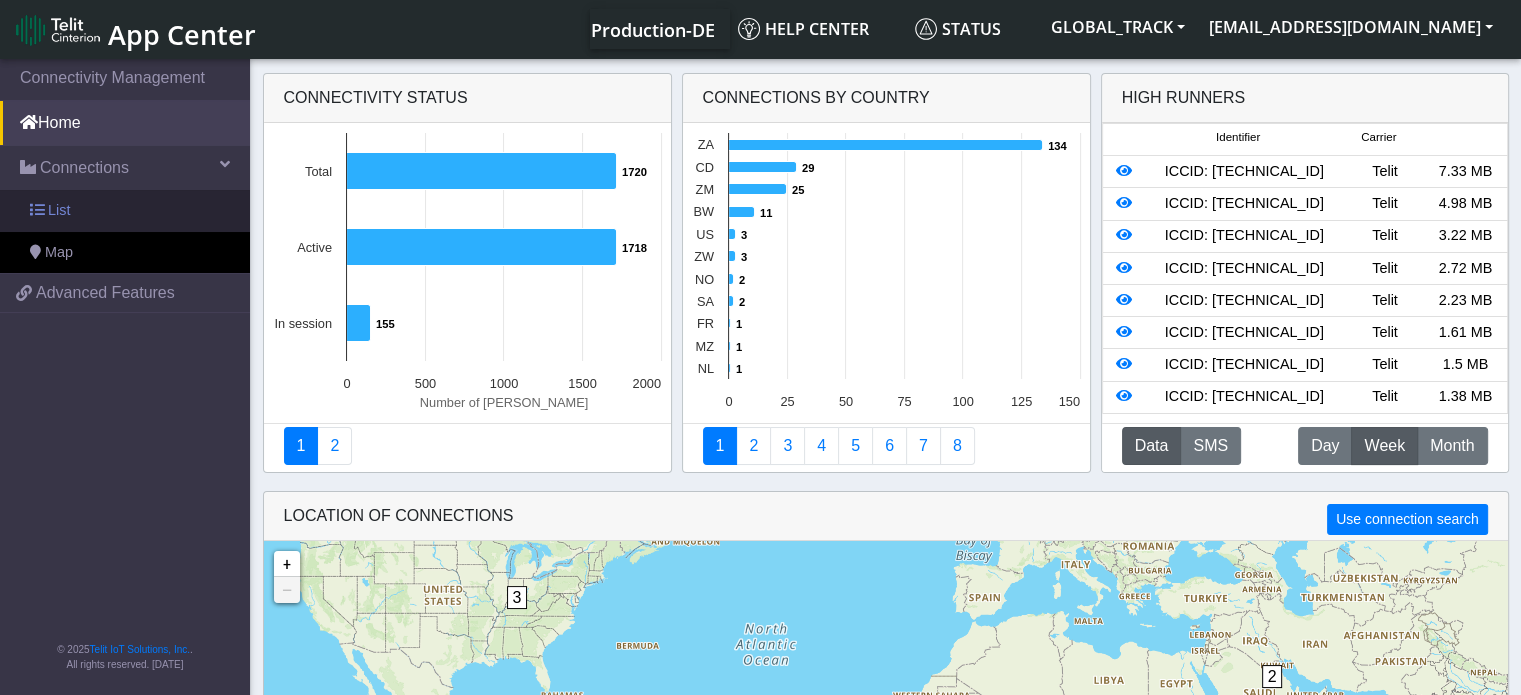 click on "List" at bounding box center (125, 211) 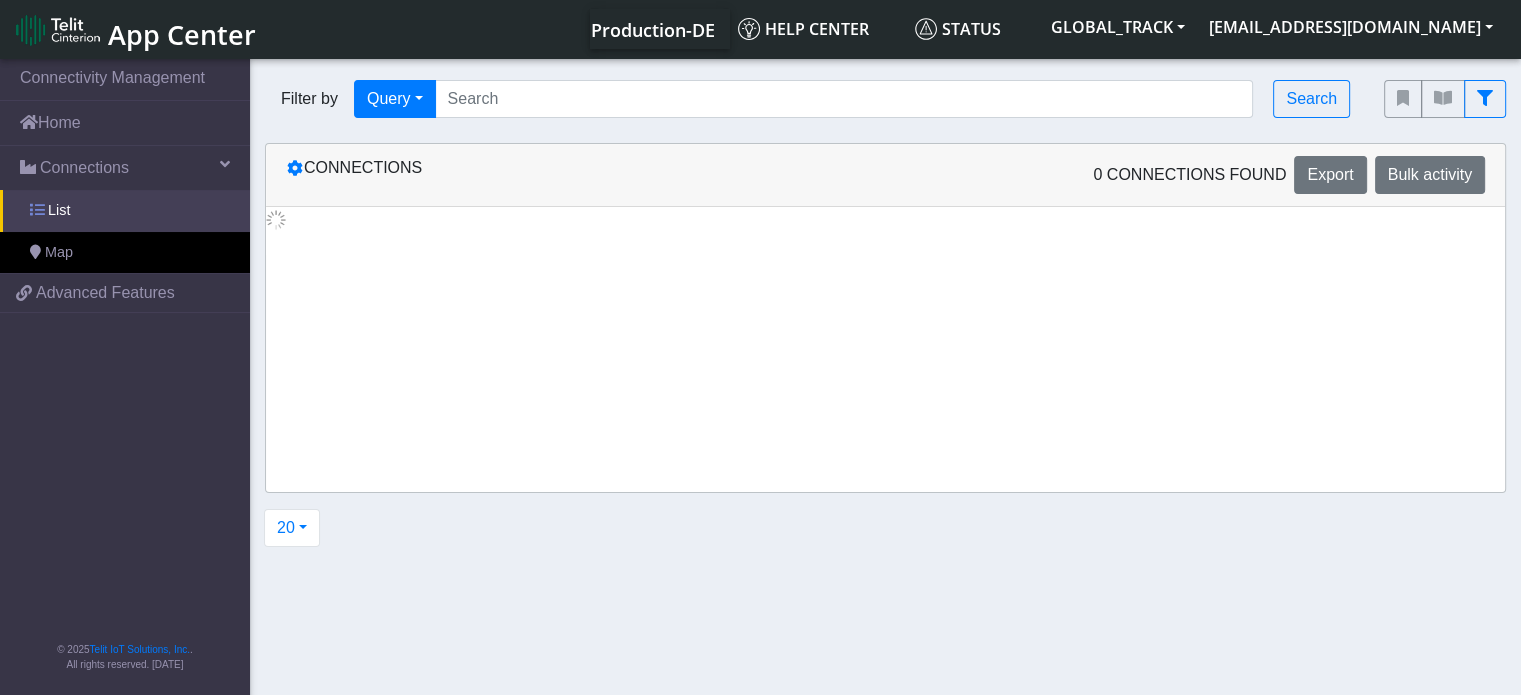 click on "List" at bounding box center [125, 211] 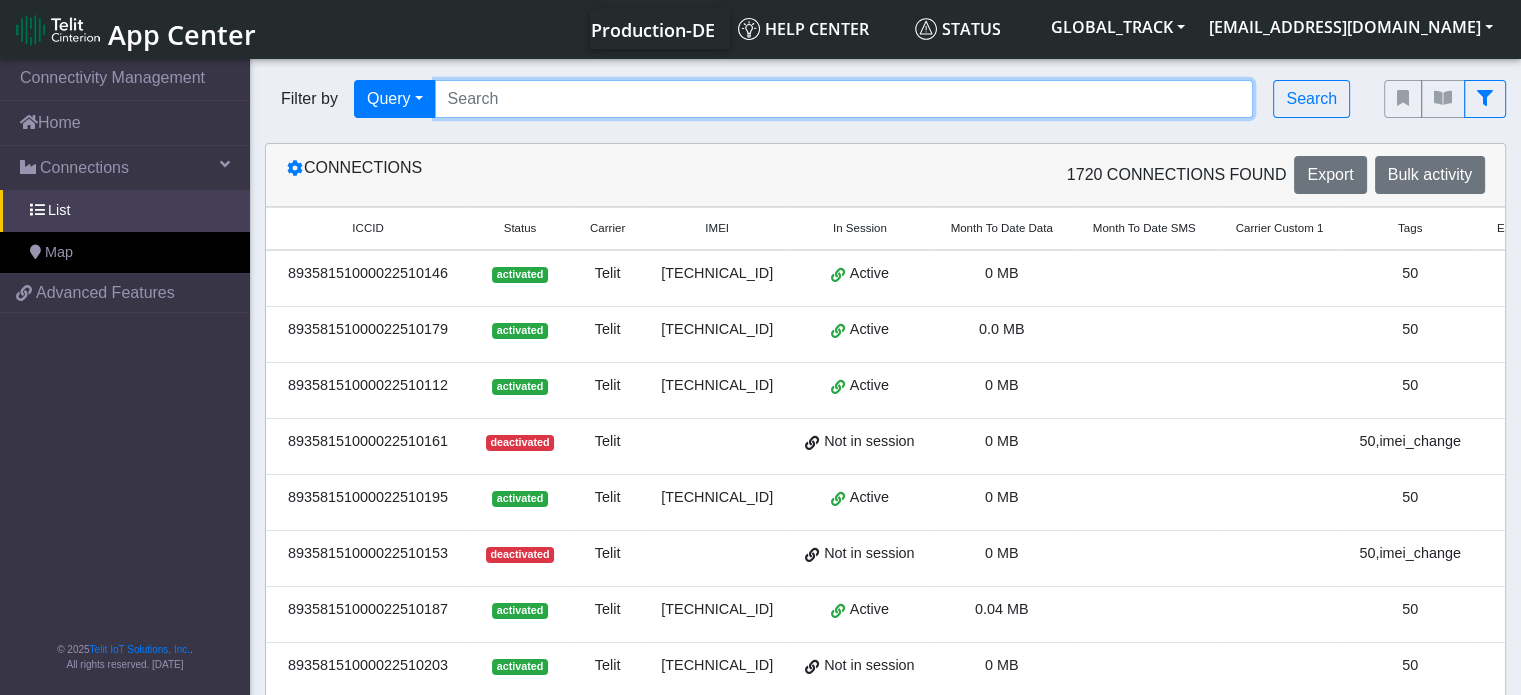 click at bounding box center [844, 99] 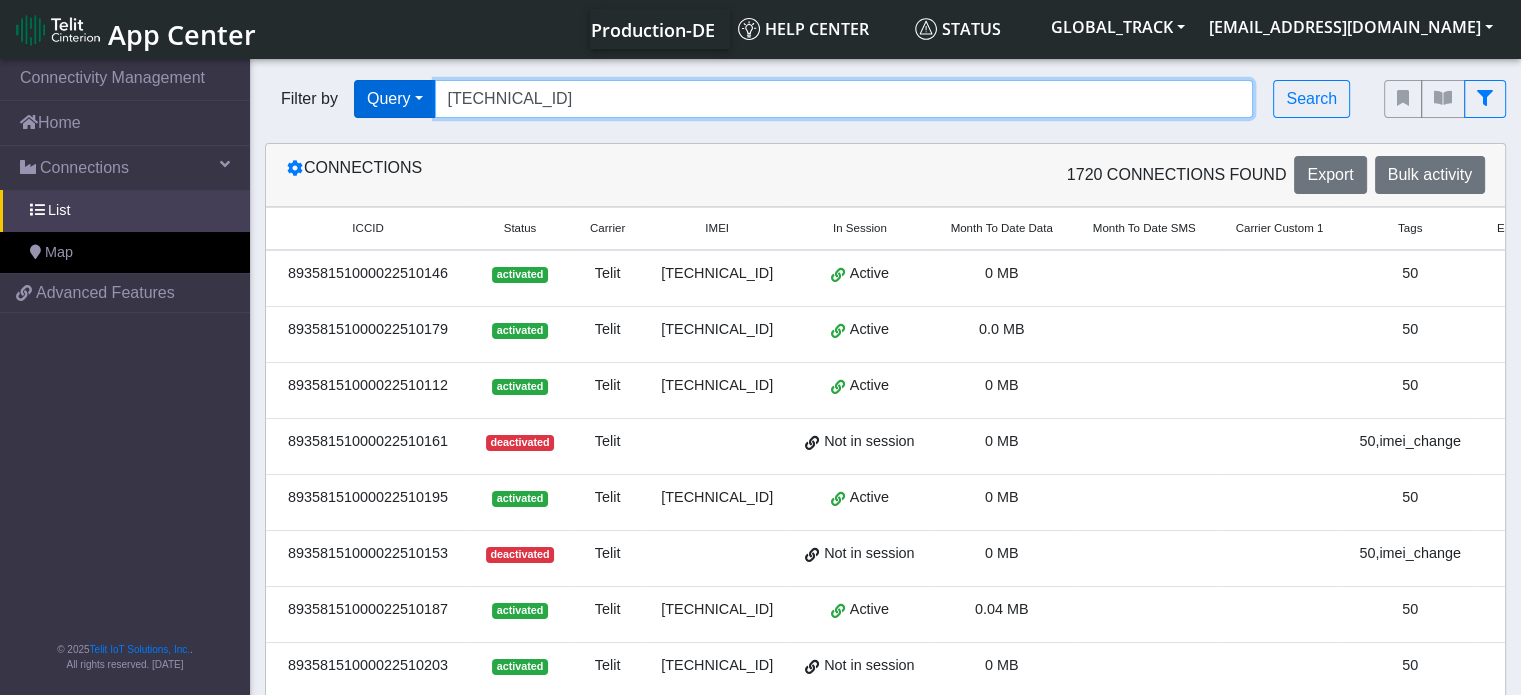 type on "[TECHNICAL_ID]" 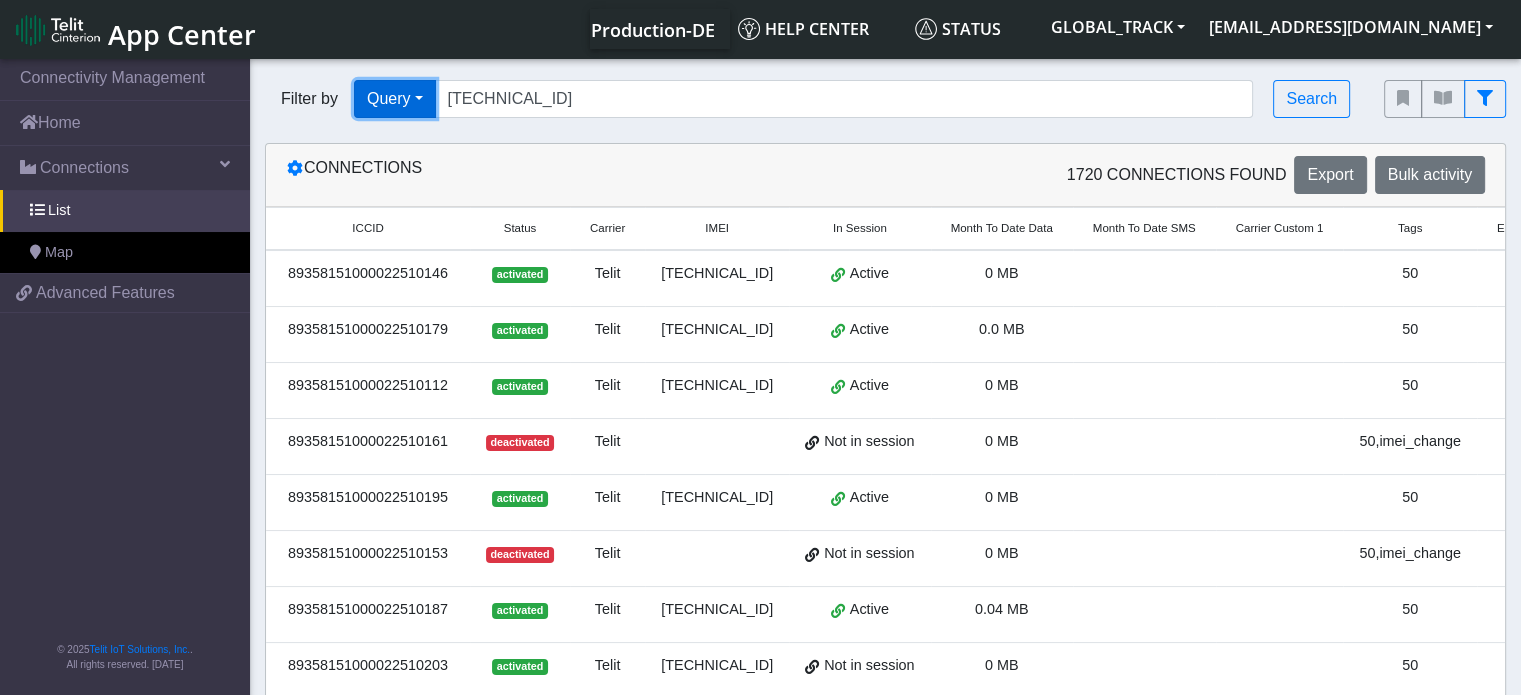 click on "Query" at bounding box center [395, 99] 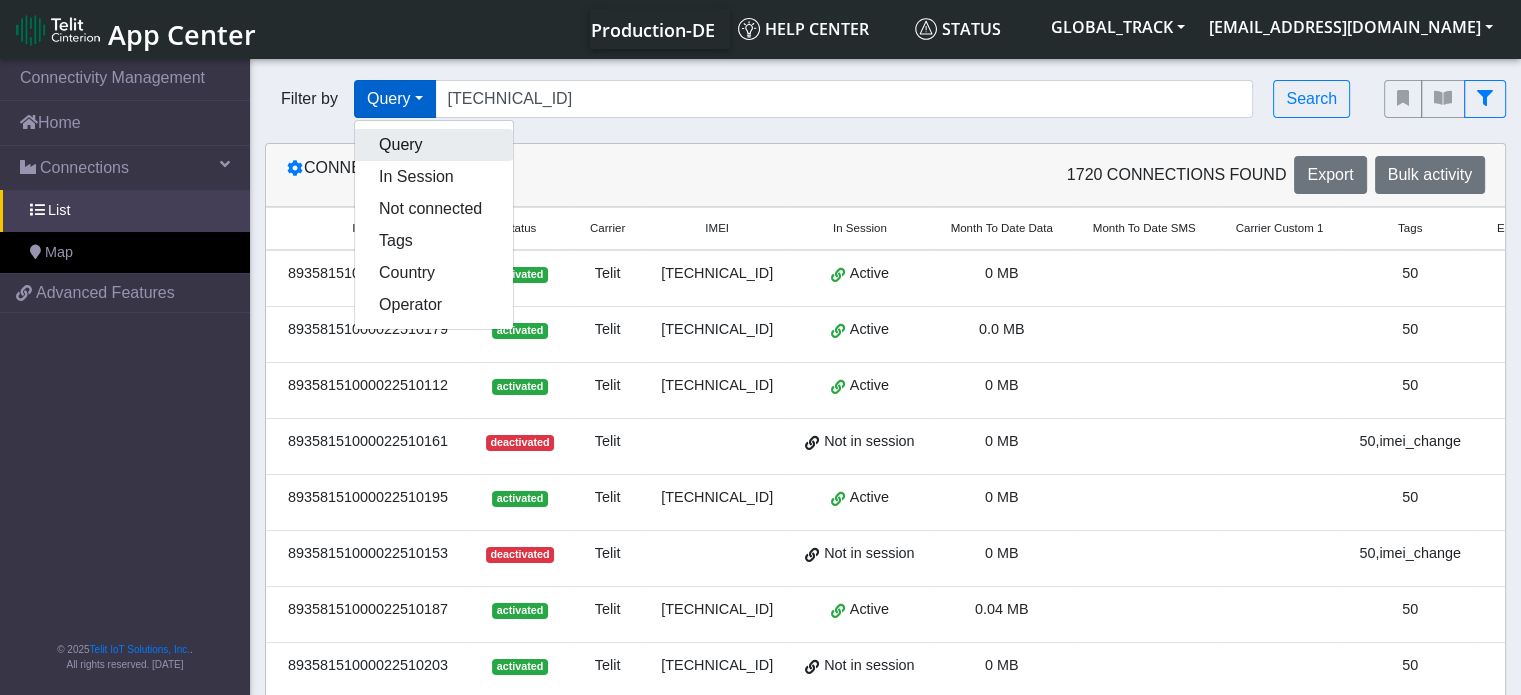 click on "Query" 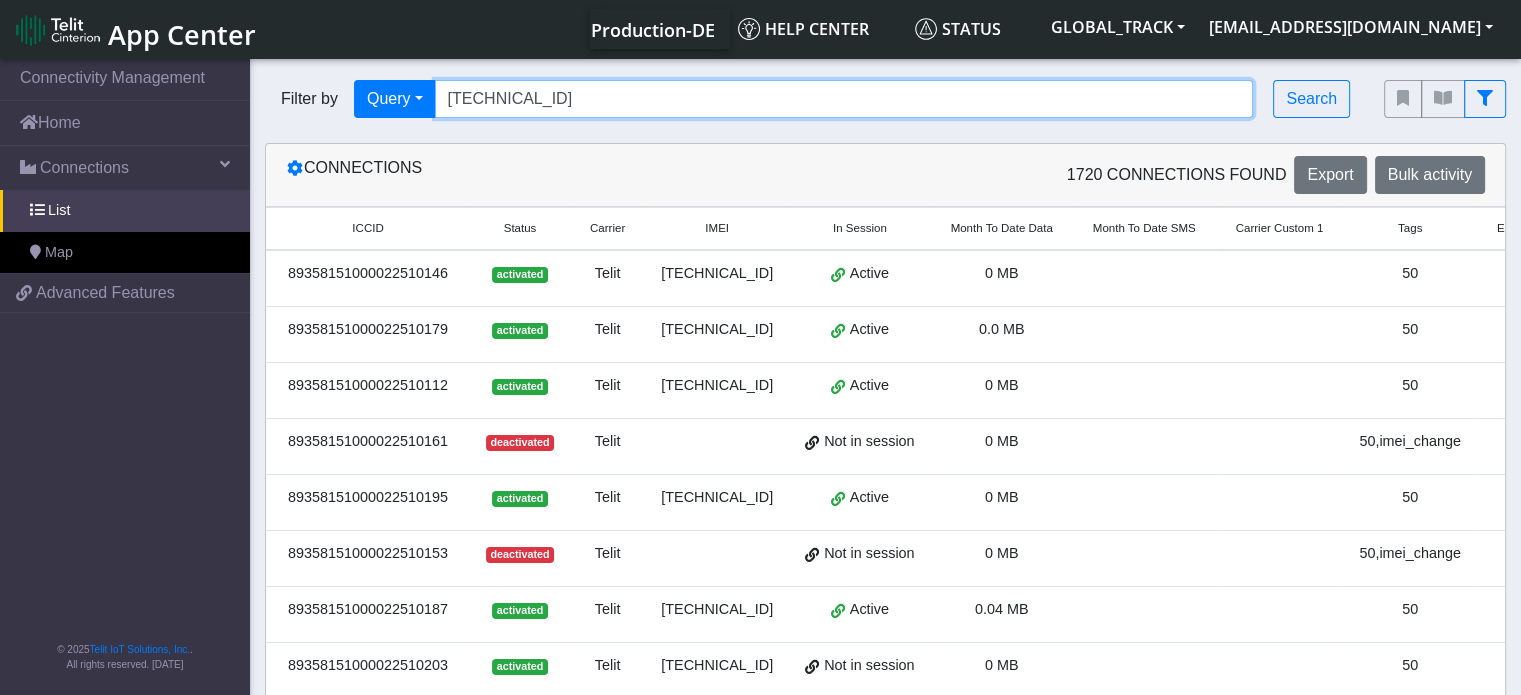 click on "[TECHNICAL_ID]" at bounding box center [844, 99] 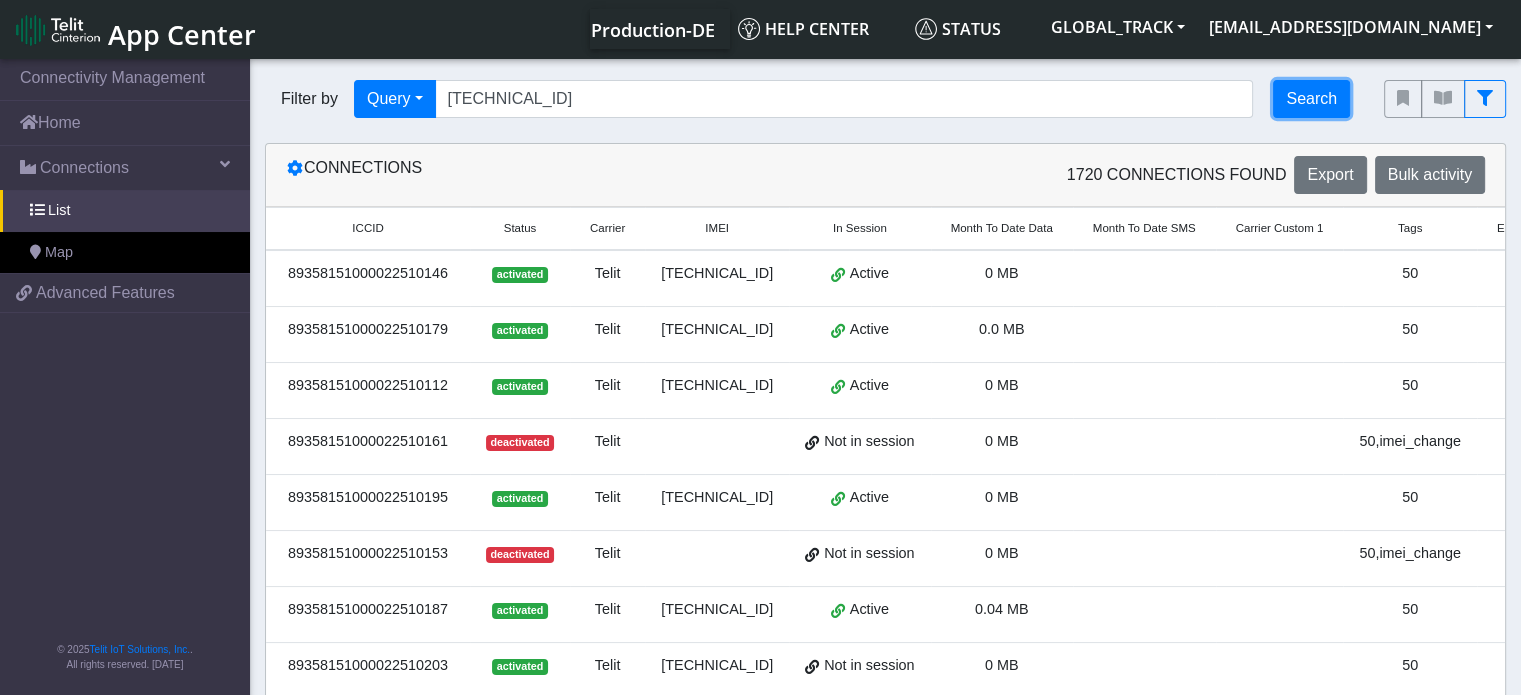 click on "Search" 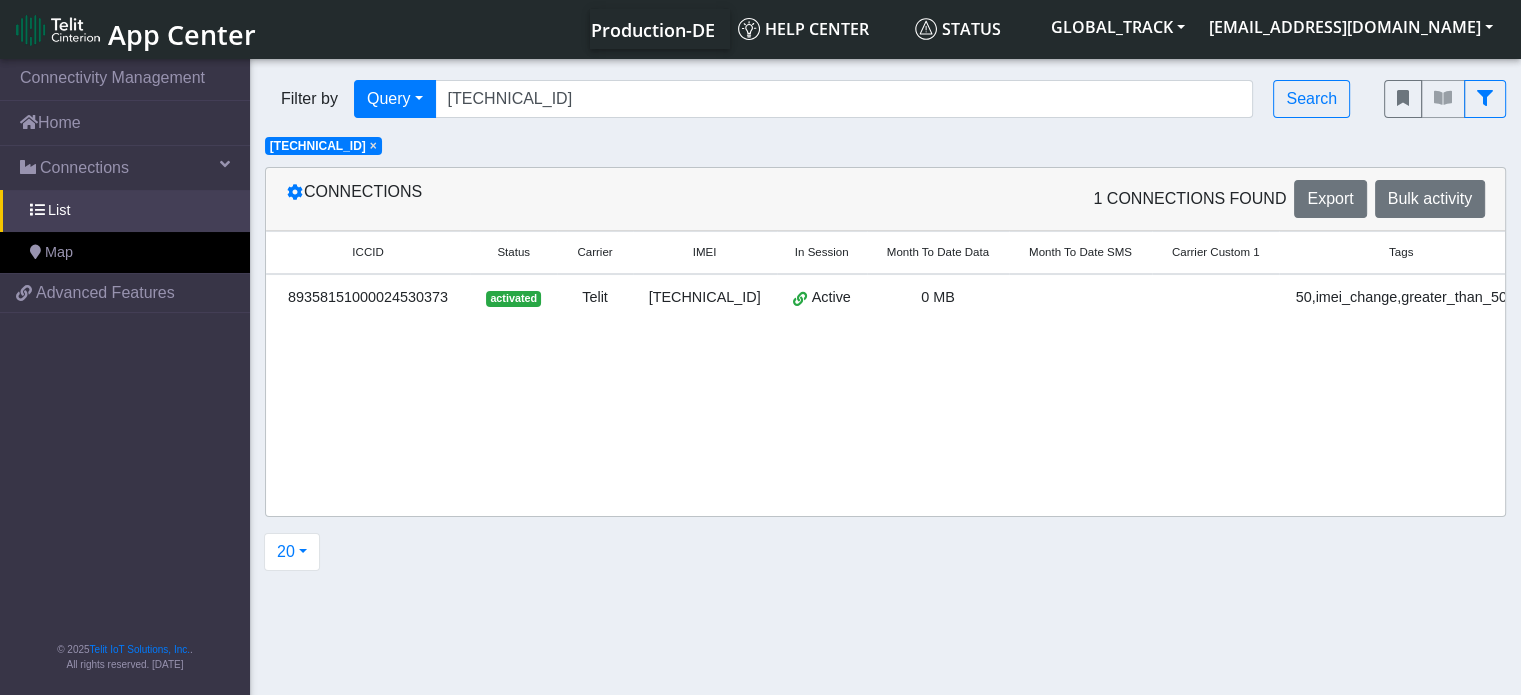 click on "89358151000024530373" at bounding box center (368, 302) 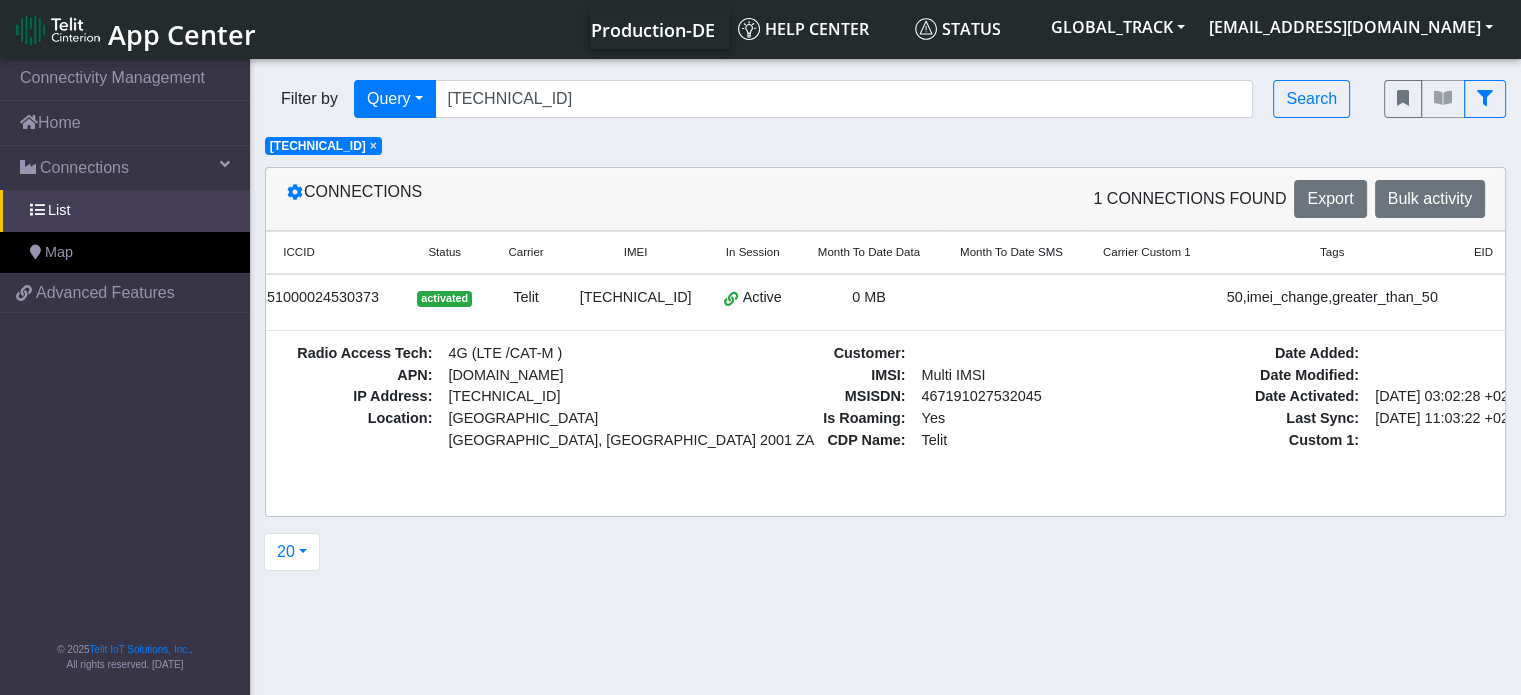 scroll, scrollTop: 0, scrollLeft: 146, axis: horizontal 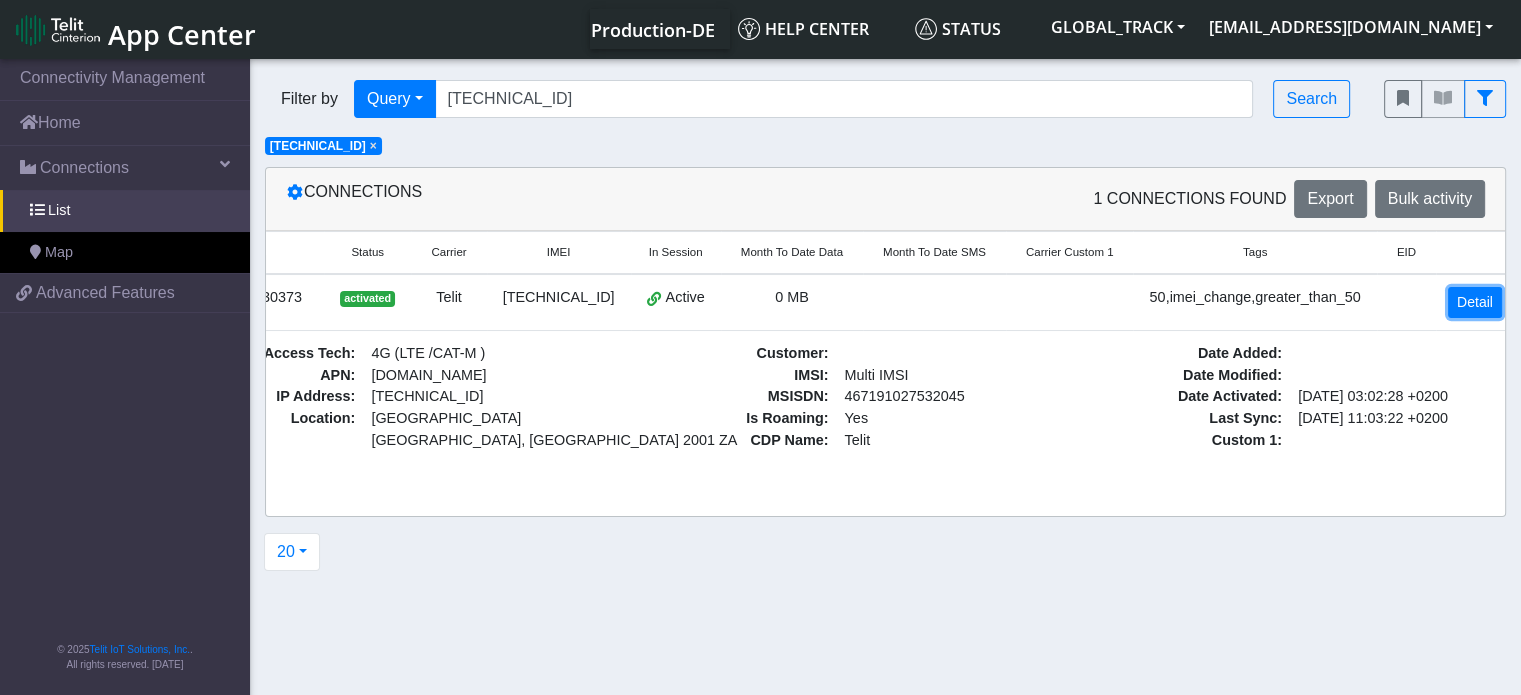 click on "Detail" at bounding box center (1475, 302) 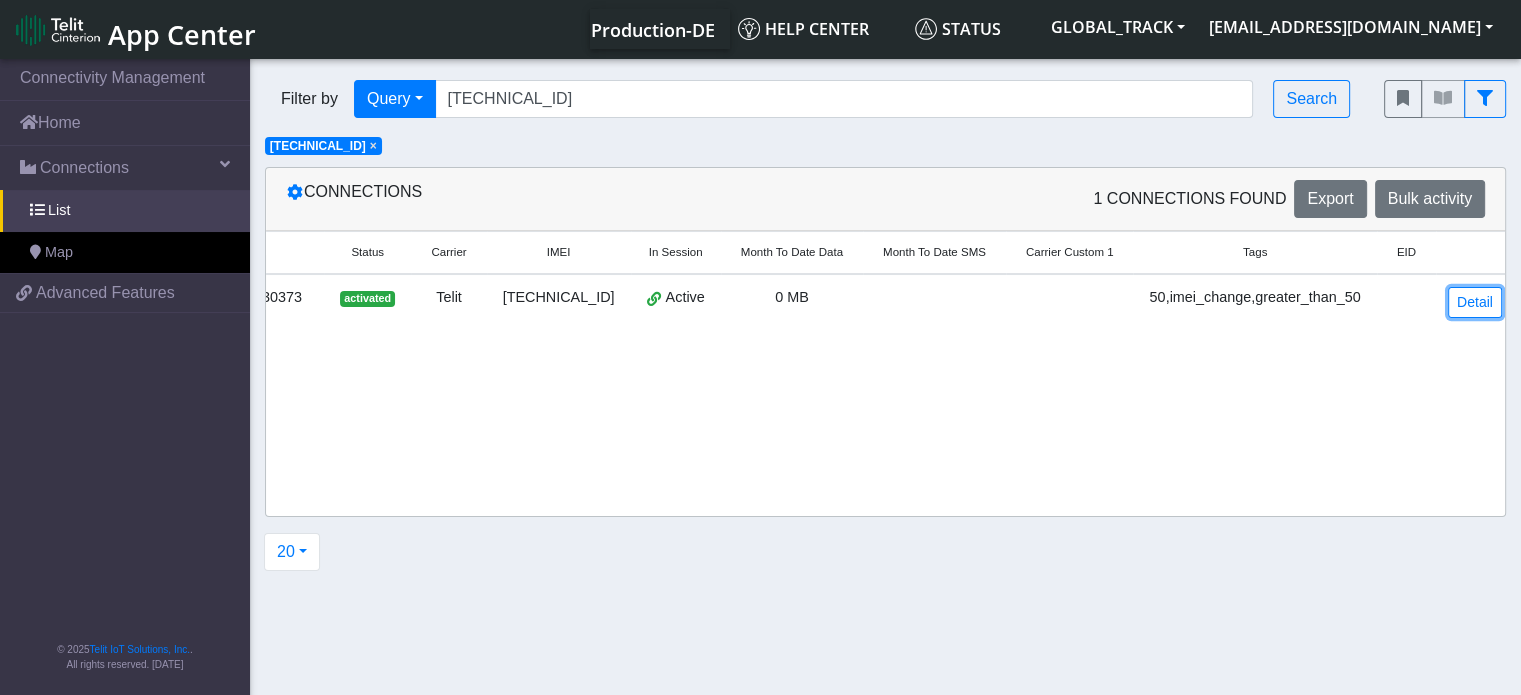scroll, scrollTop: 0, scrollLeft: 143, axis: horizontal 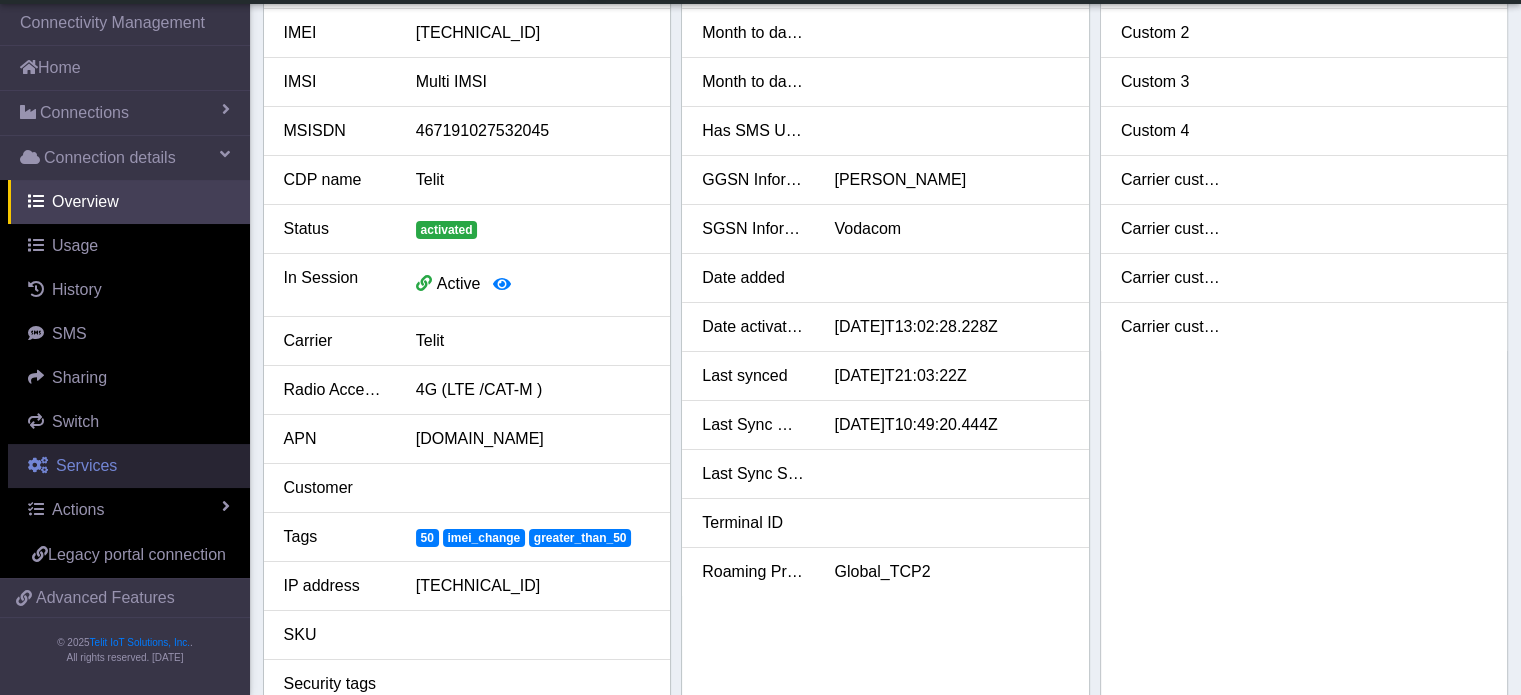 click on "Services" at bounding box center (129, 466) 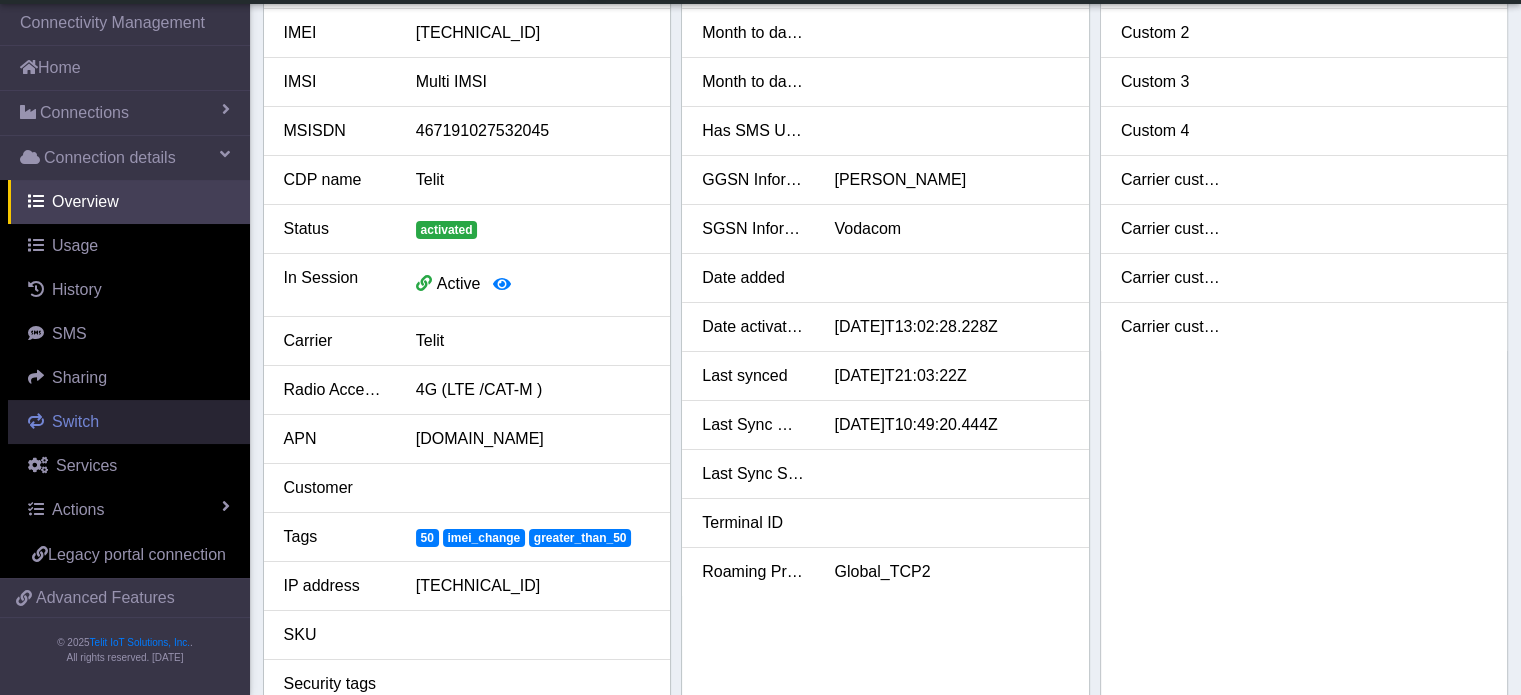 scroll, scrollTop: 0, scrollLeft: 0, axis: both 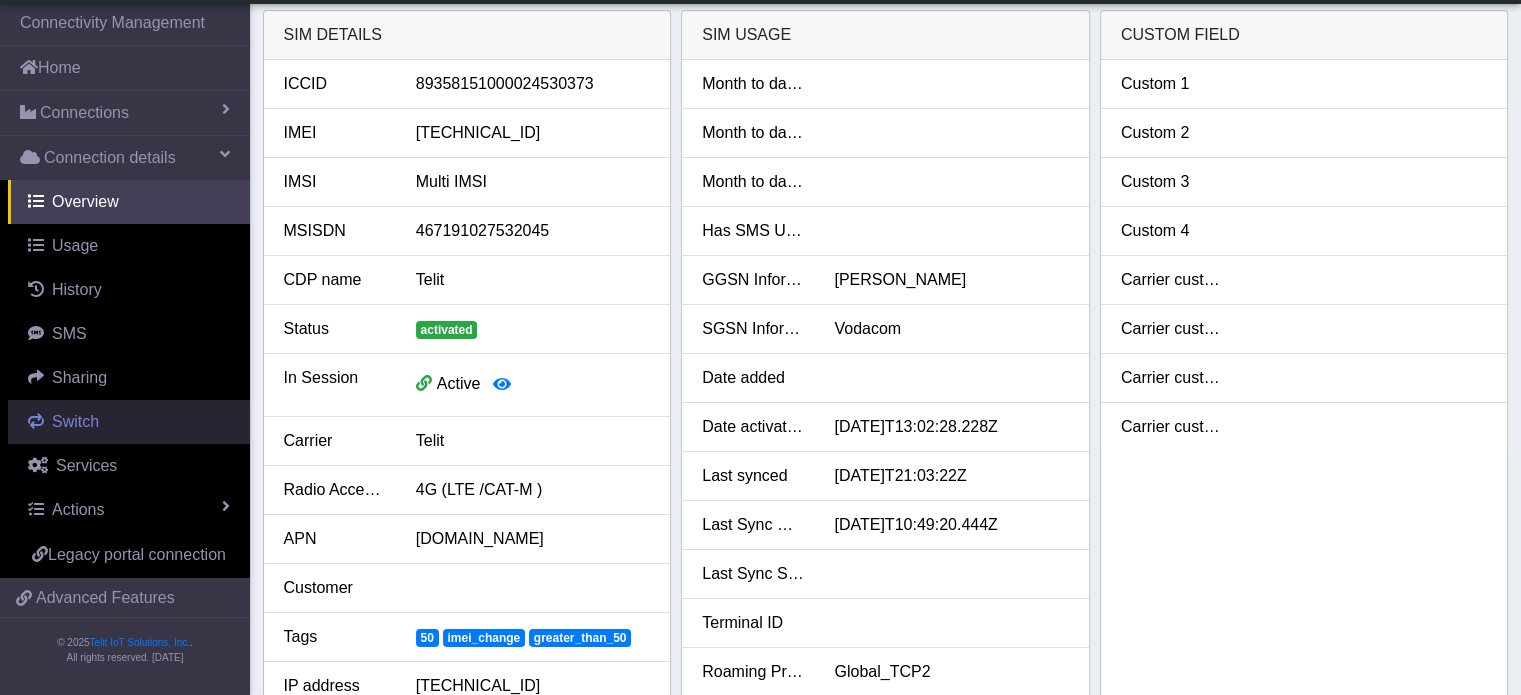 select on "2: 6" 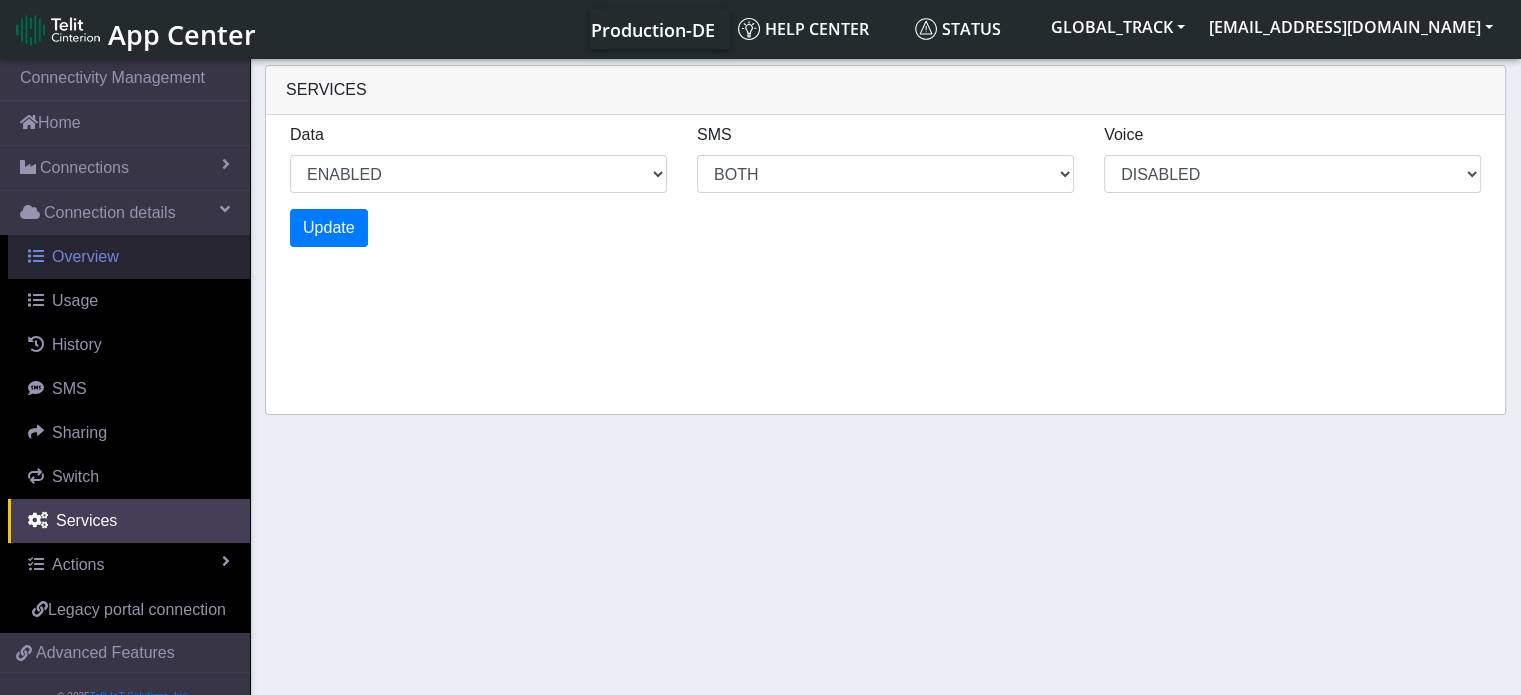 click on "Overview" at bounding box center (129, 257) 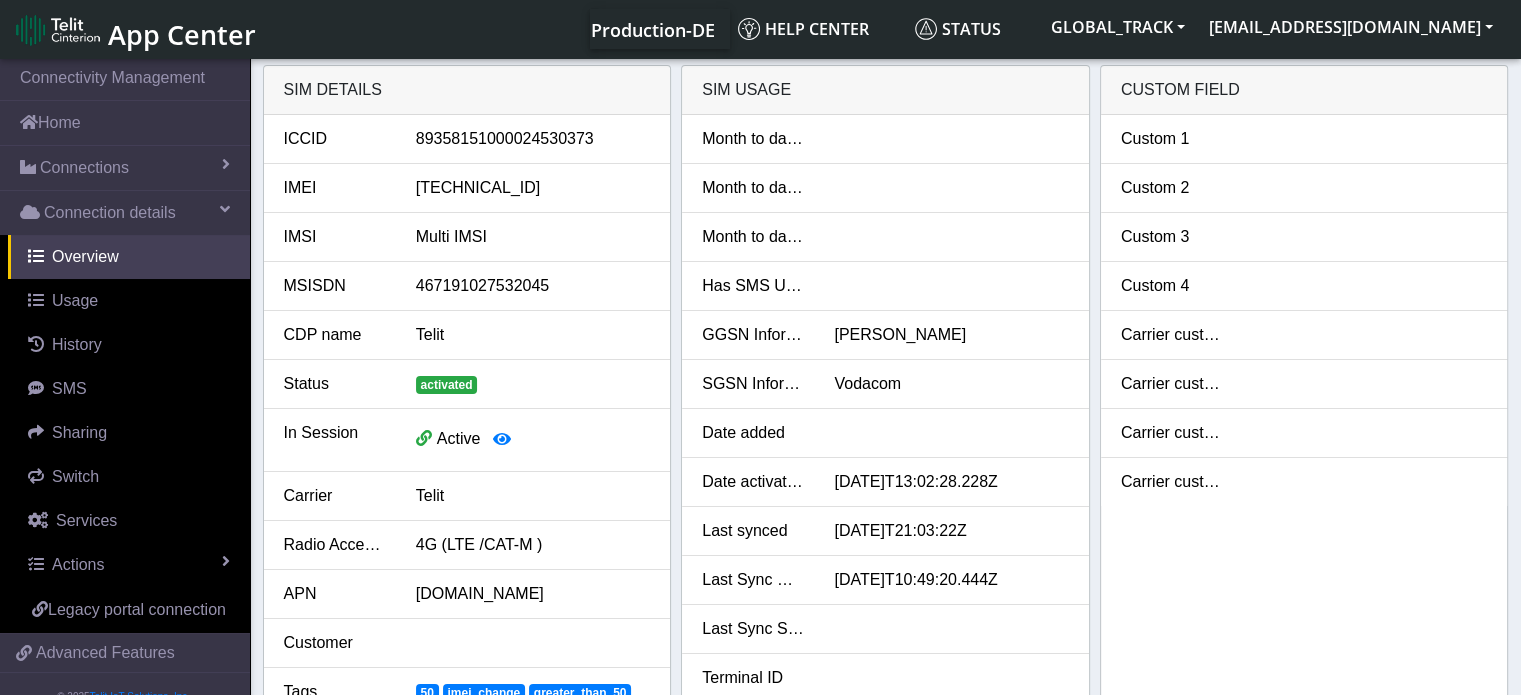 drag, startPoint x: 318, startPoint y: 104, endPoint x: 322, endPoint y: 123, distance: 19.416489 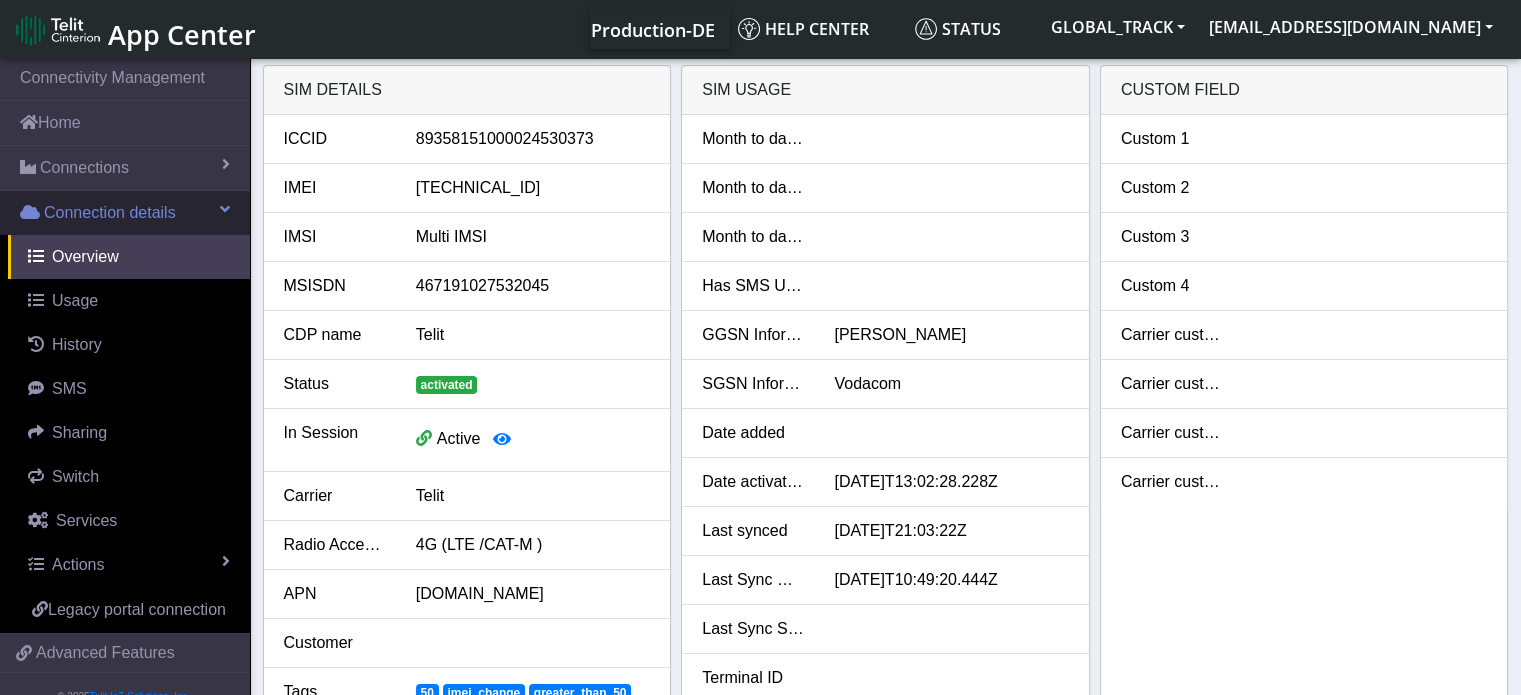 click on "Connection details" at bounding box center [110, 213] 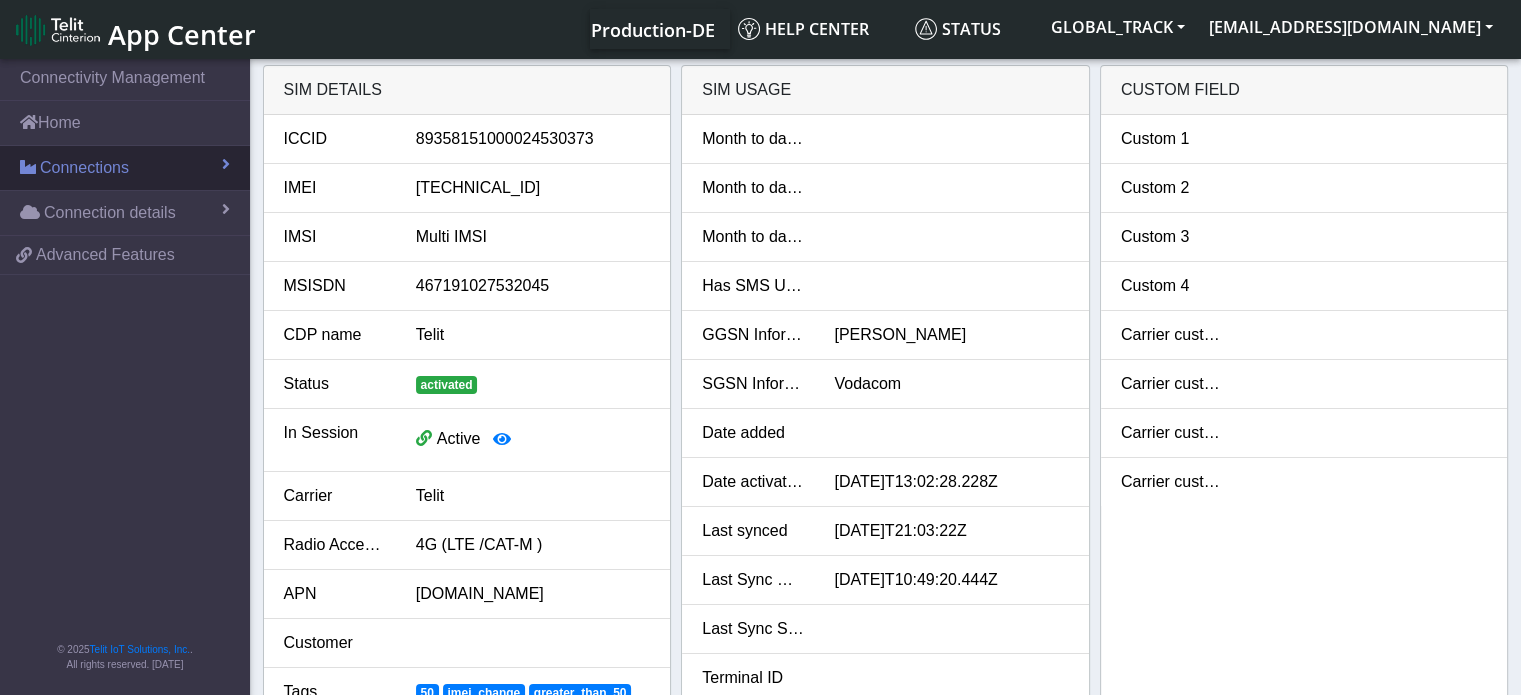 click on "Connections" at bounding box center (125, 168) 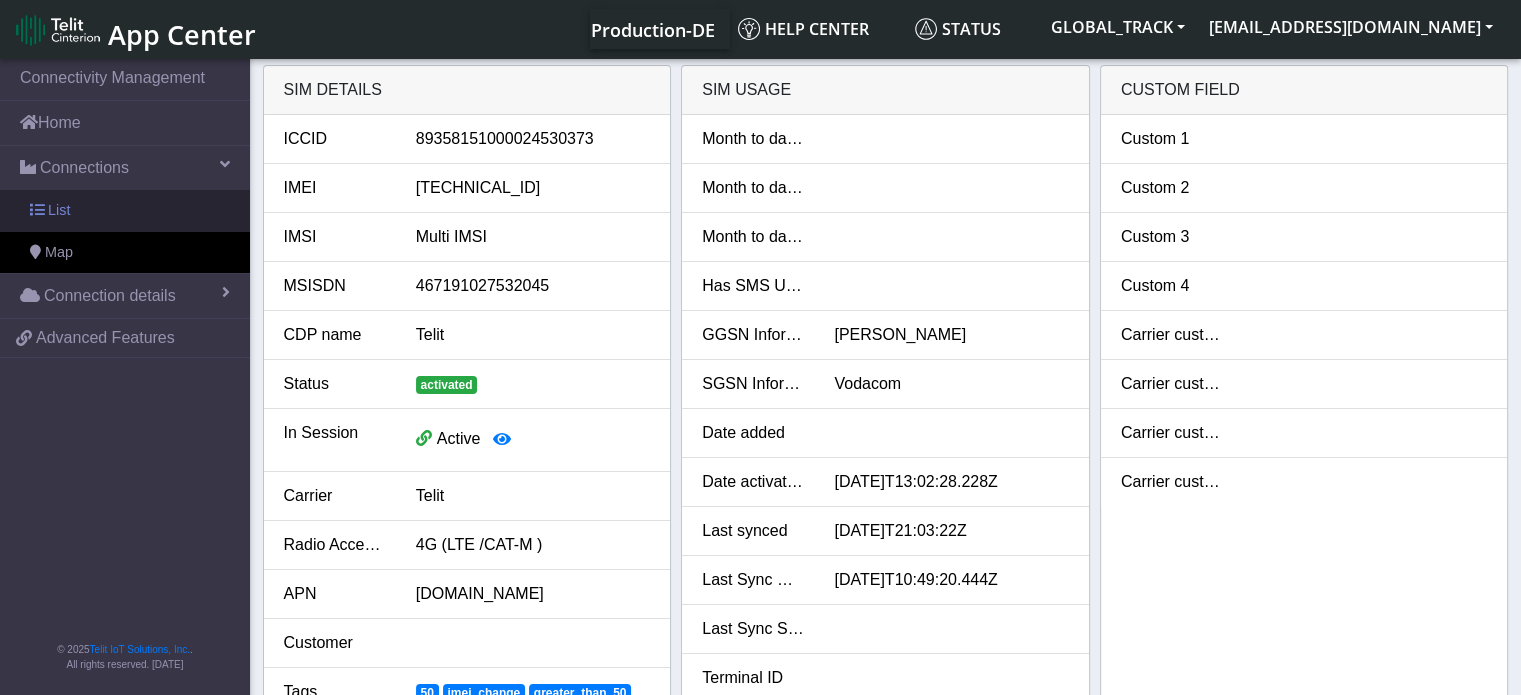 click on "List" at bounding box center (125, 211) 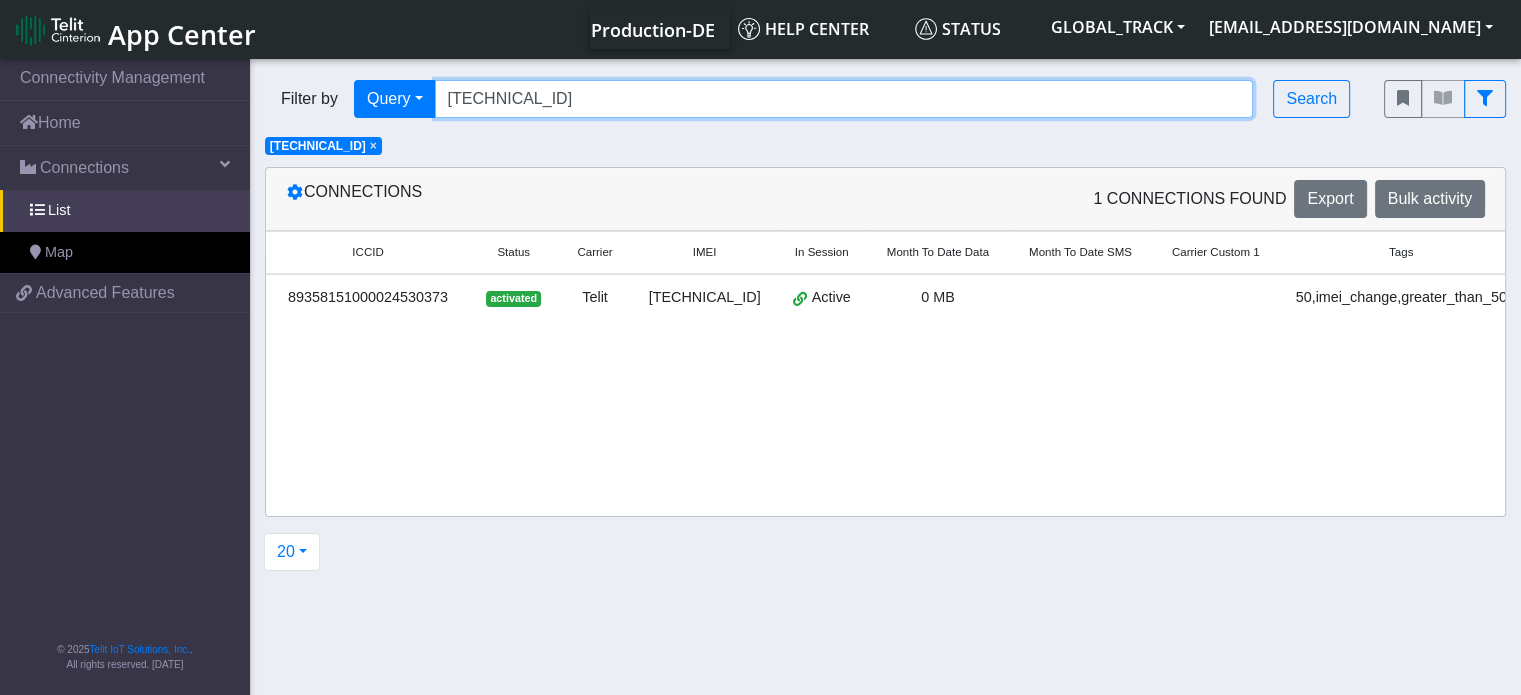 drag, startPoint x: 552, startPoint y: 103, endPoint x: 592, endPoint y: 103, distance: 40 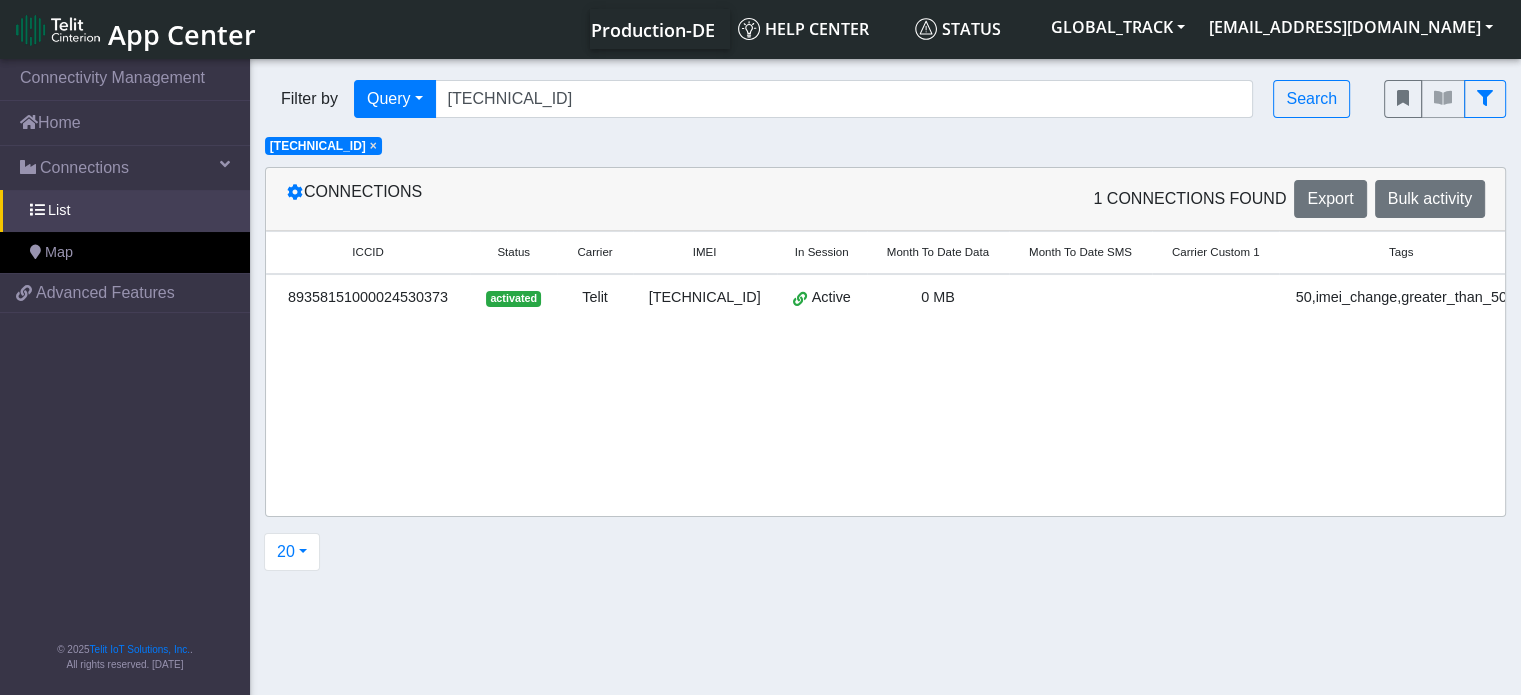 click on "×" 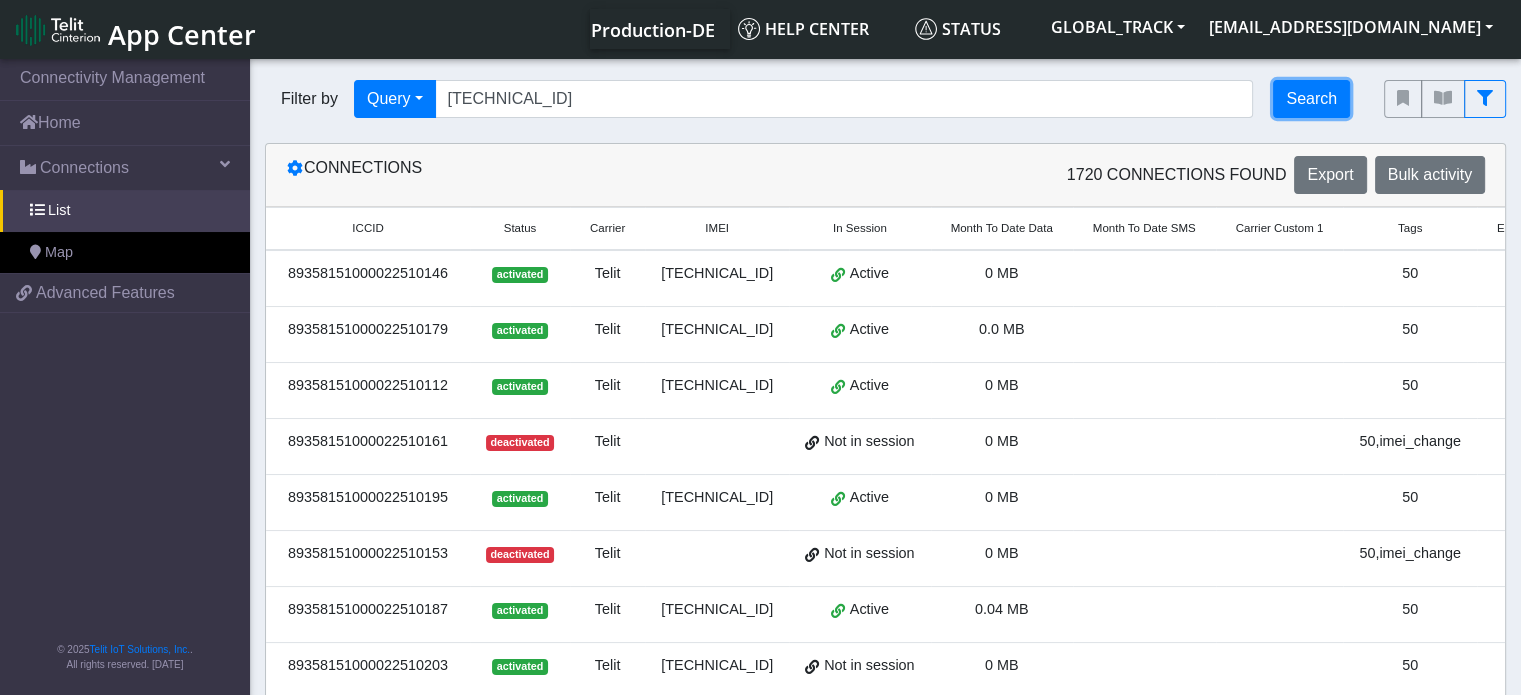 click on "Search" 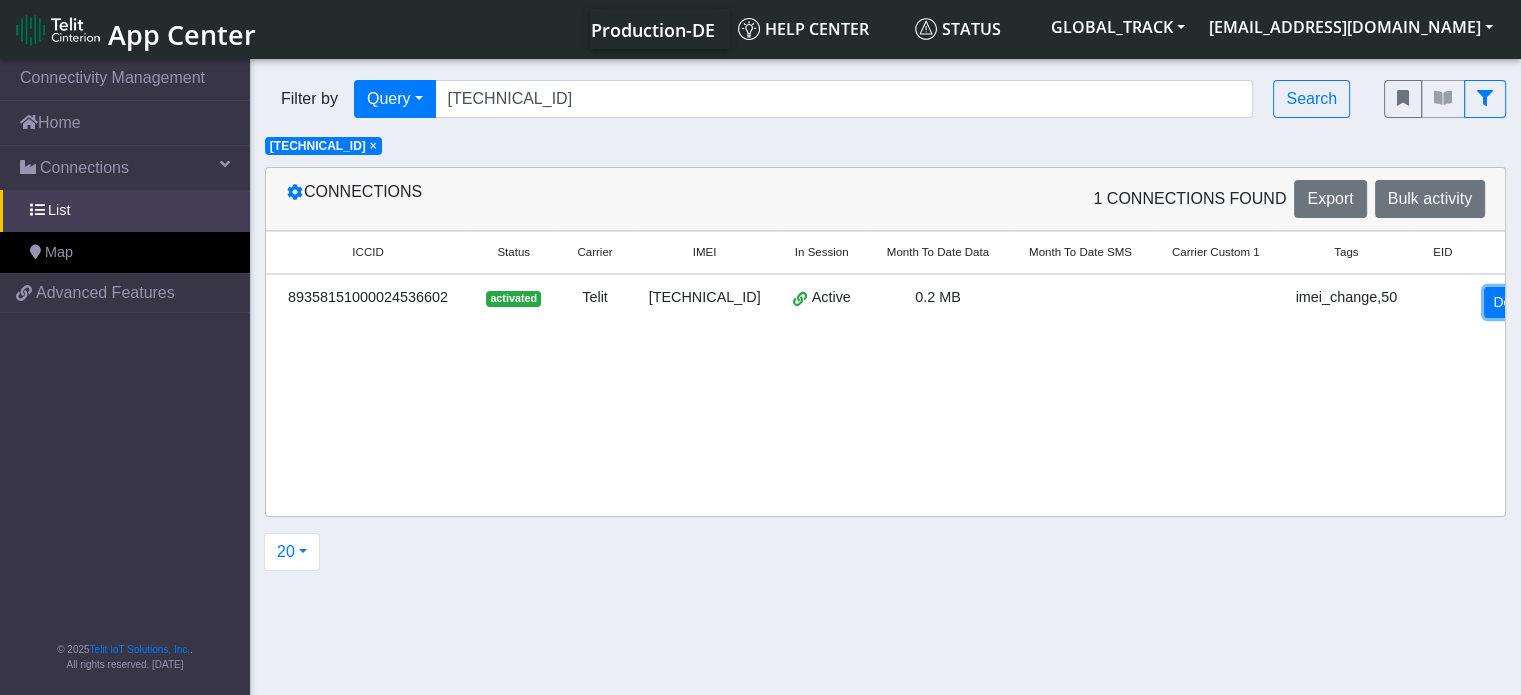 click on "Detail" at bounding box center [1511, 302] 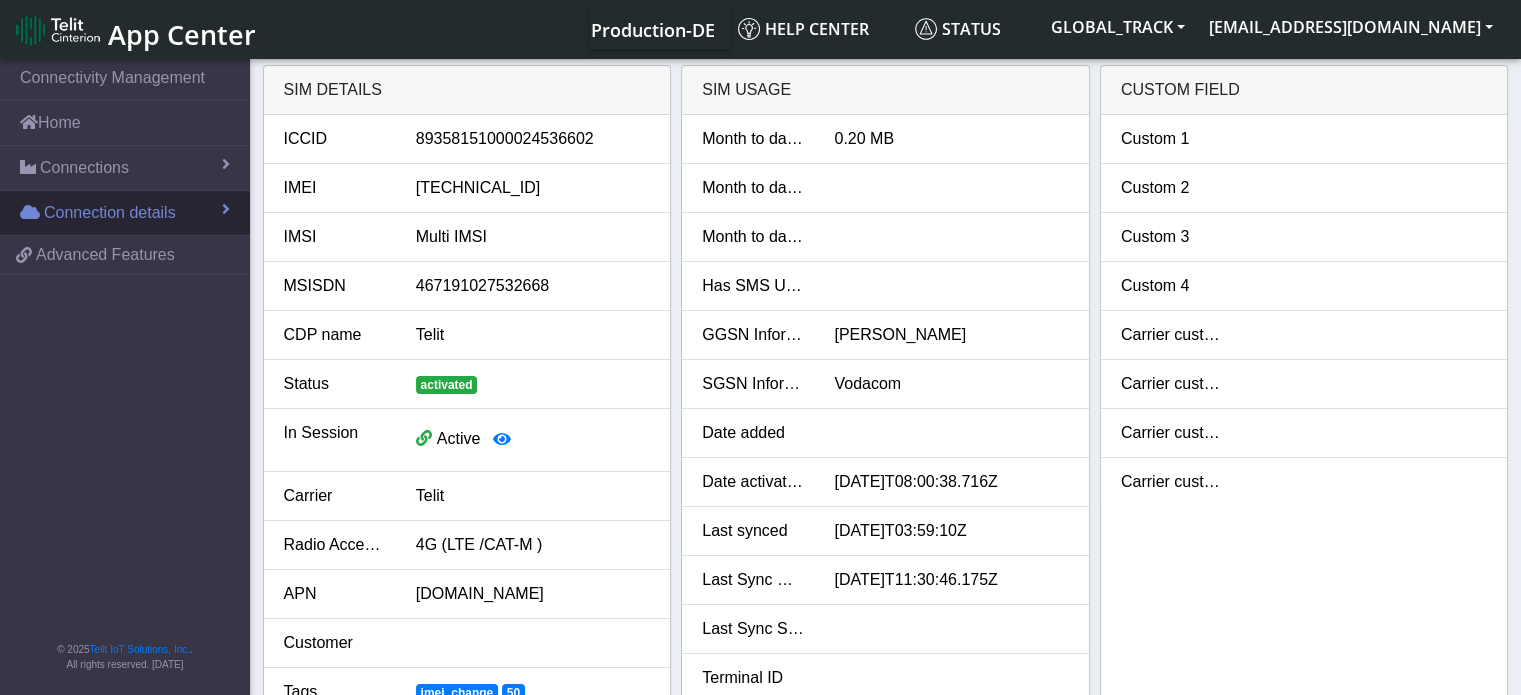 click on "Connection details" at bounding box center (125, 213) 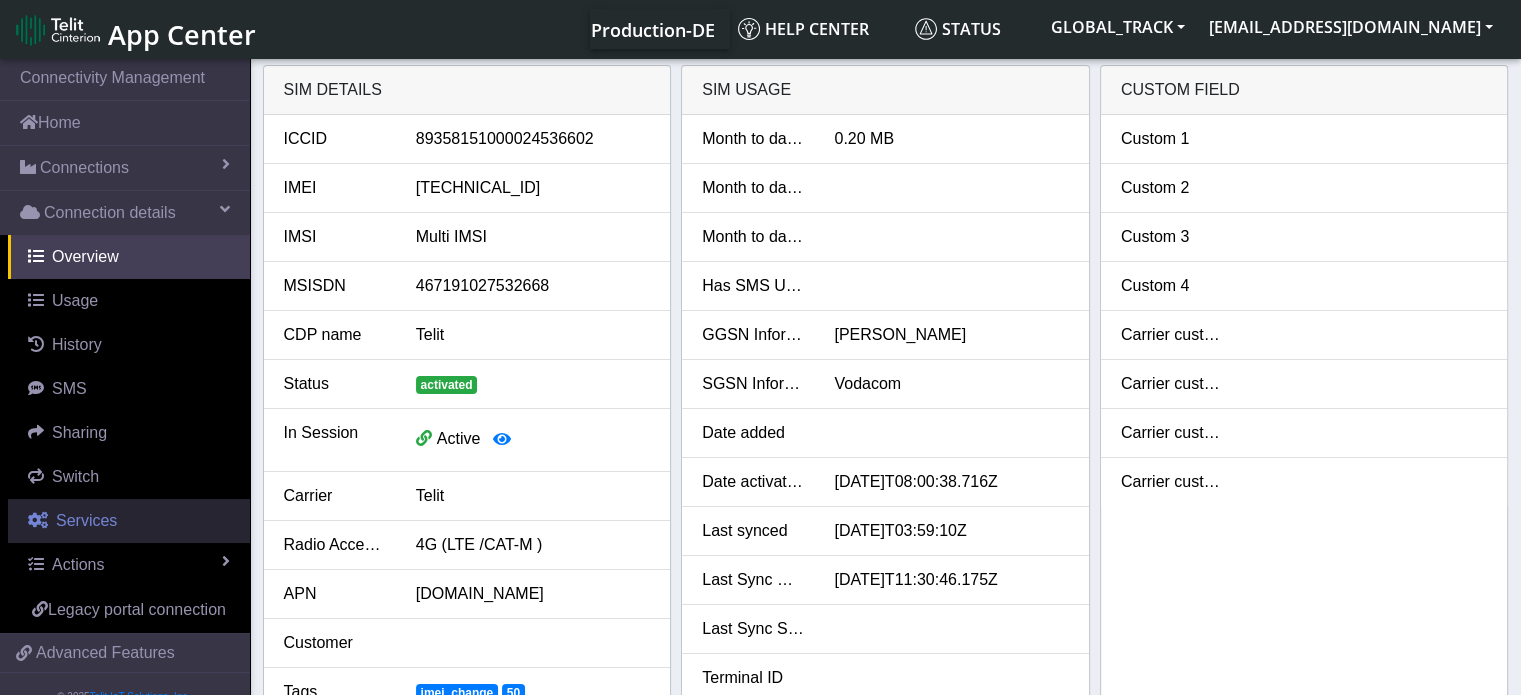 click on "Services" at bounding box center [129, 521] 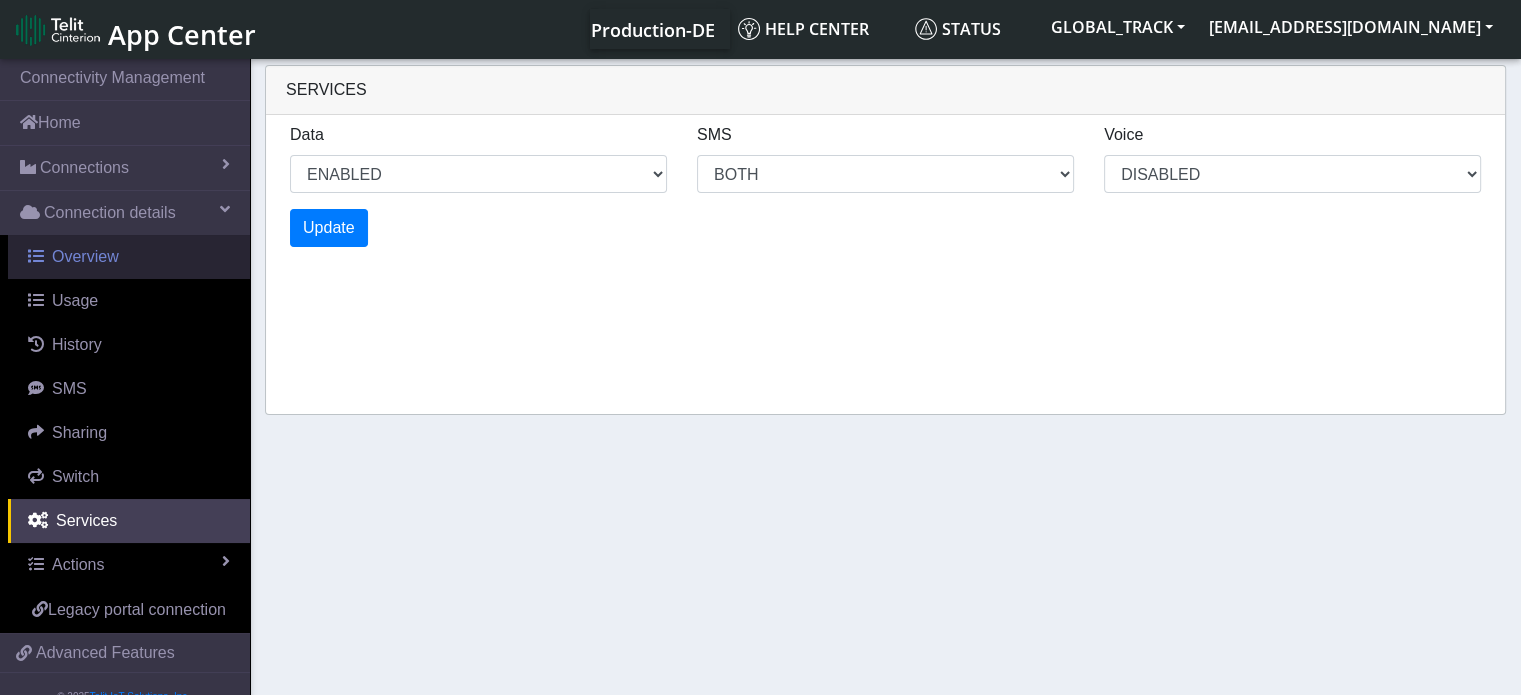 click on "Overview" at bounding box center [129, 257] 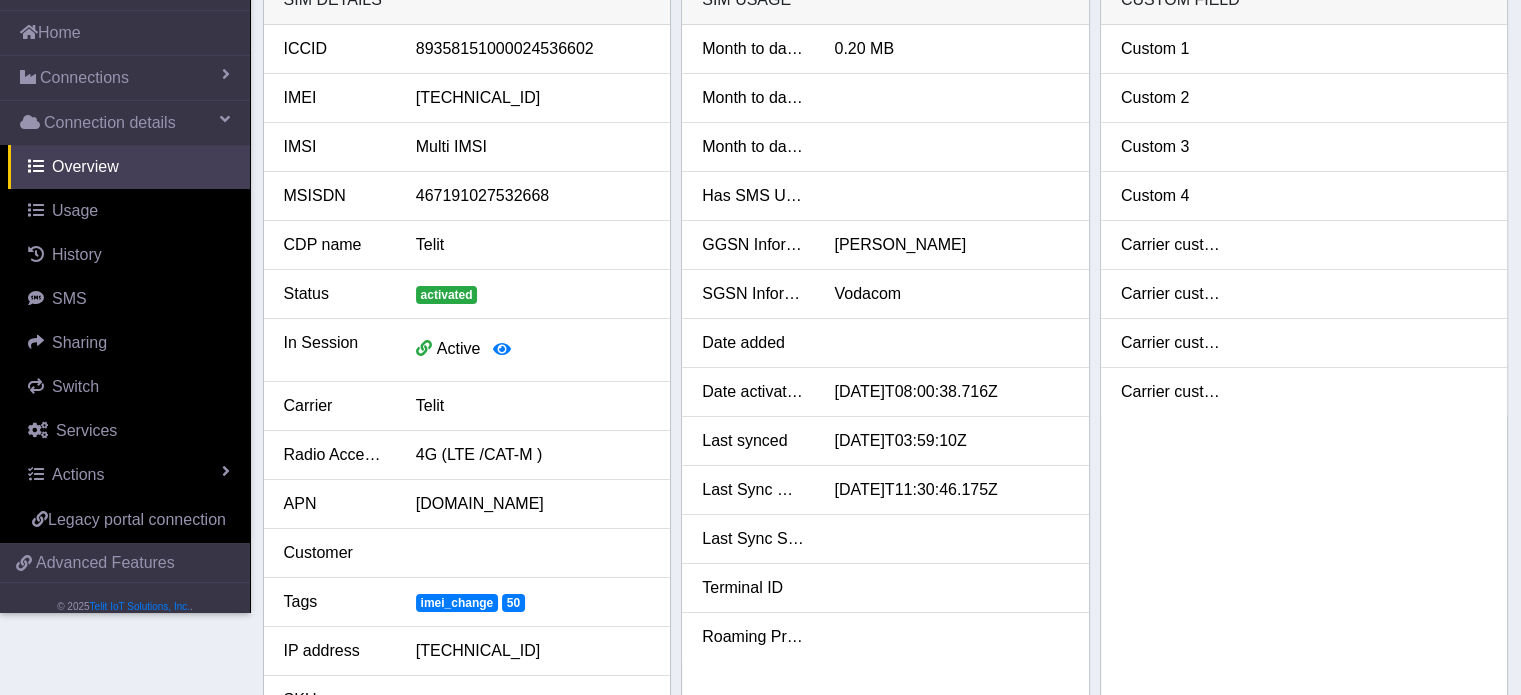 scroll, scrollTop: 0, scrollLeft: 0, axis: both 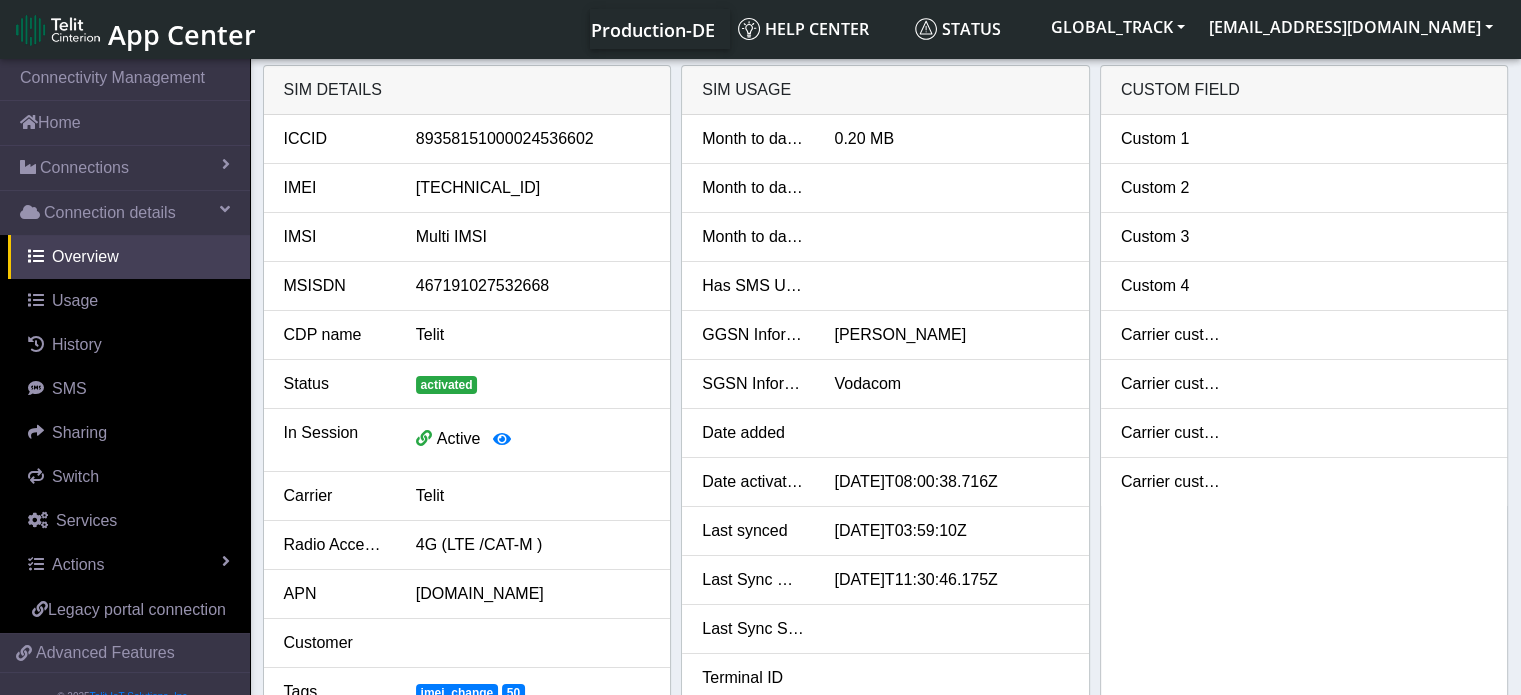 click on "[DATE]T03:59:10Z" at bounding box center [951, 531] 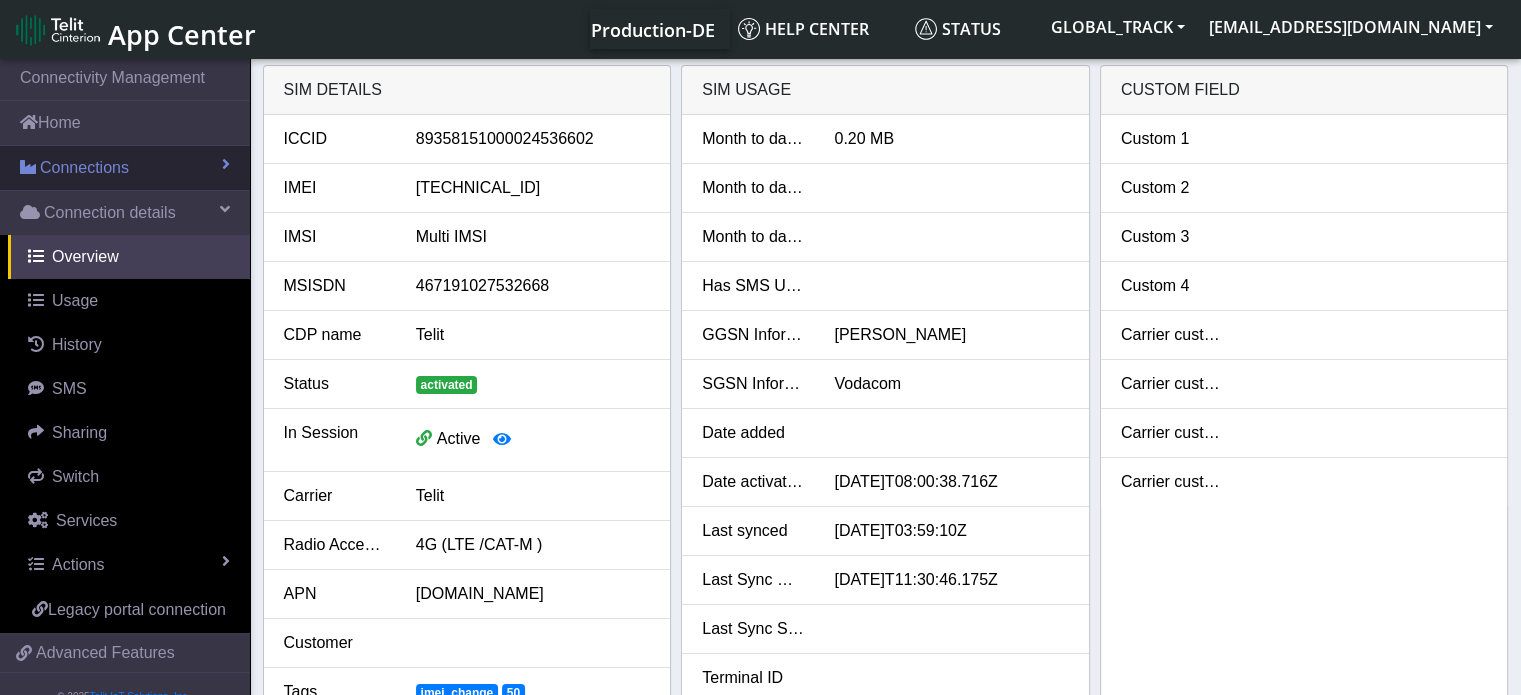 click on "Connections" at bounding box center (125, 168) 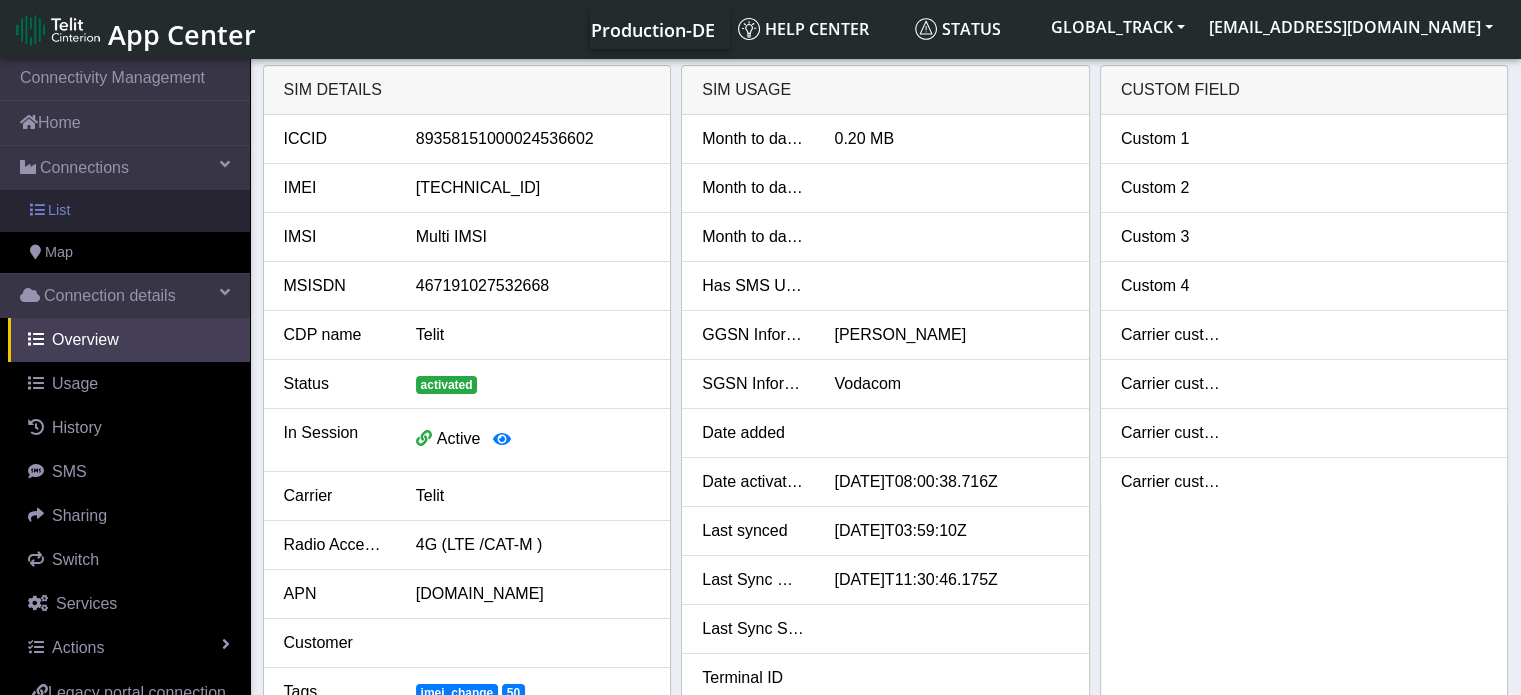 click on "List" at bounding box center [125, 211] 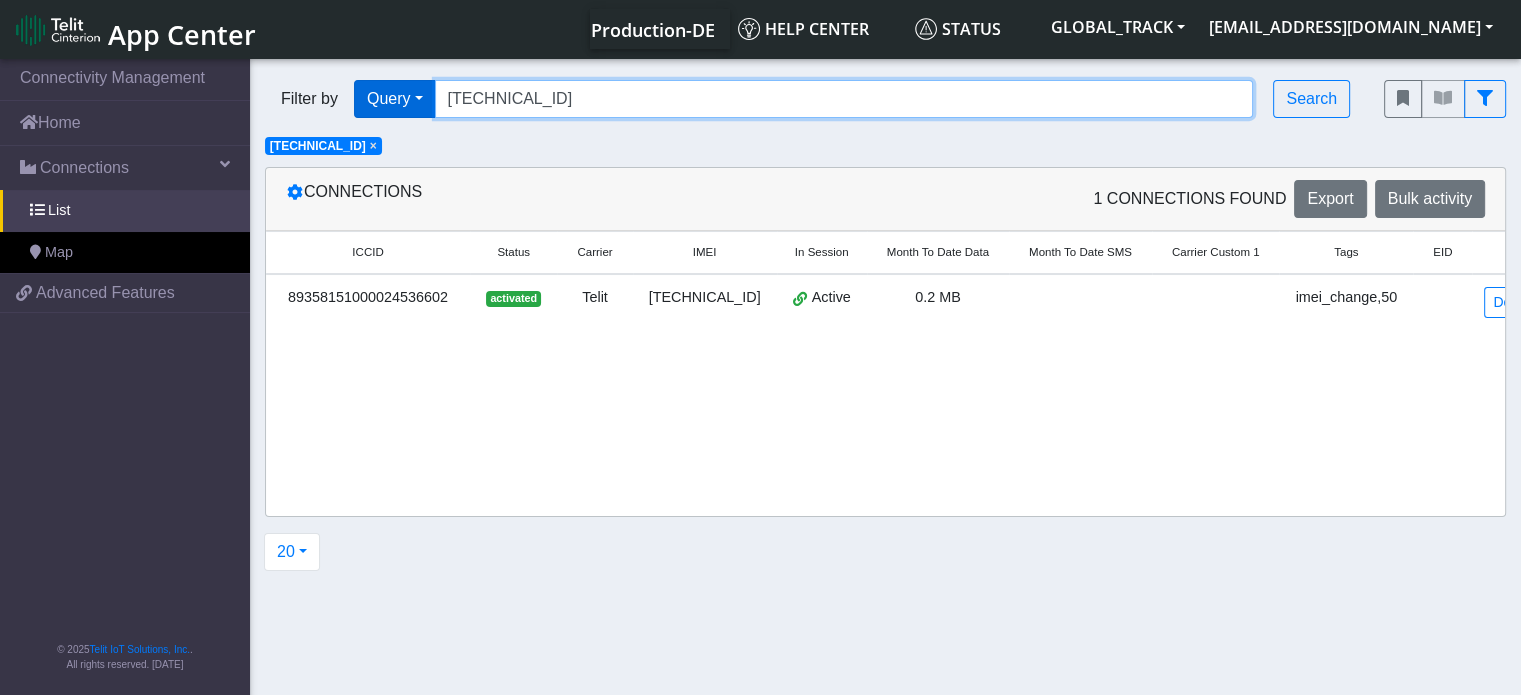 drag, startPoint x: 433, startPoint y: 109, endPoint x: 365, endPoint y: 108, distance: 68.007355 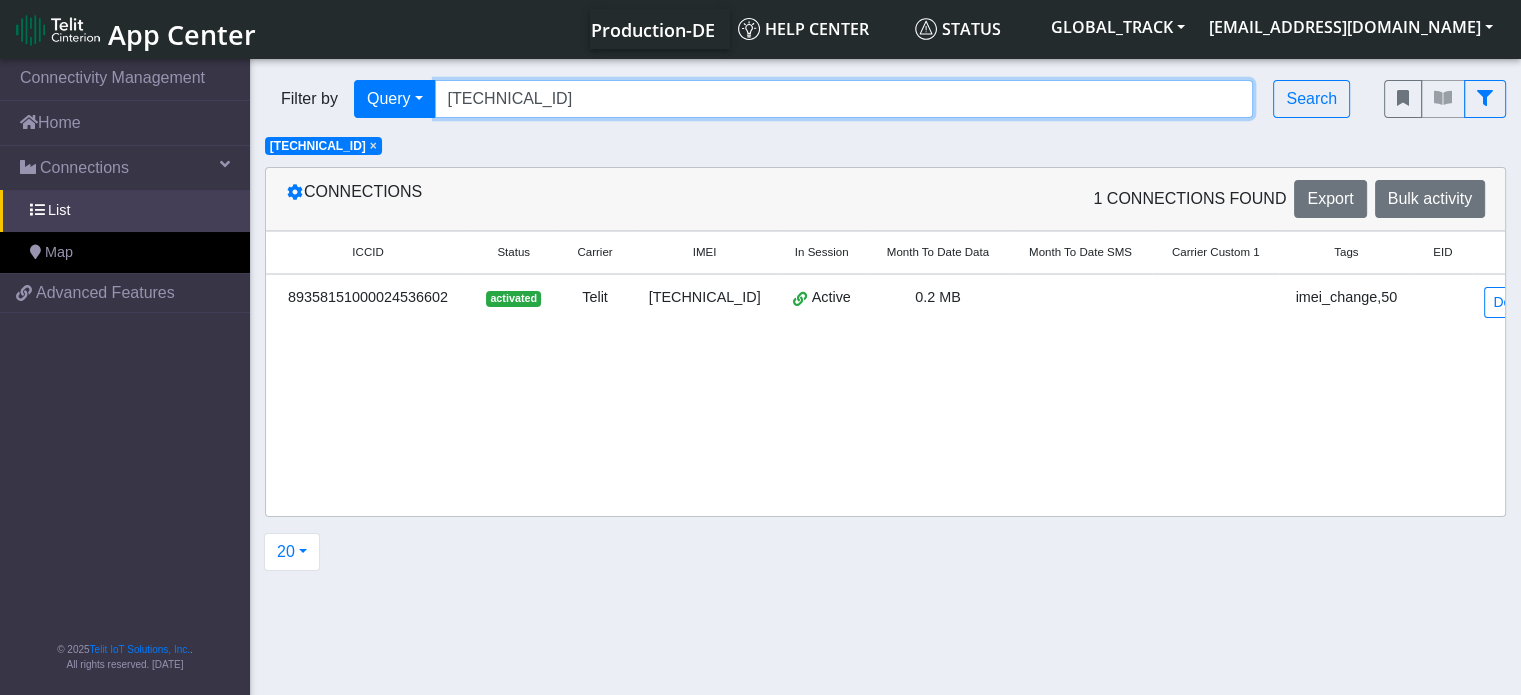 type on "[TECHNICAL_ID]" 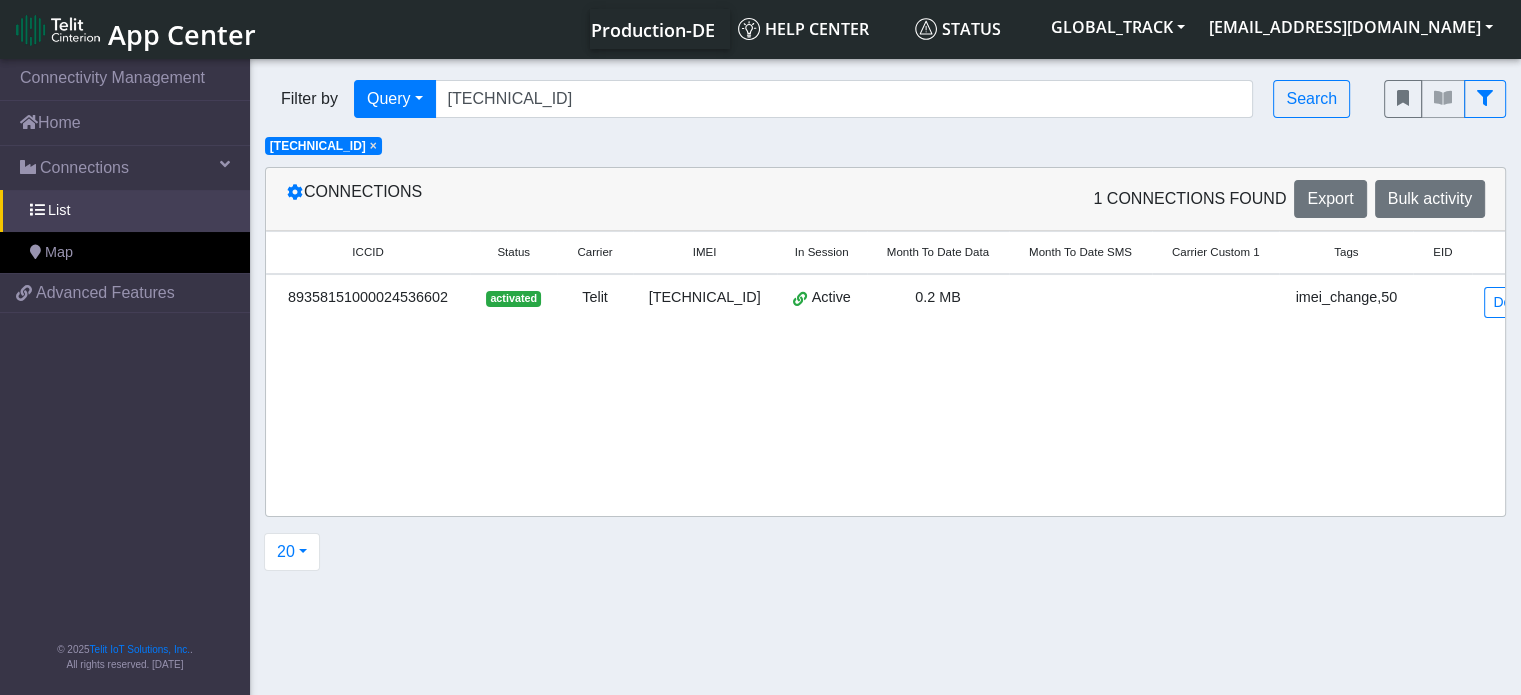 click on "×" 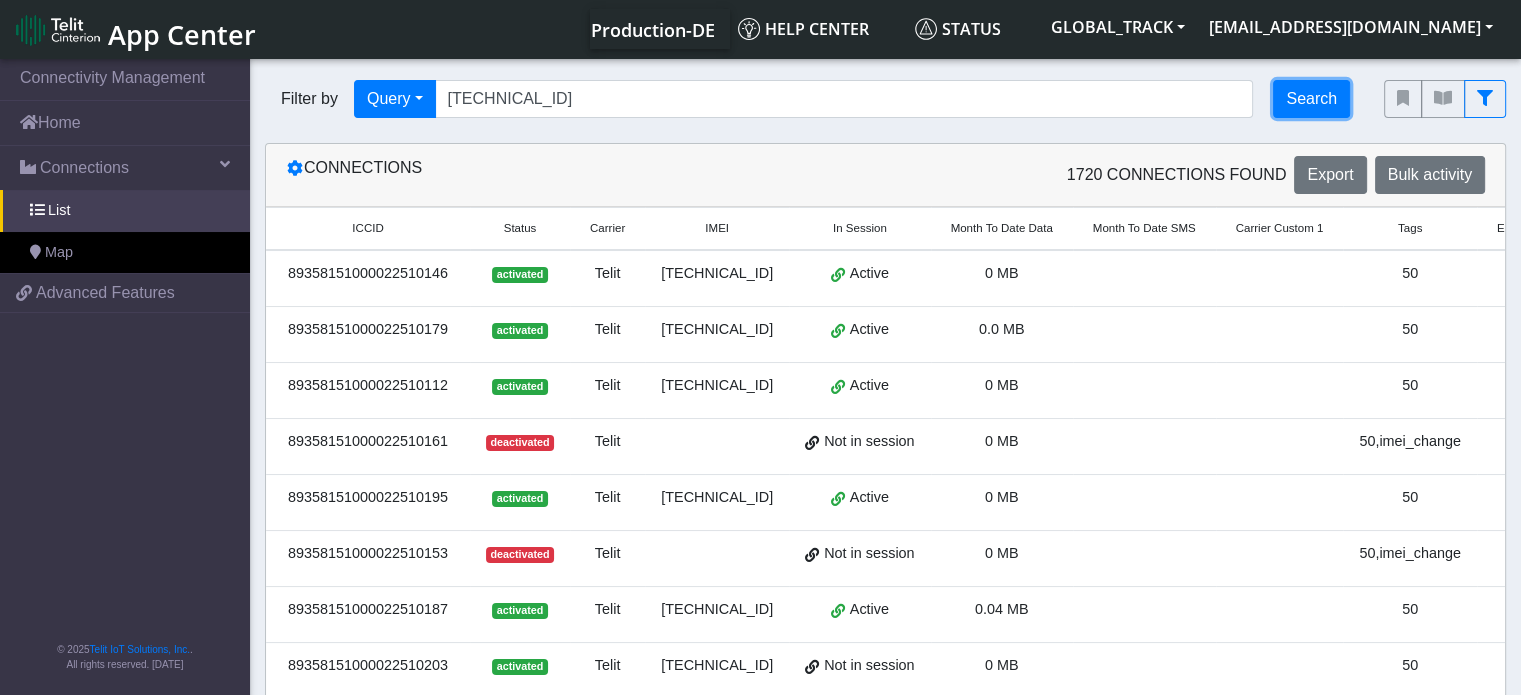 click on "Search" 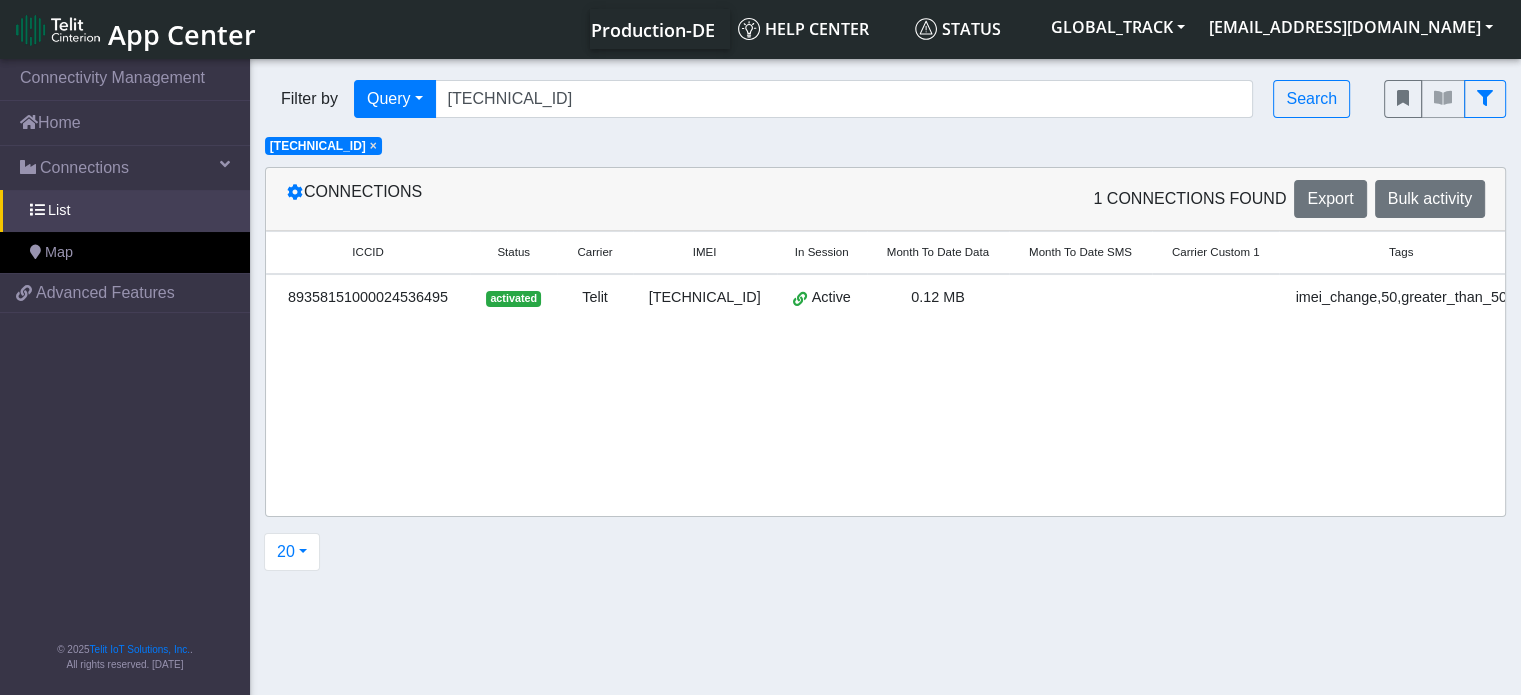 drag, startPoint x: 304, startPoint y: 223, endPoint x: 419, endPoint y: 164, distance: 129.2517 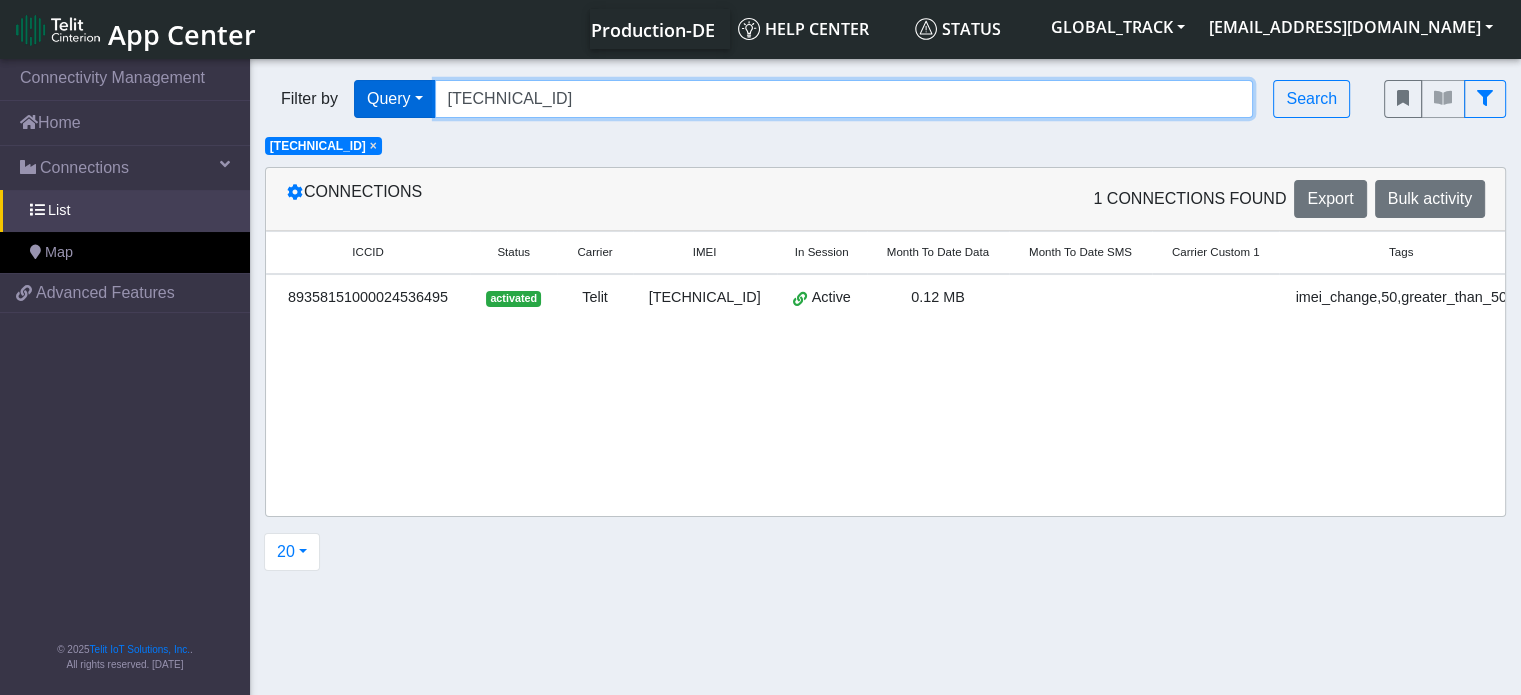 drag, startPoint x: 616, startPoint y: 91, endPoint x: 431, endPoint y: 113, distance: 186.30351 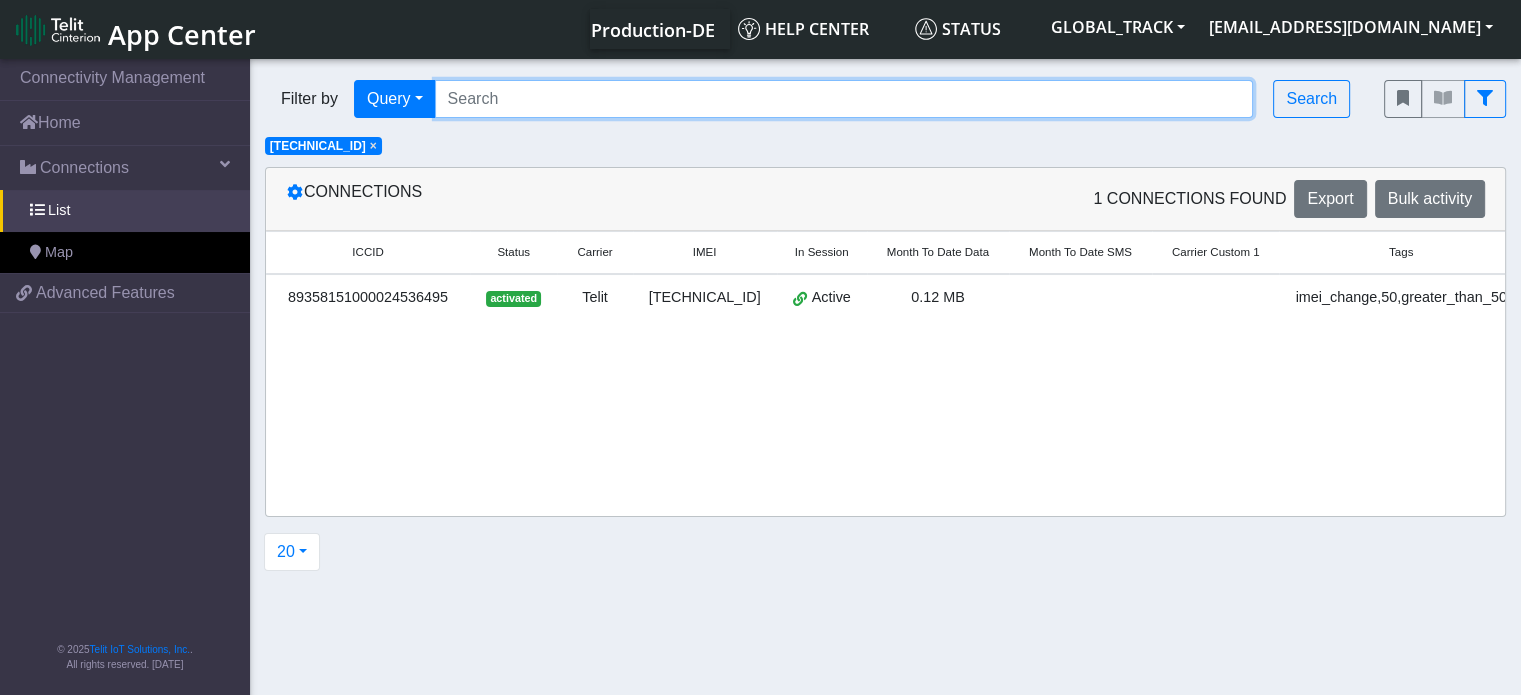 paste on "[TECHNICAL_ID]" 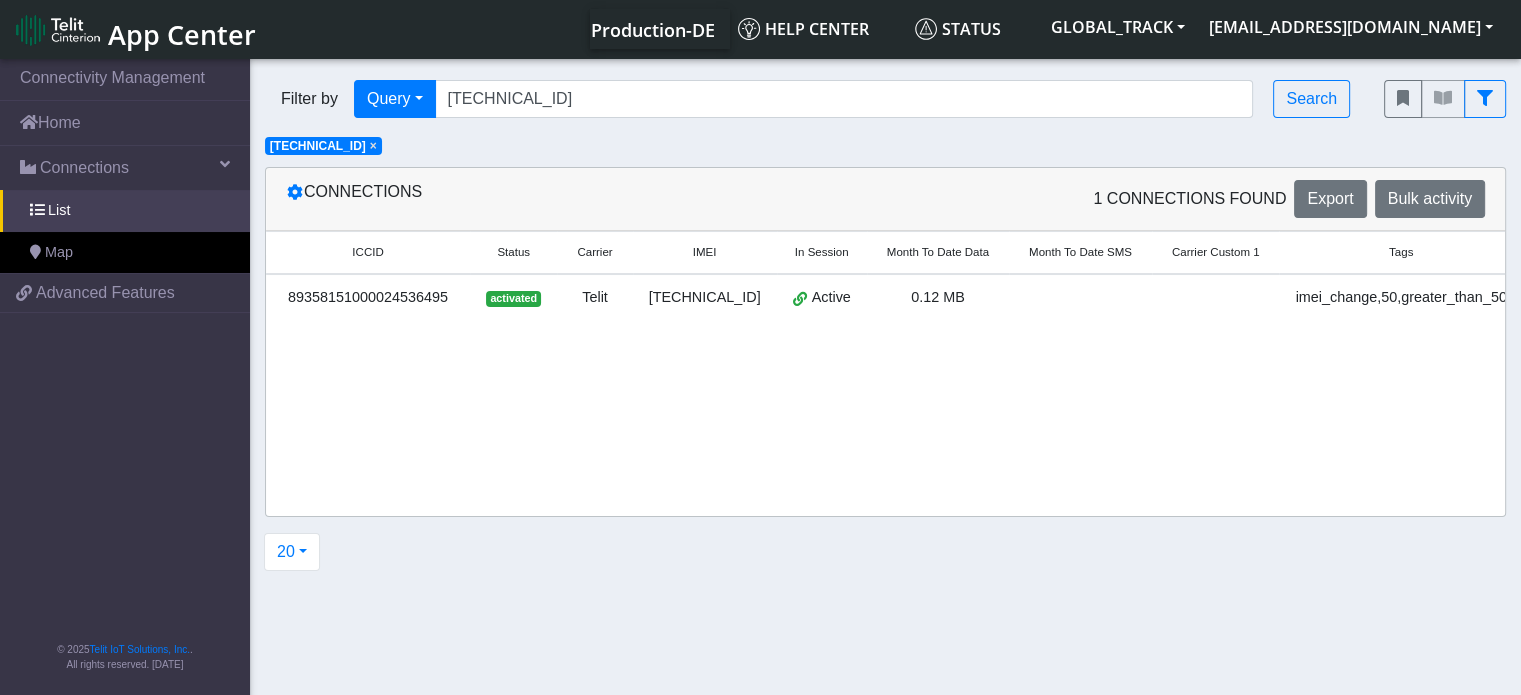 click on "×" 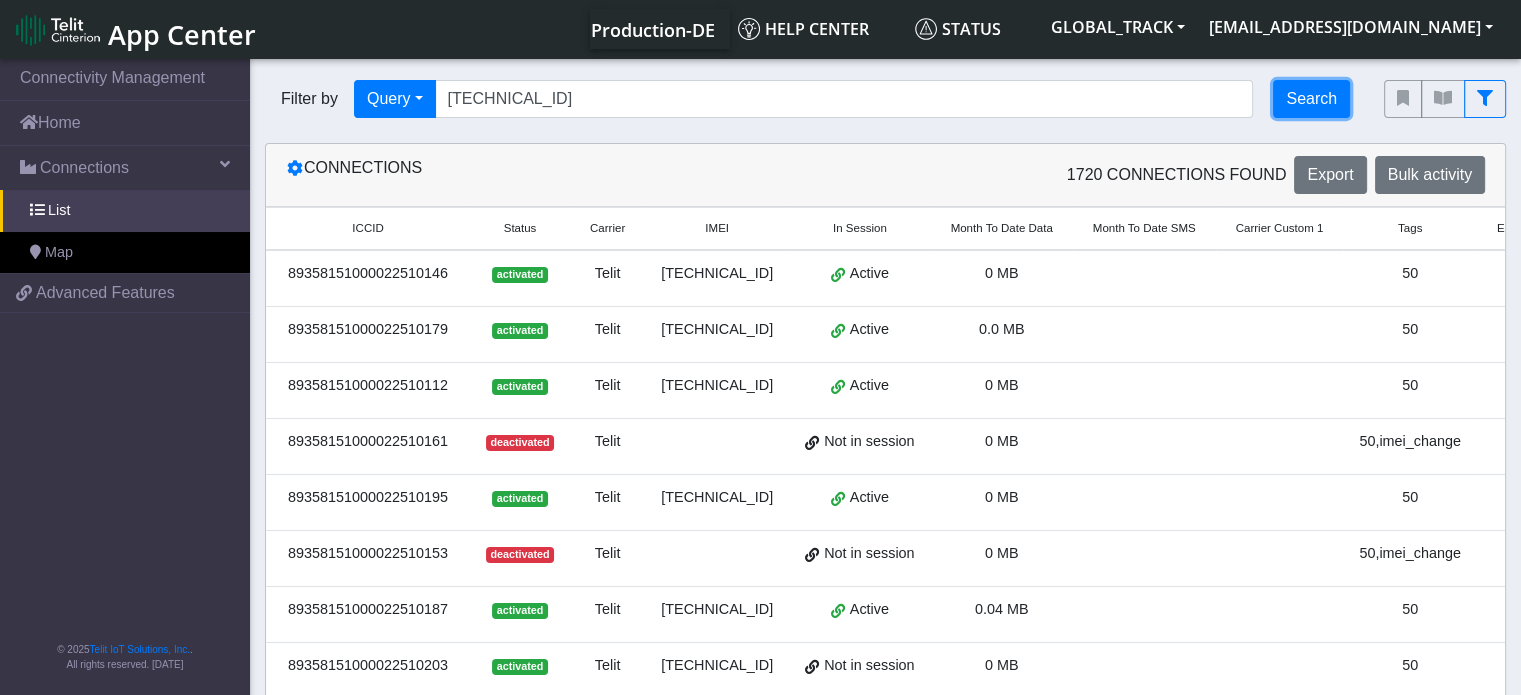 click on "Search" 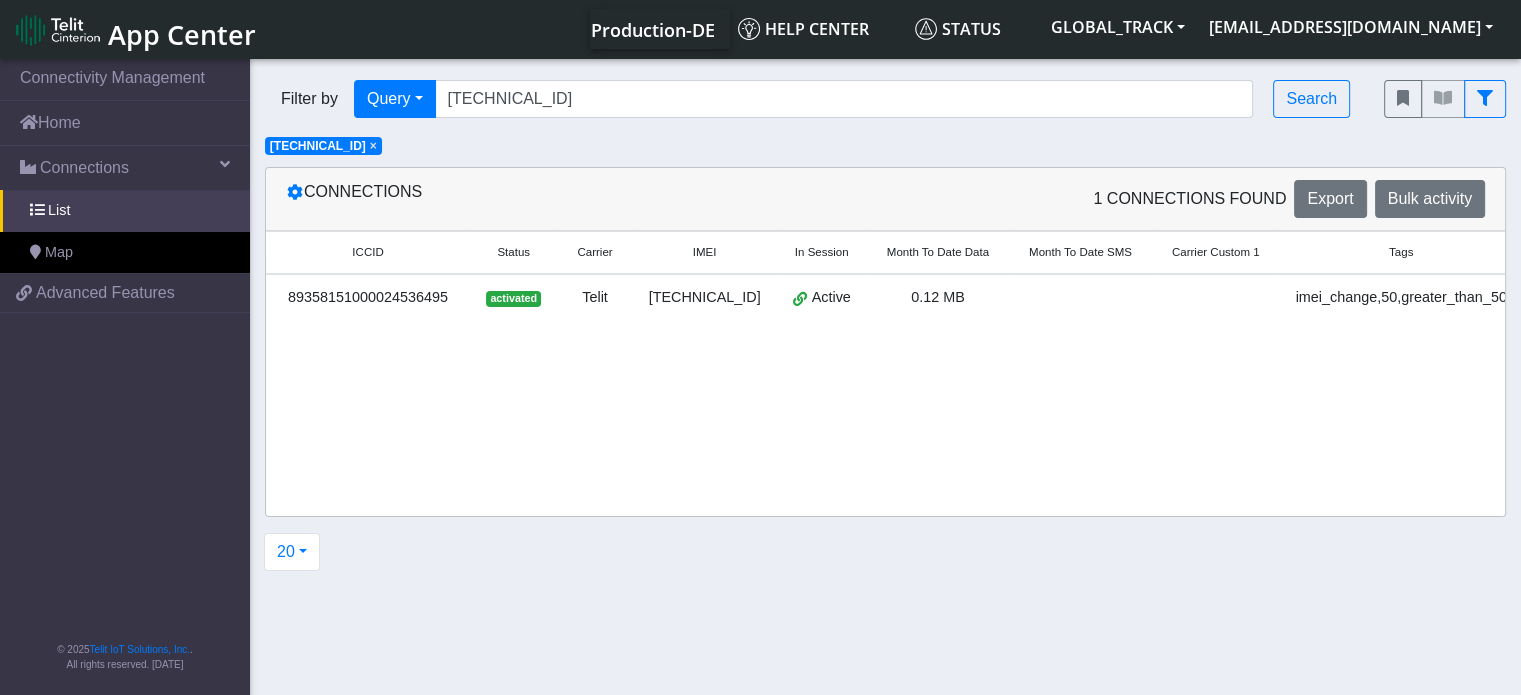 click at bounding box center (1216, 302) 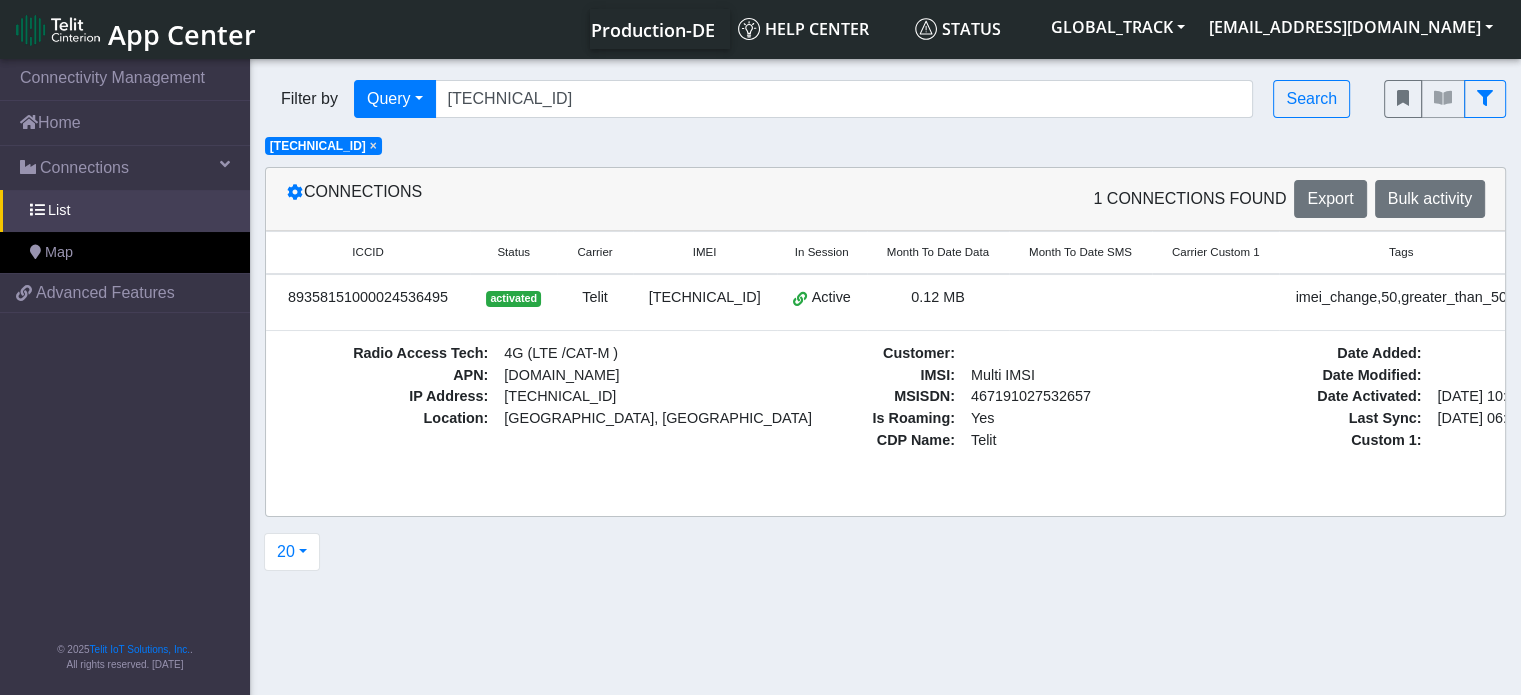 scroll, scrollTop: 0, scrollLeft: 146, axis: horizontal 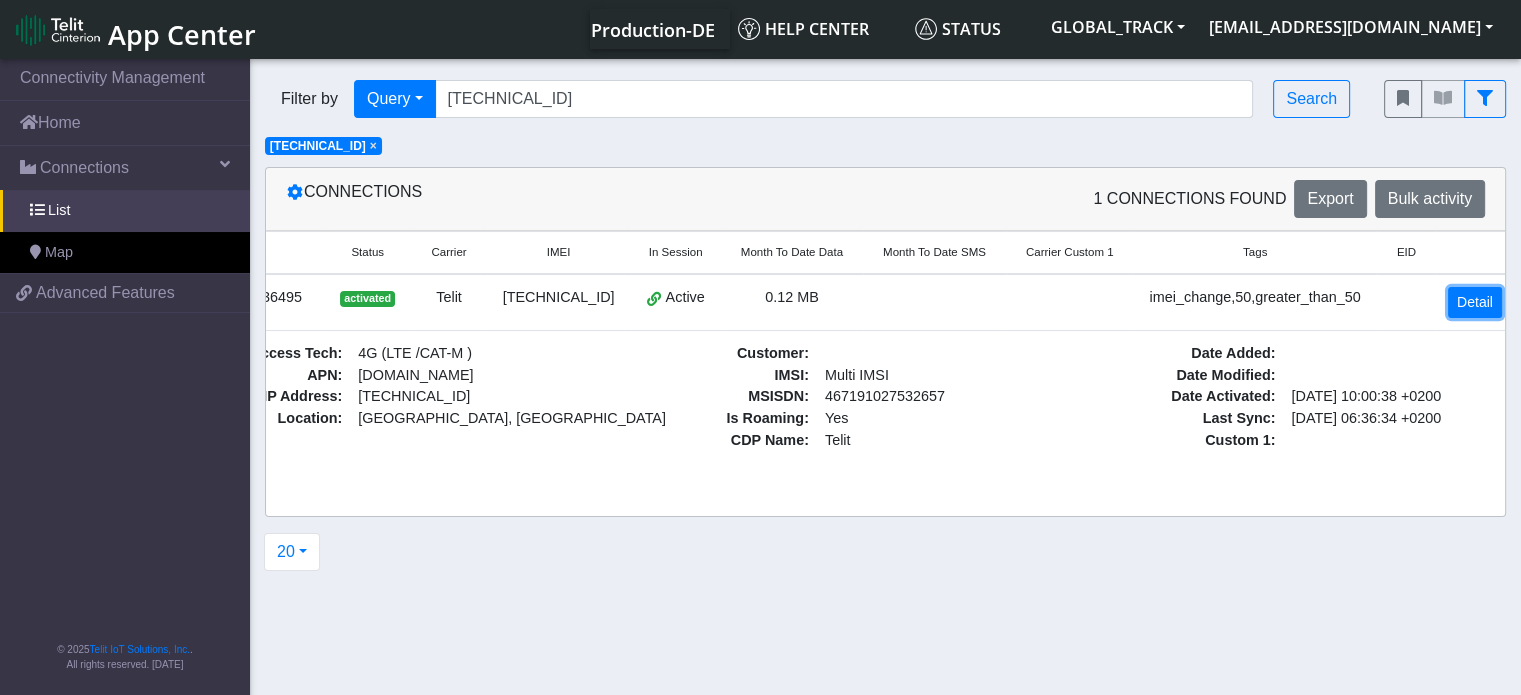 click on "Detail" at bounding box center [1475, 302] 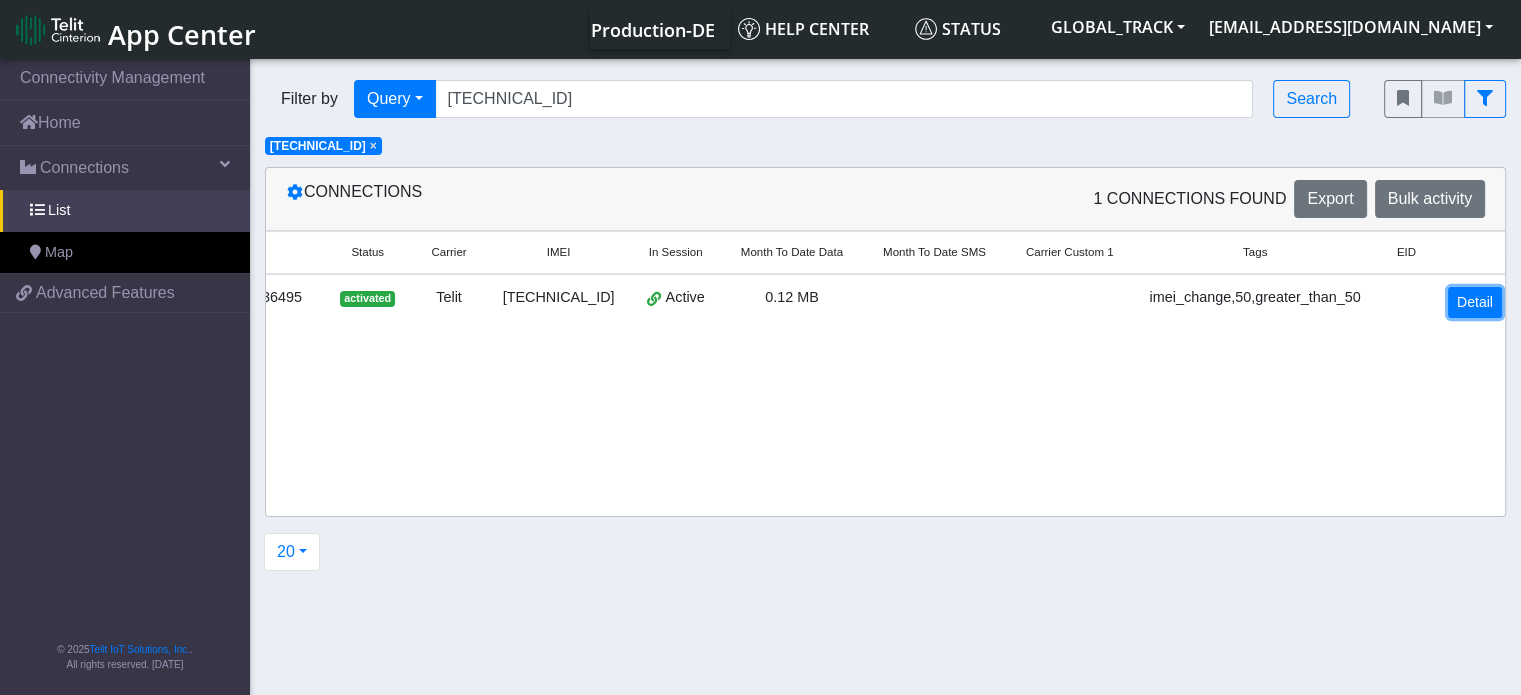scroll, scrollTop: 0, scrollLeft: 143, axis: horizontal 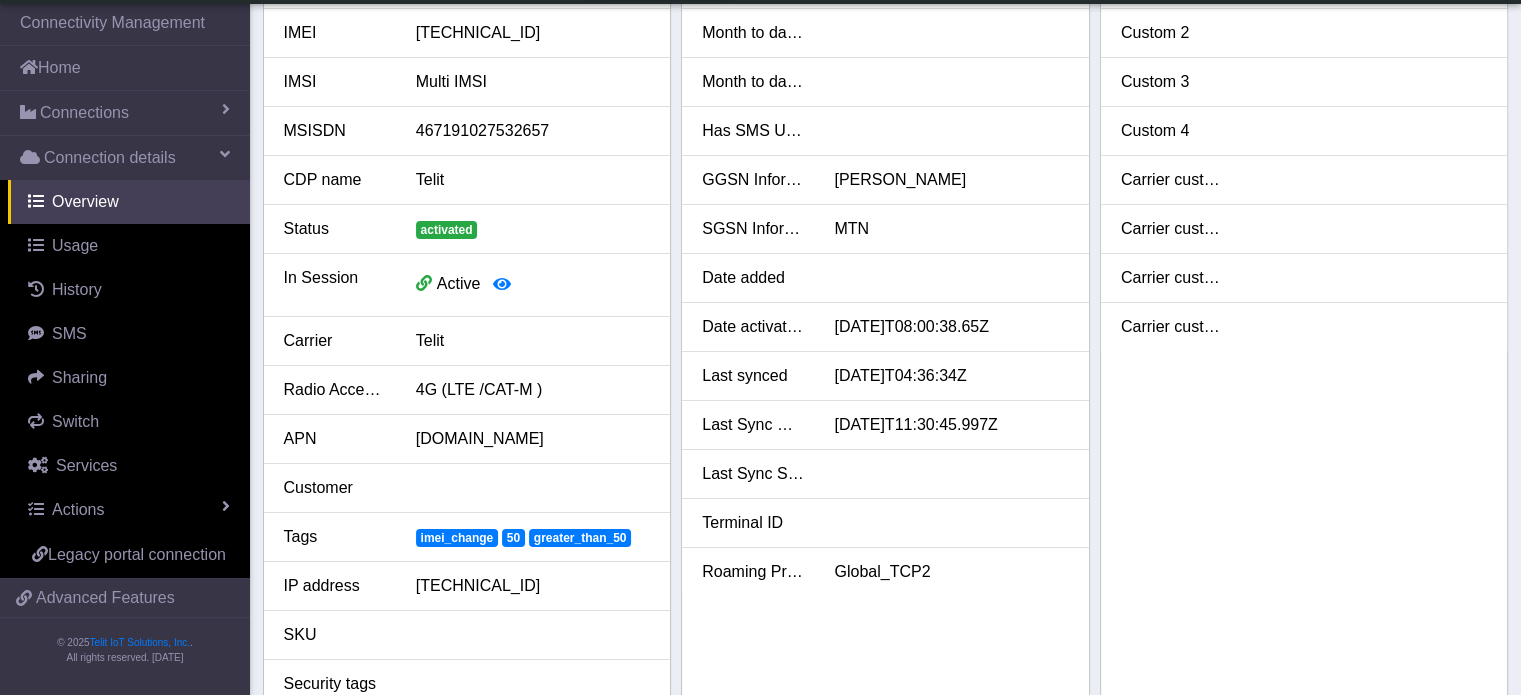 drag, startPoint x: 840, startPoint y: 370, endPoint x: 1021, endPoint y: 376, distance: 181.09943 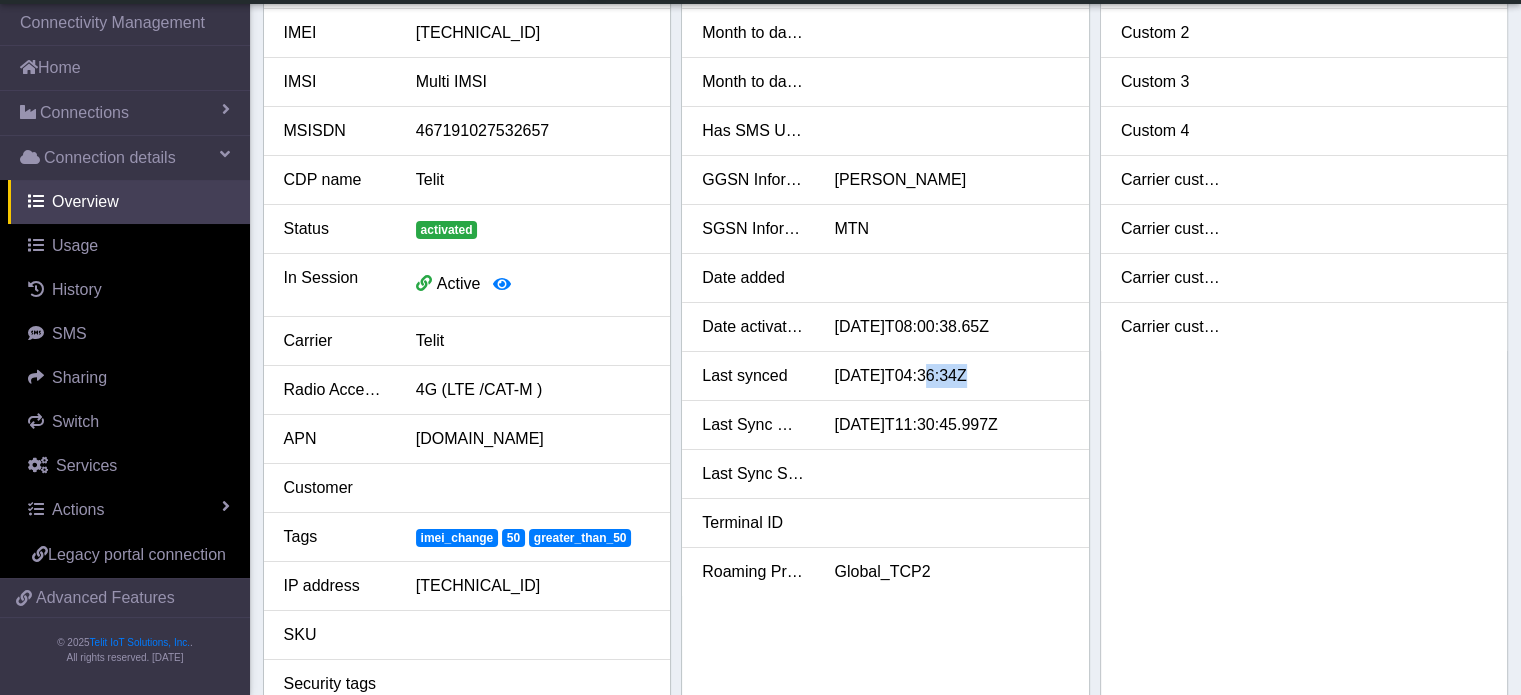 drag, startPoint x: 925, startPoint y: 377, endPoint x: 960, endPoint y: 376, distance: 35.014282 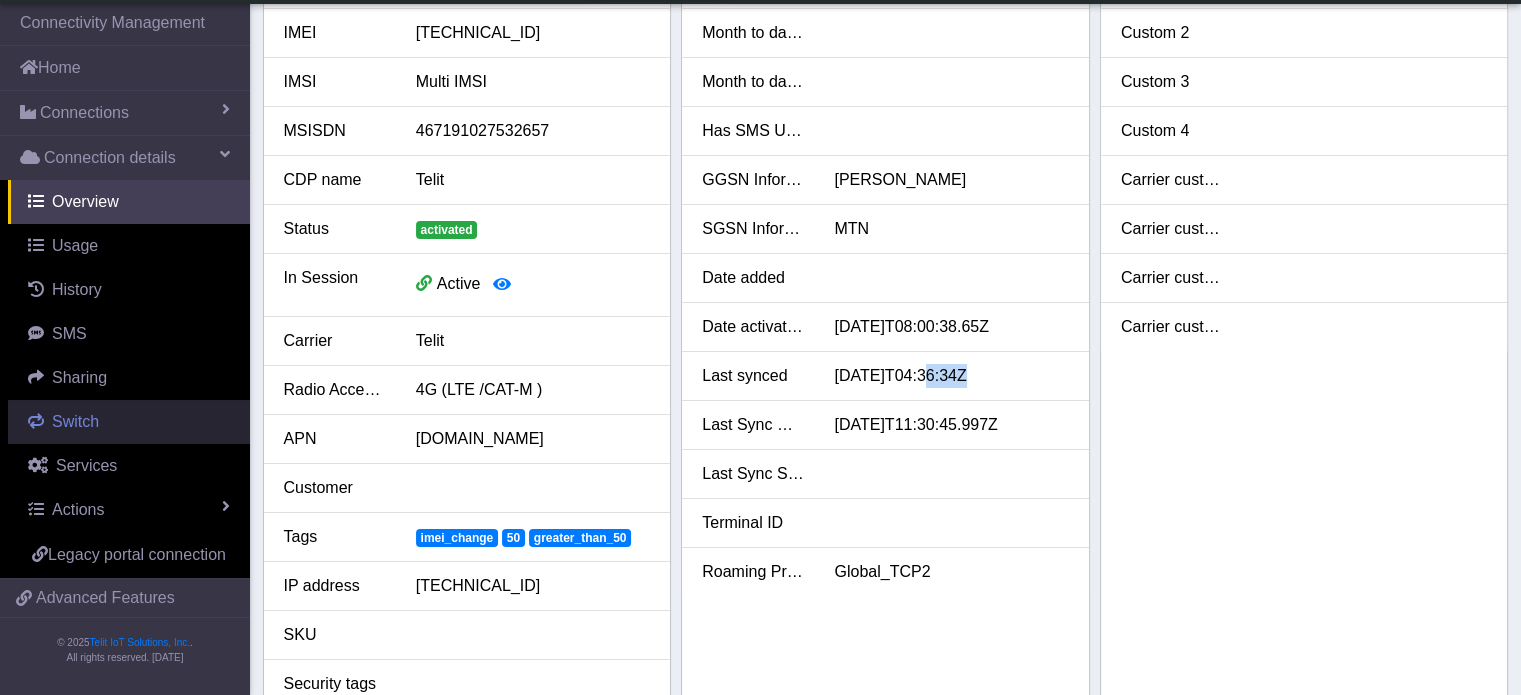 click on "Switch" at bounding box center (75, 421) 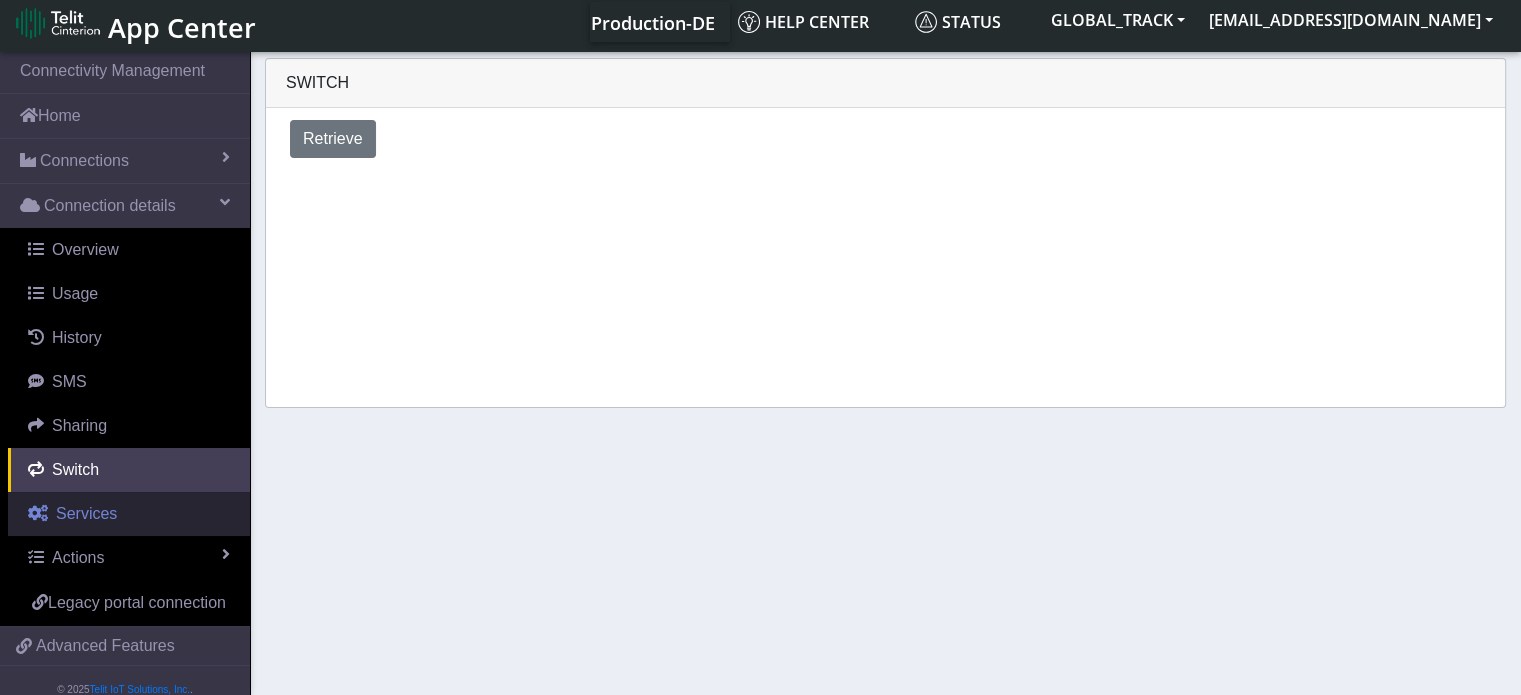scroll, scrollTop: 0, scrollLeft: 0, axis: both 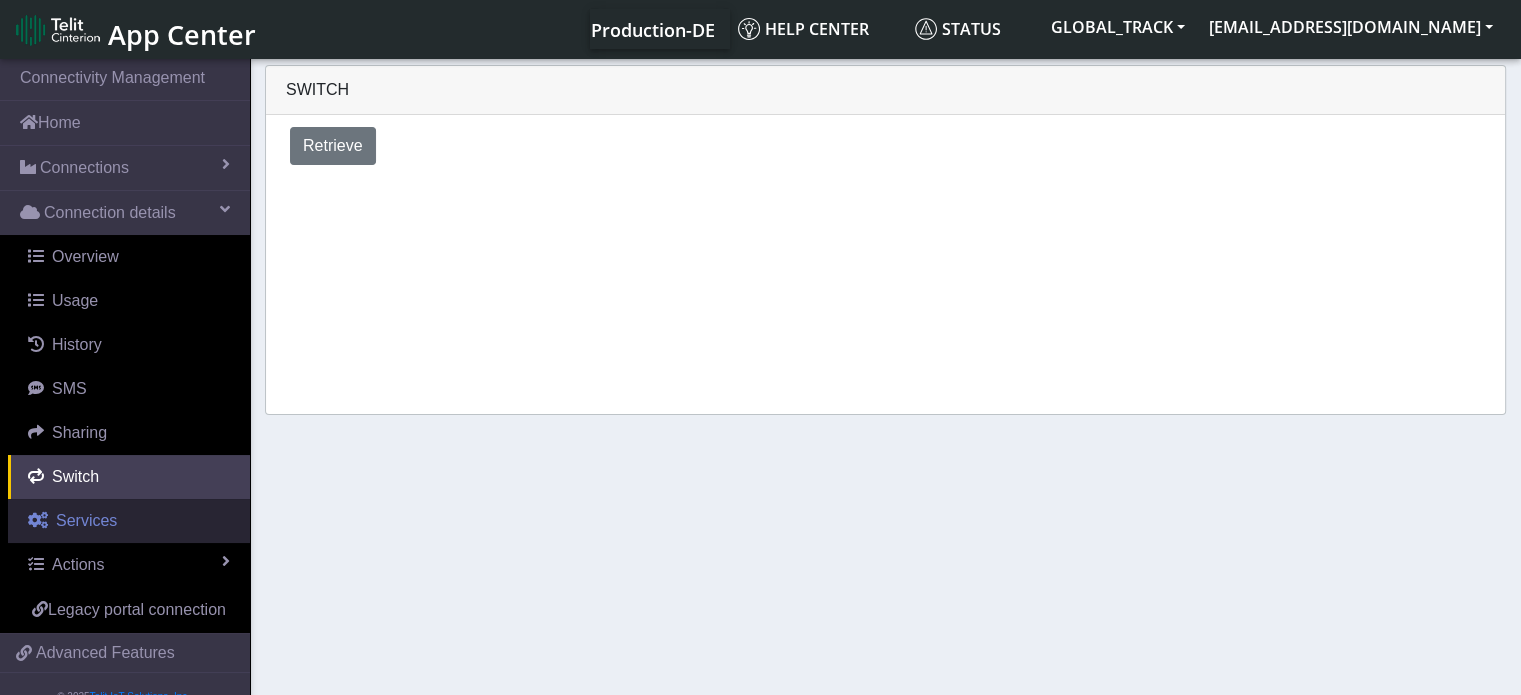 click on "Switch" at bounding box center (129, 477) 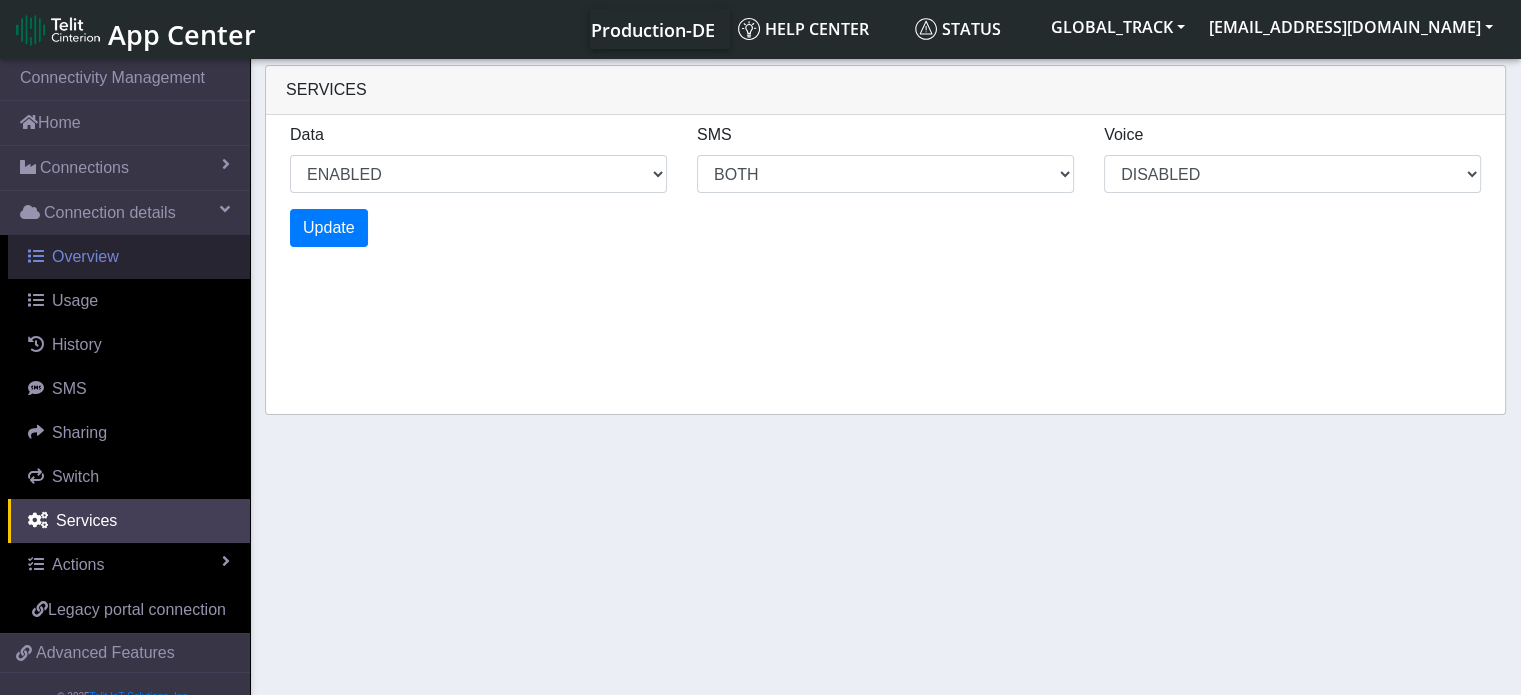 click on "Overview" at bounding box center [85, 256] 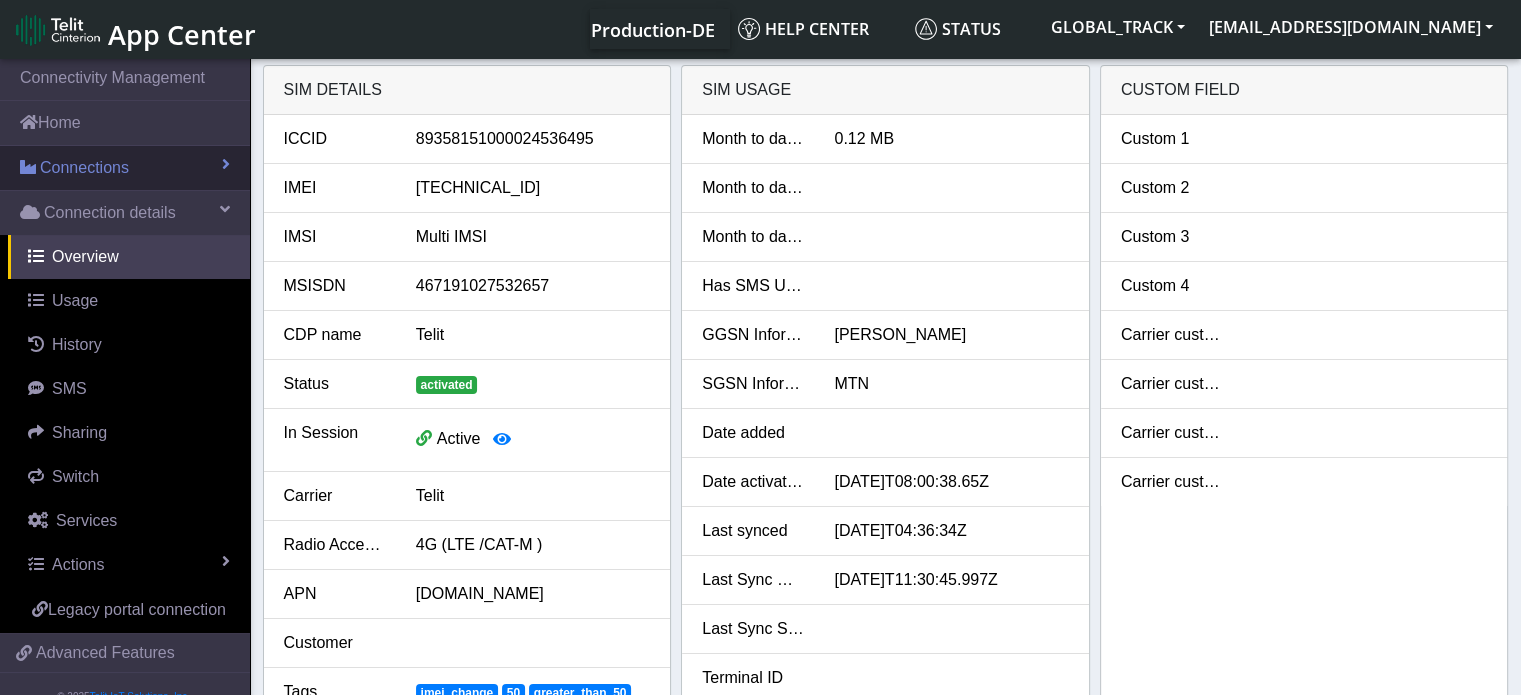 click on "Connections" at bounding box center [125, 168] 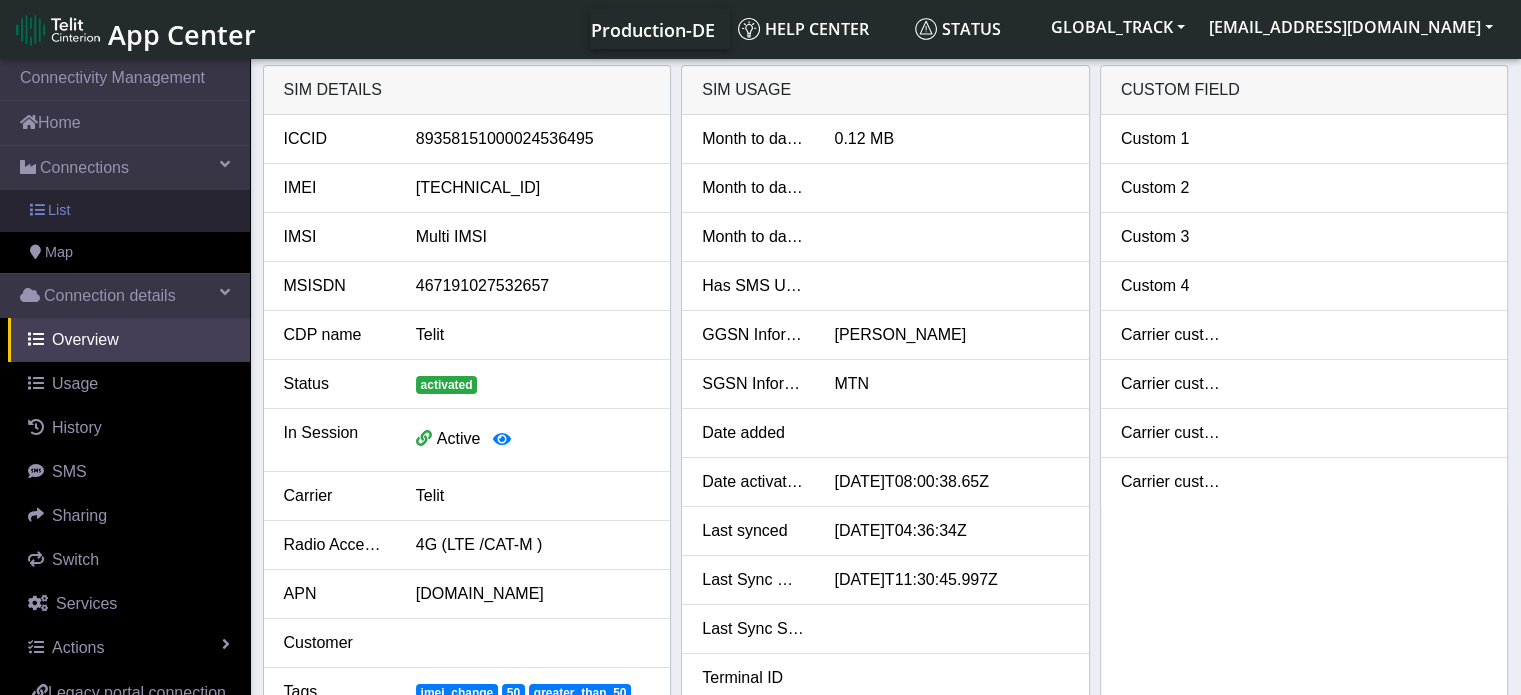 click on "List" at bounding box center (125, 211) 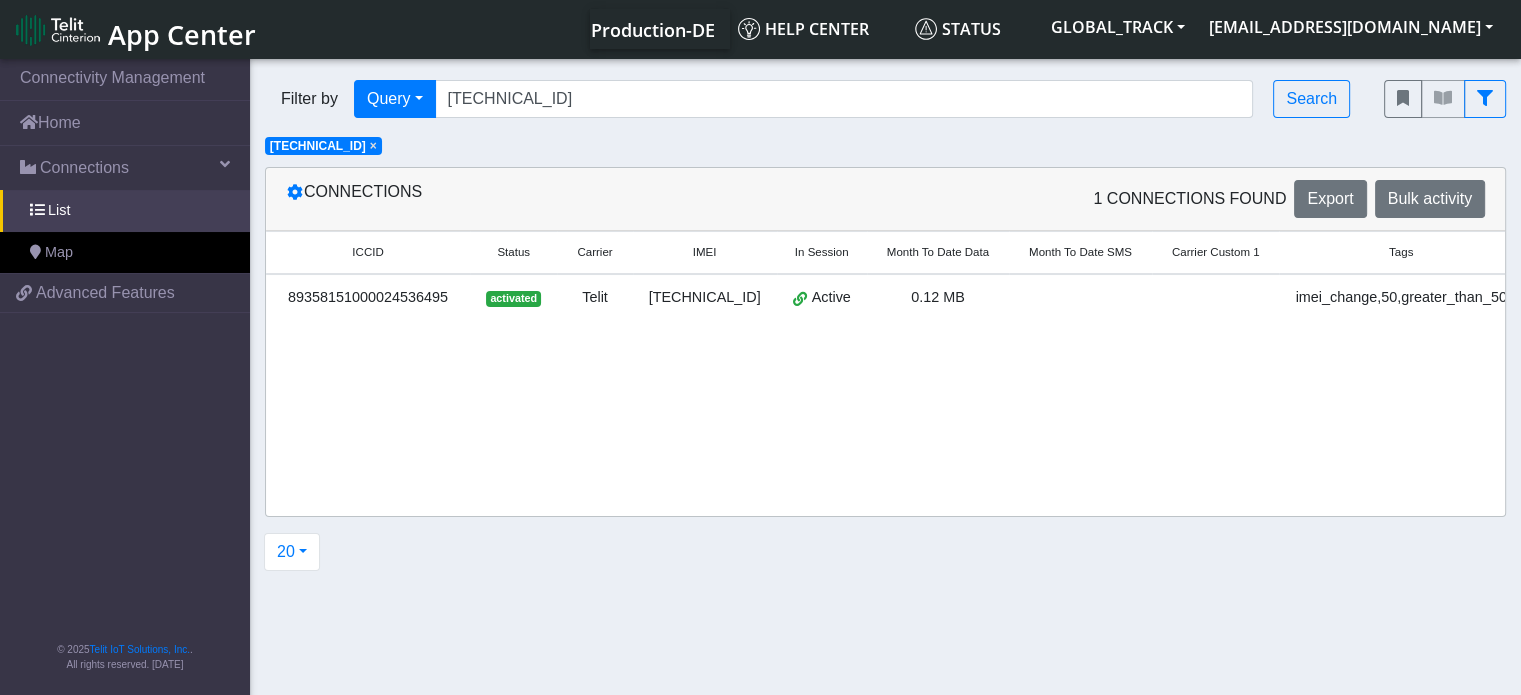 click on "×" 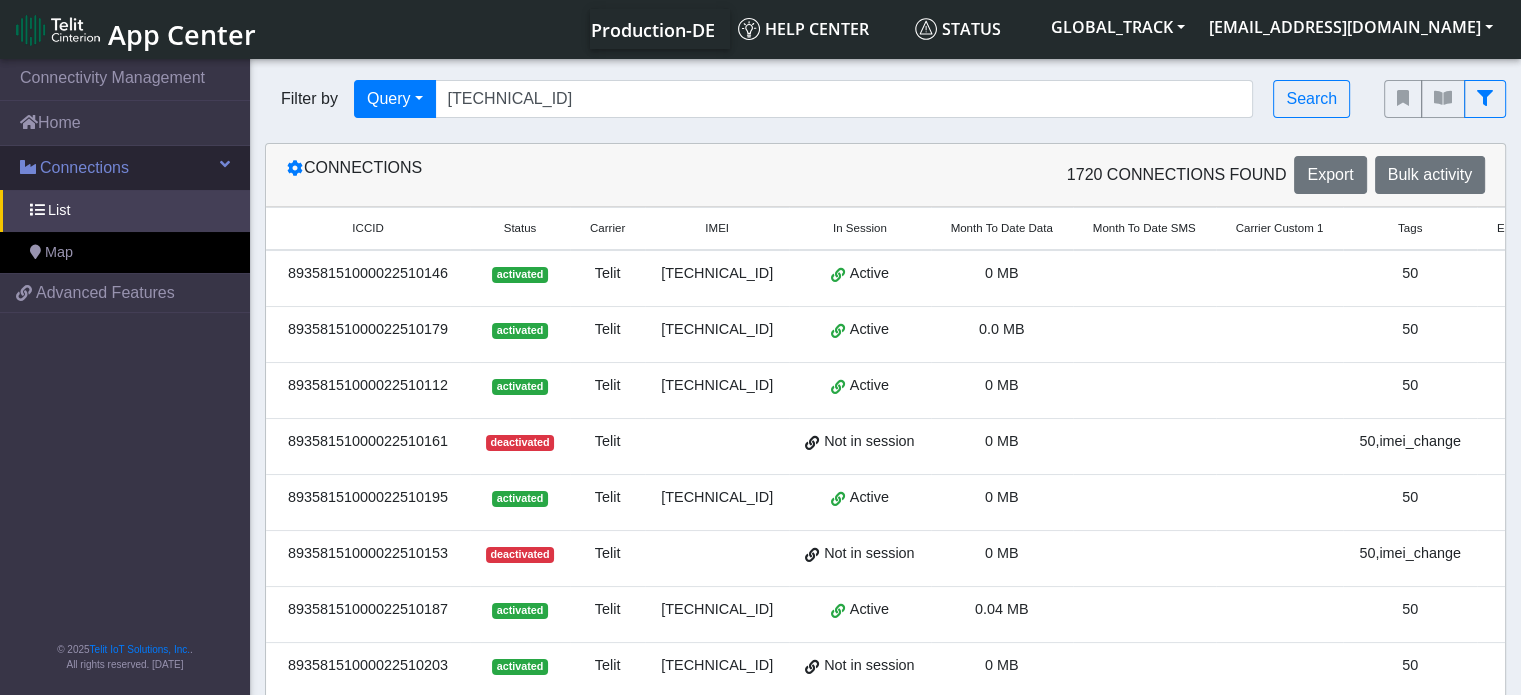 click on "Connections" at bounding box center [125, 168] 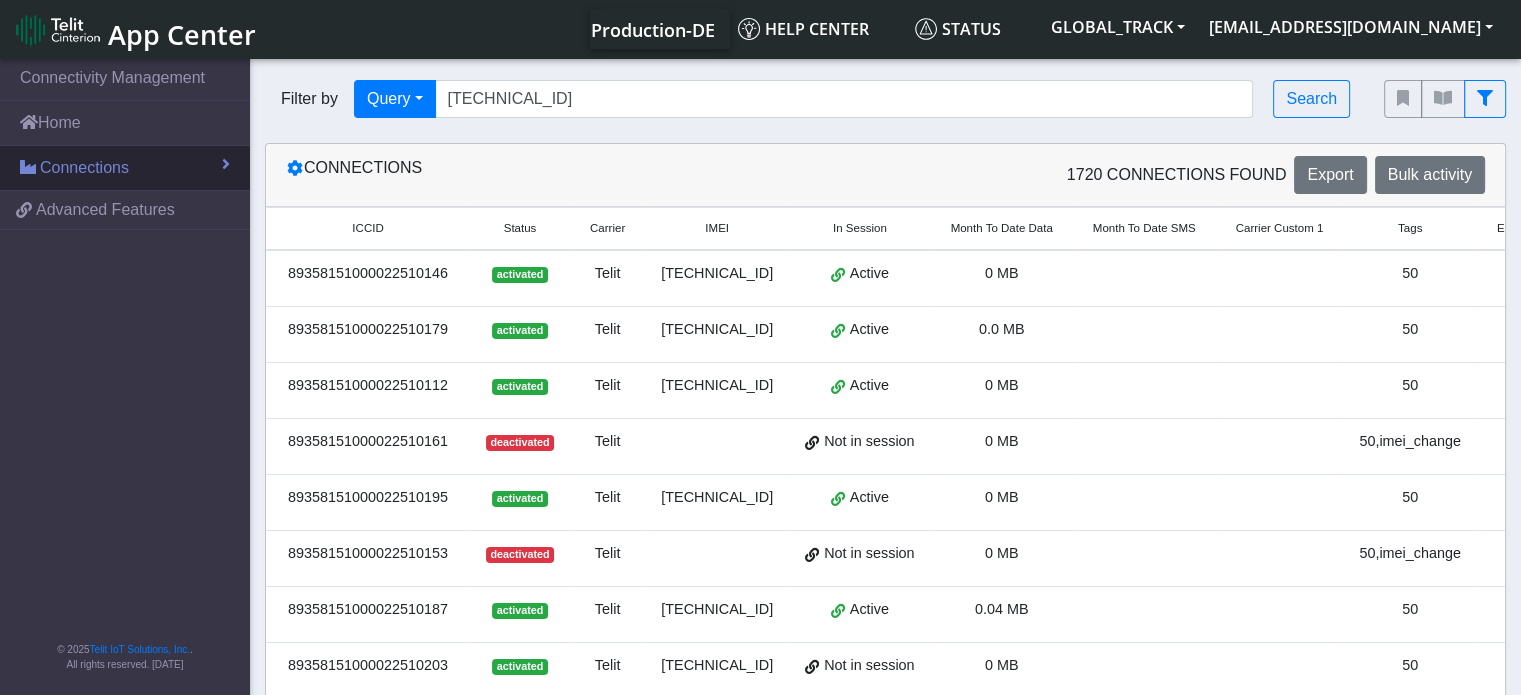 click on "Connections" at bounding box center [84, 168] 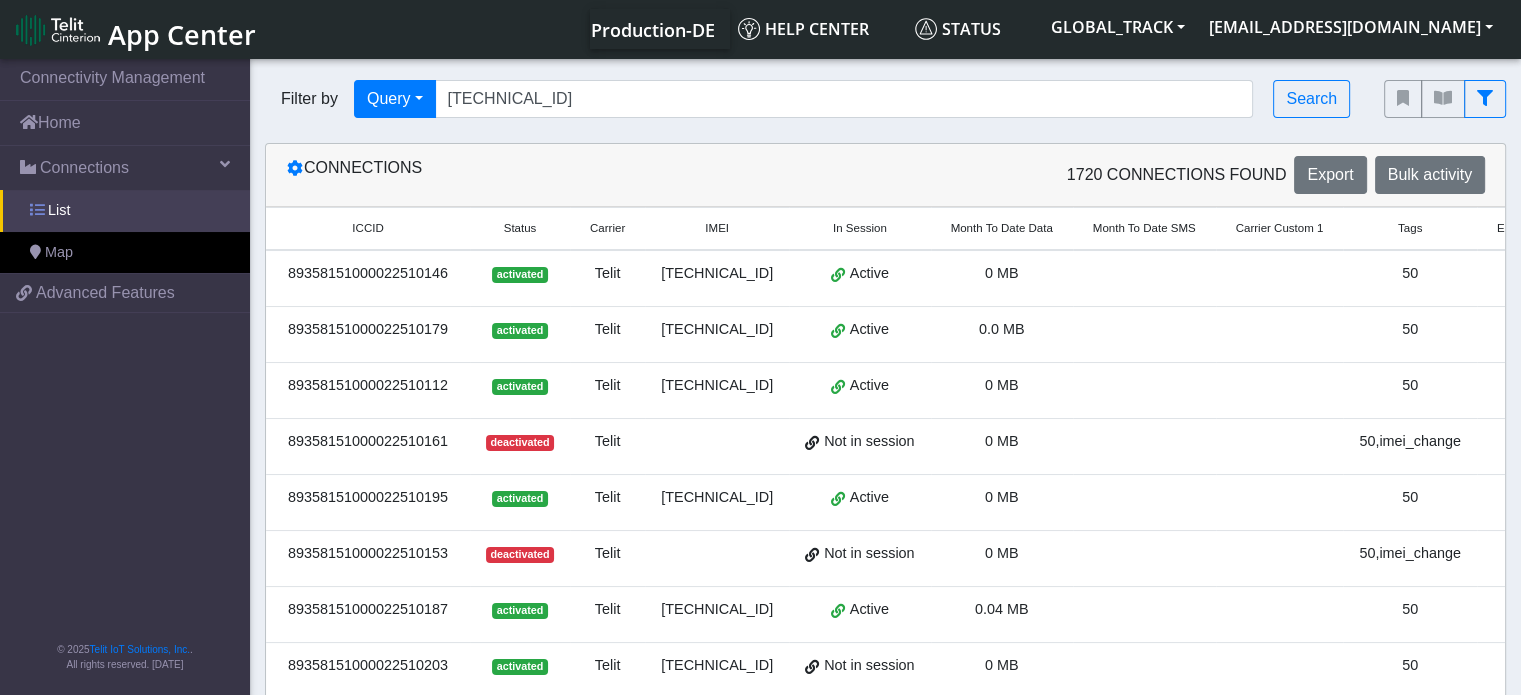 click on "List" at bounding box center [125, 211] 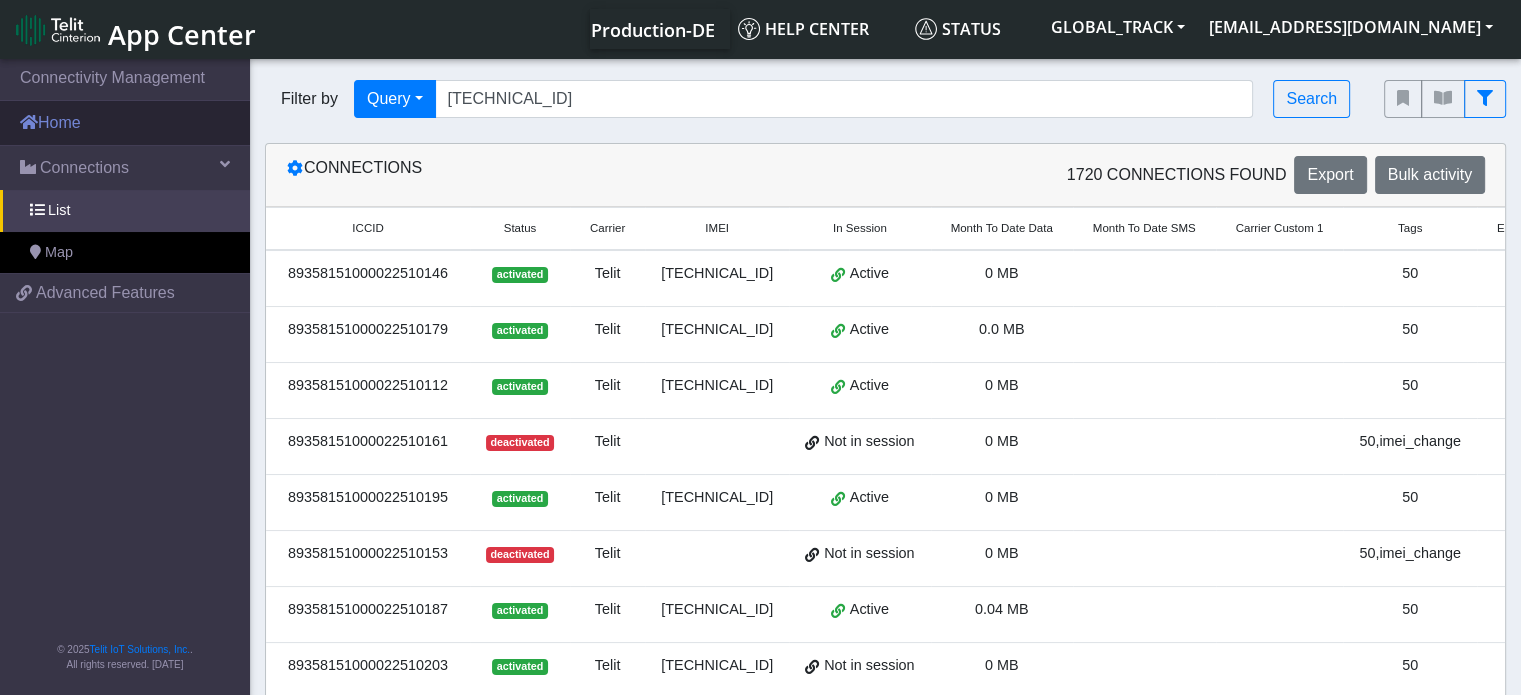 click on "Home" at bounding box center [125, 123] 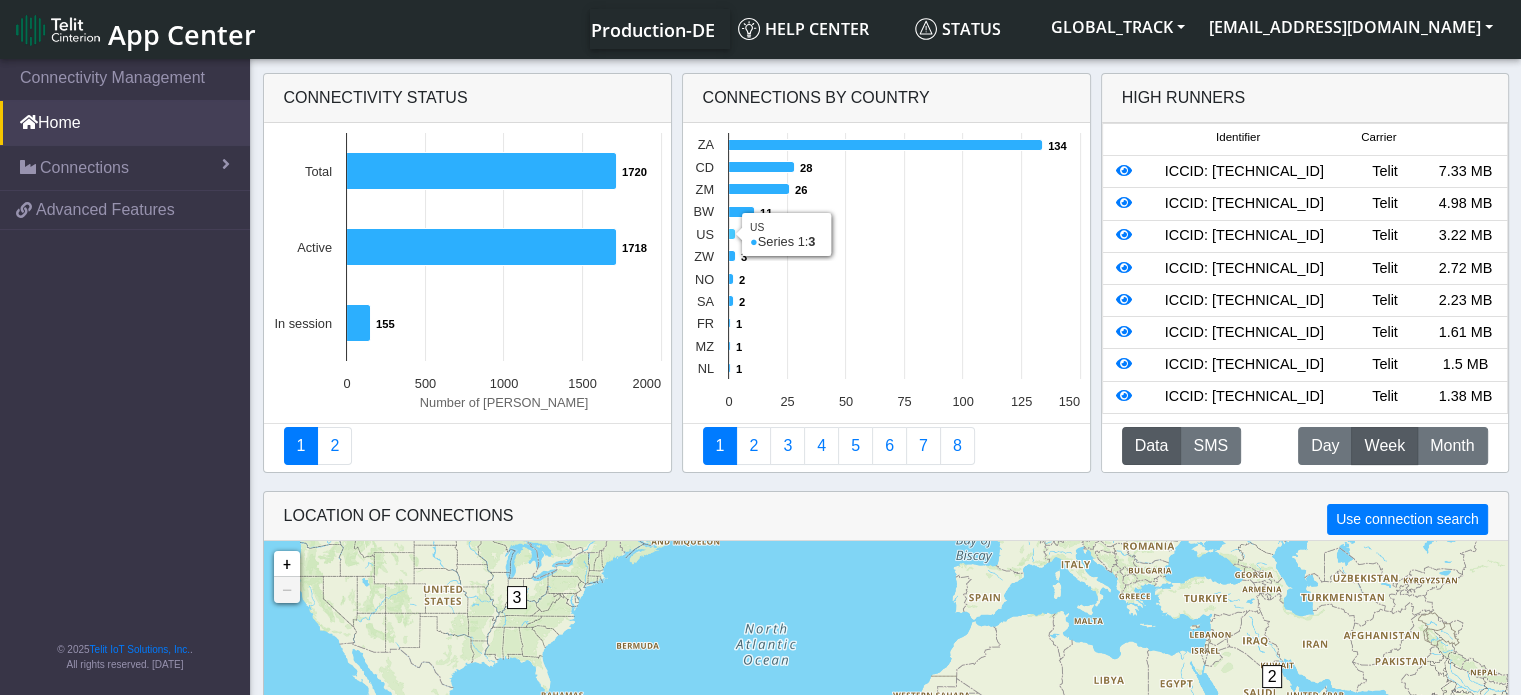click 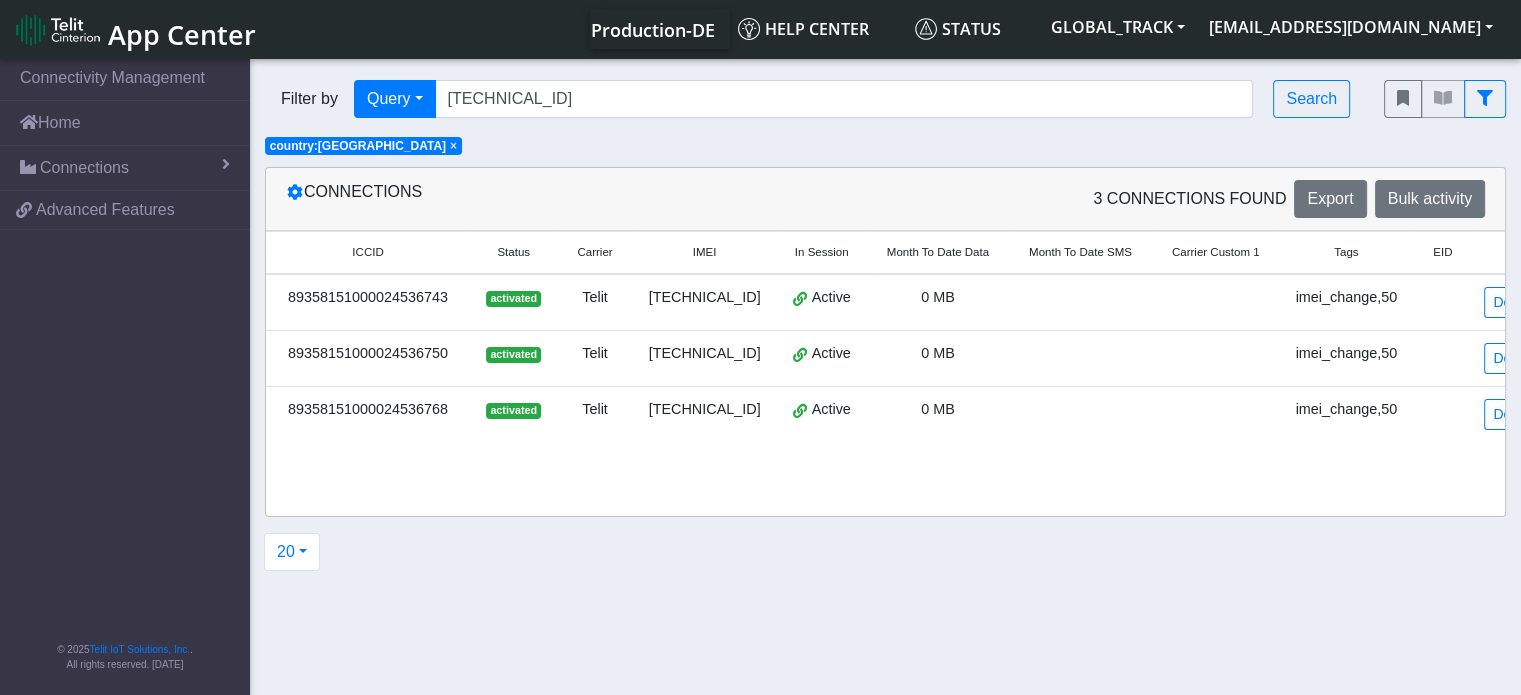click on "activated" at bounding box center [513, 302] 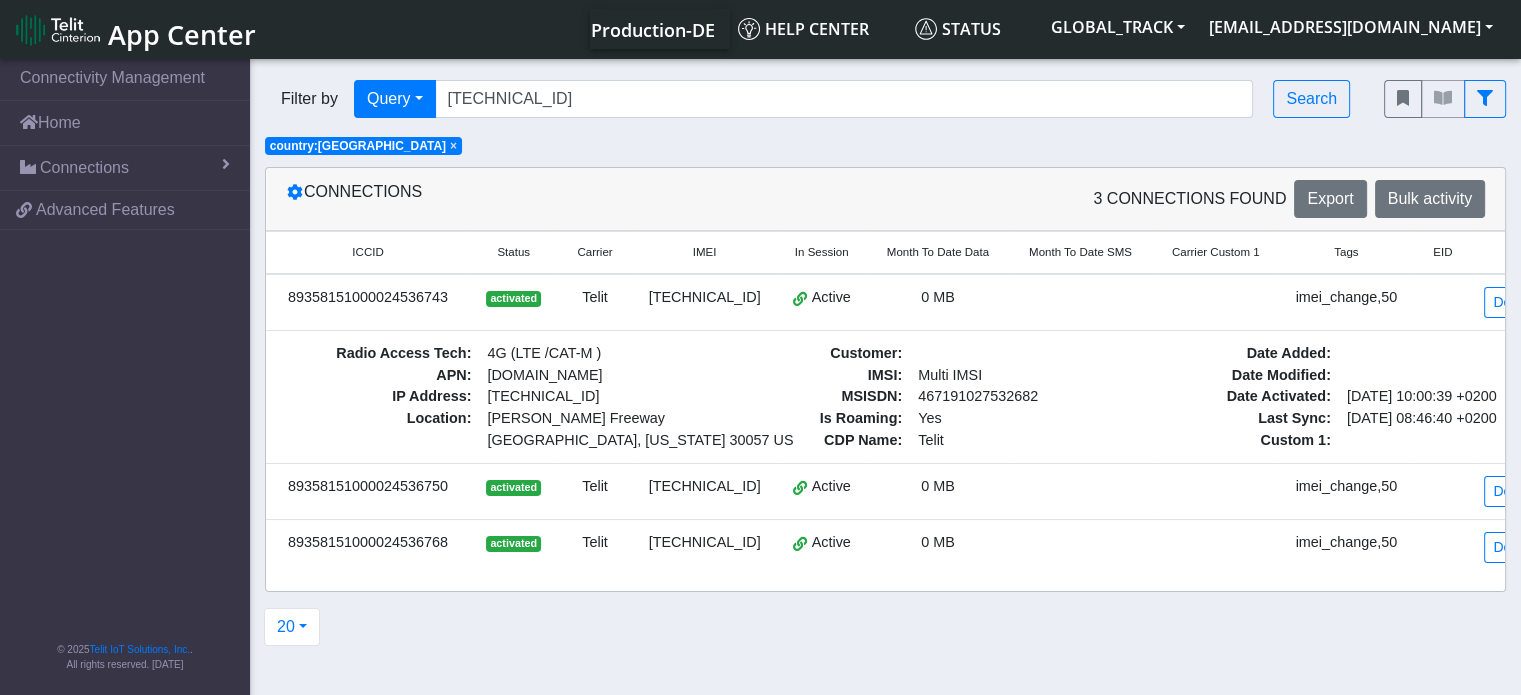 scroll, scrollTop: 0, scrollLeft: 41, axis: horizontal 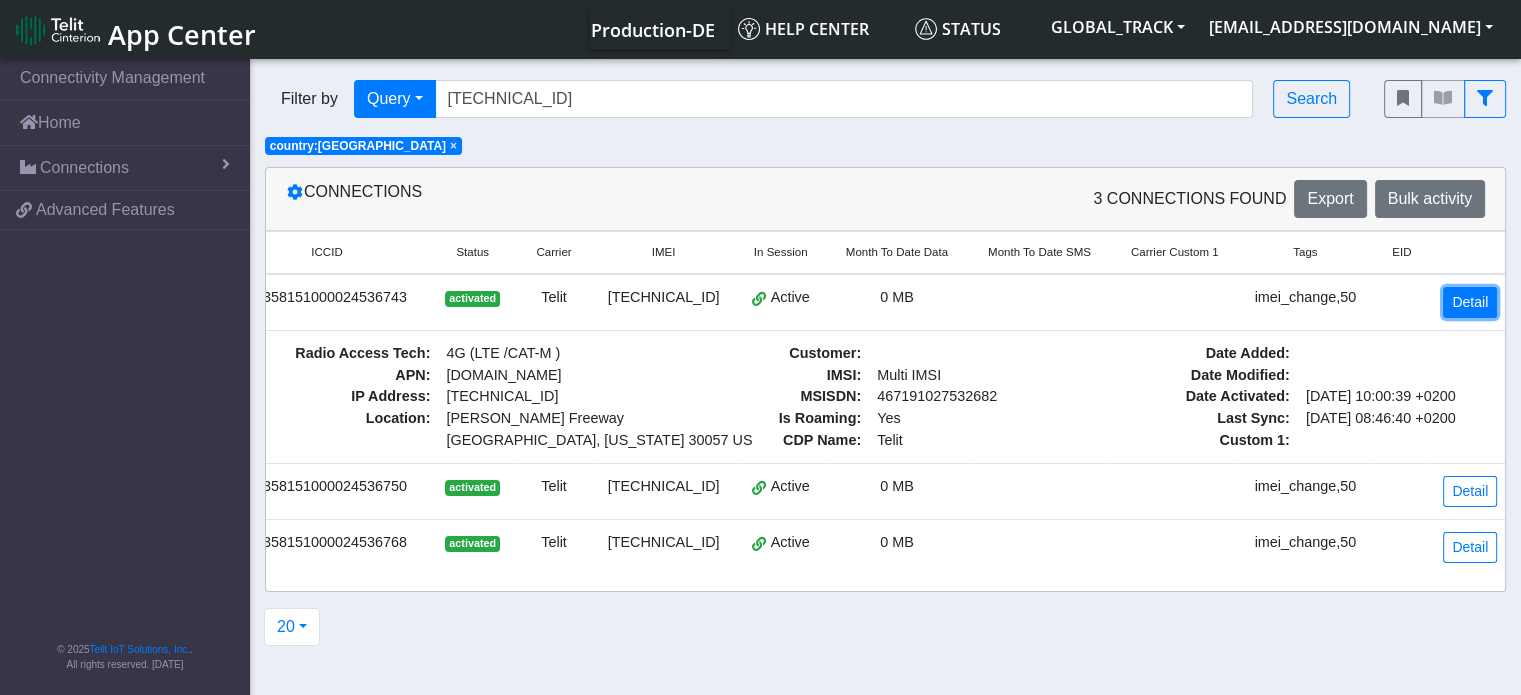 click on "Detail" at bounding box center [1470, 302] 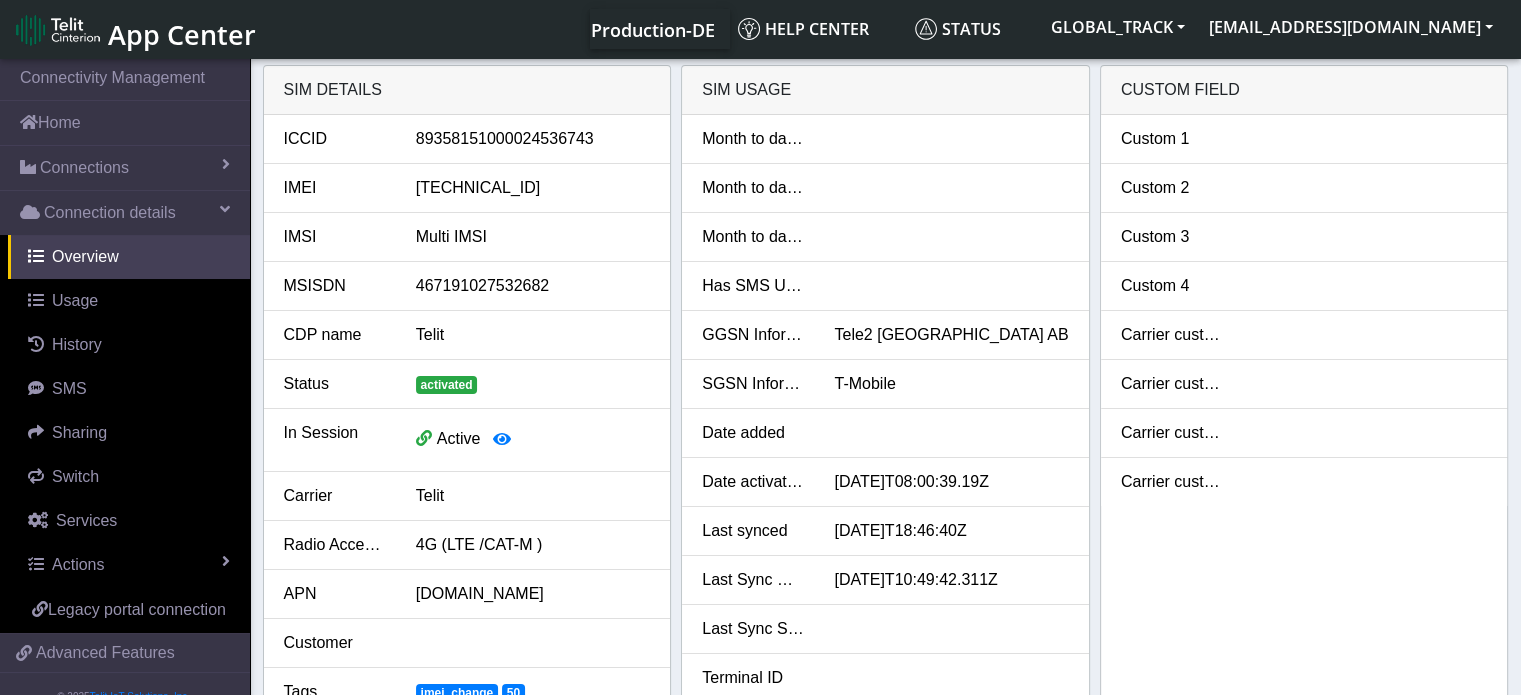 drag, startPoint x: 846, startPoint y: 537, endPoint x: 996, endPoint y: 537, distance: 150 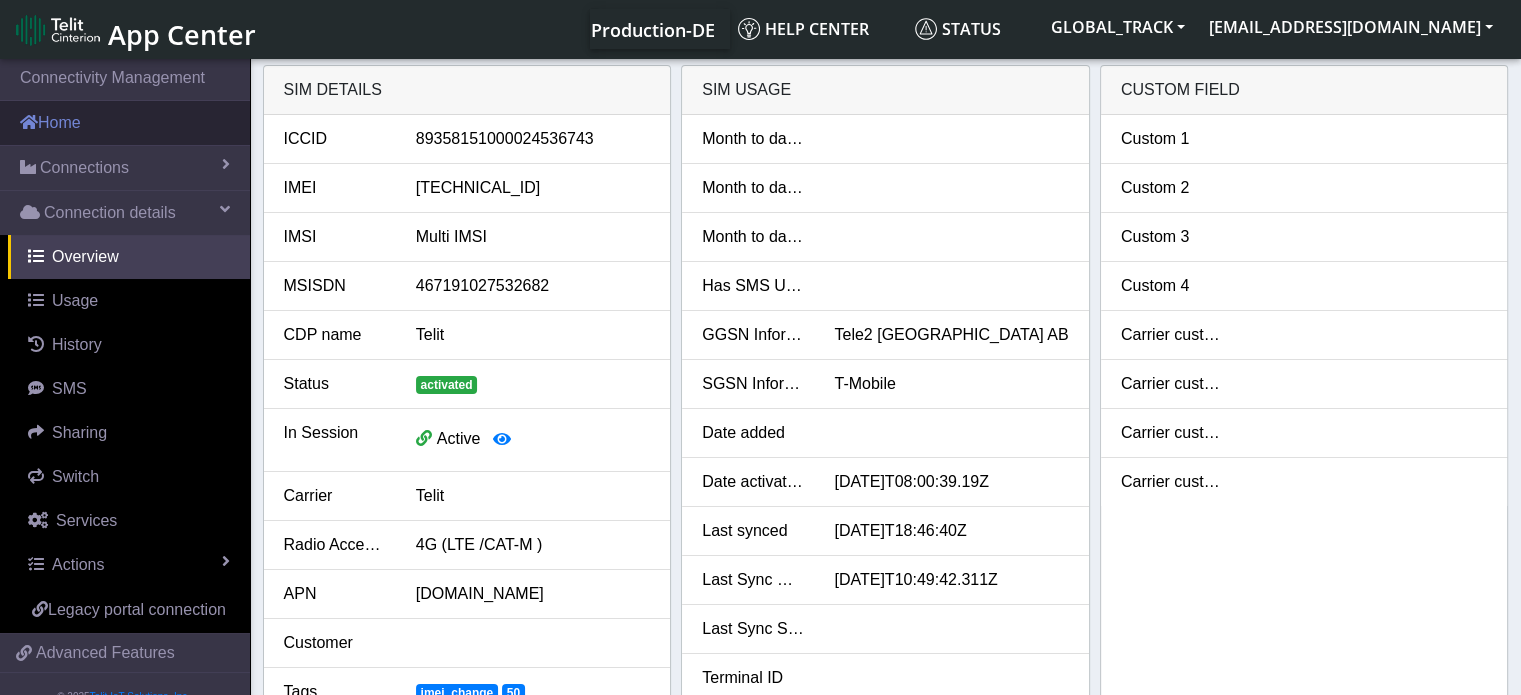 click on "Home" at bounding box center [125, 123] 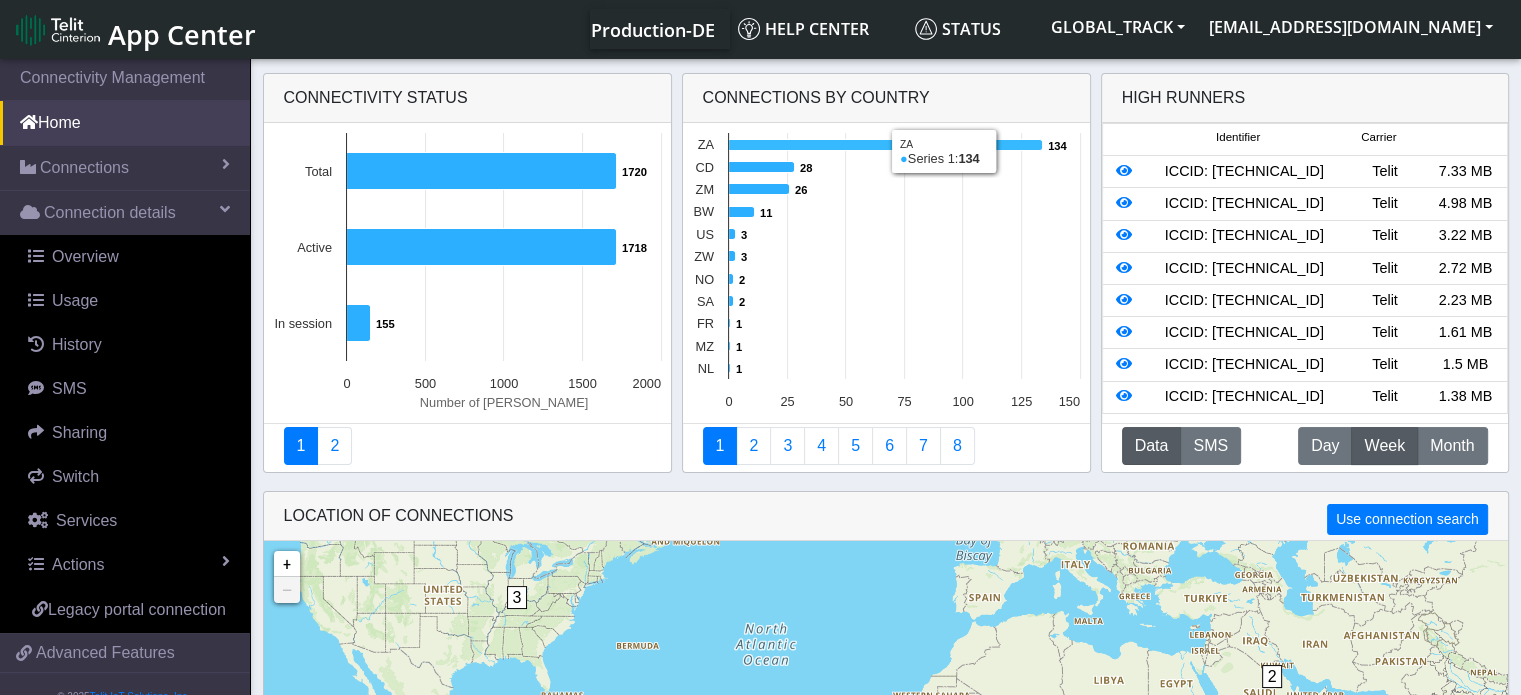 click 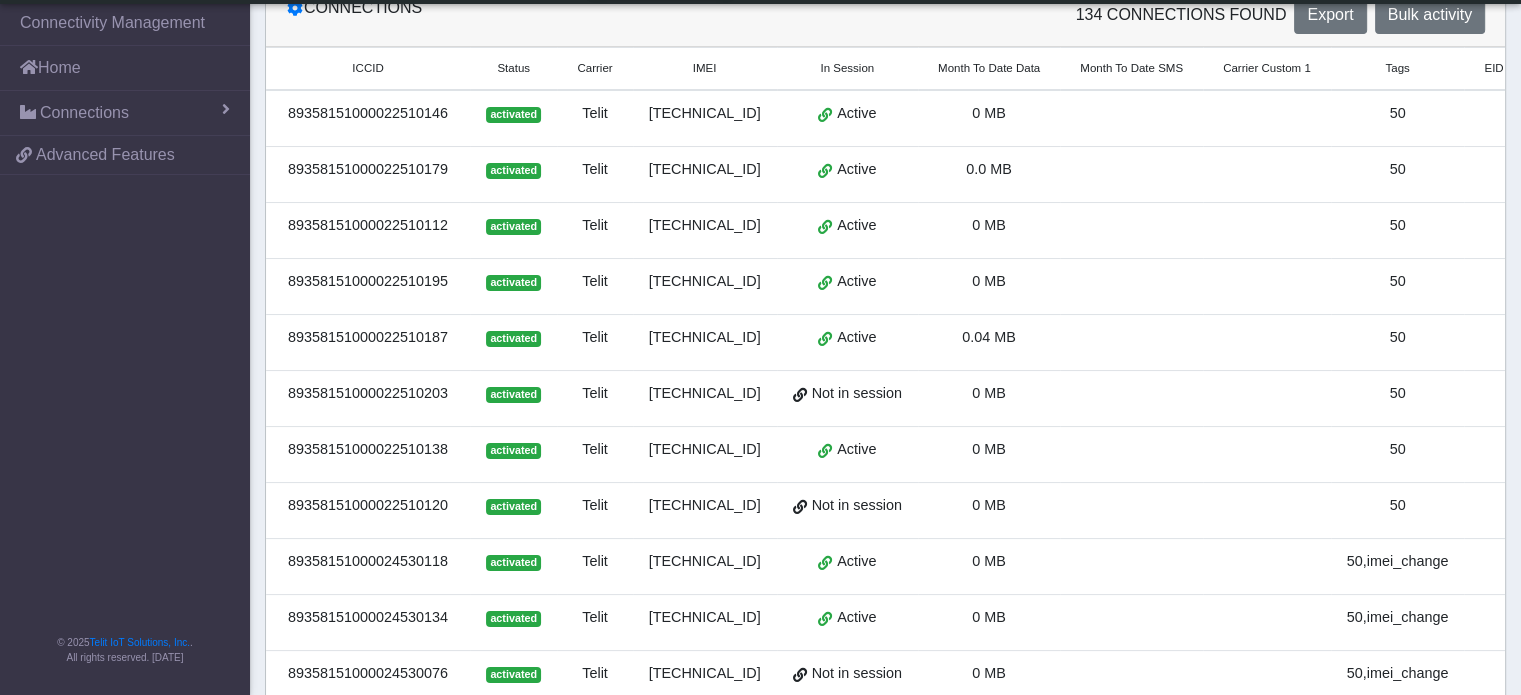 scroll, scrollTop: 0, scrollLeft: 0, axis: both 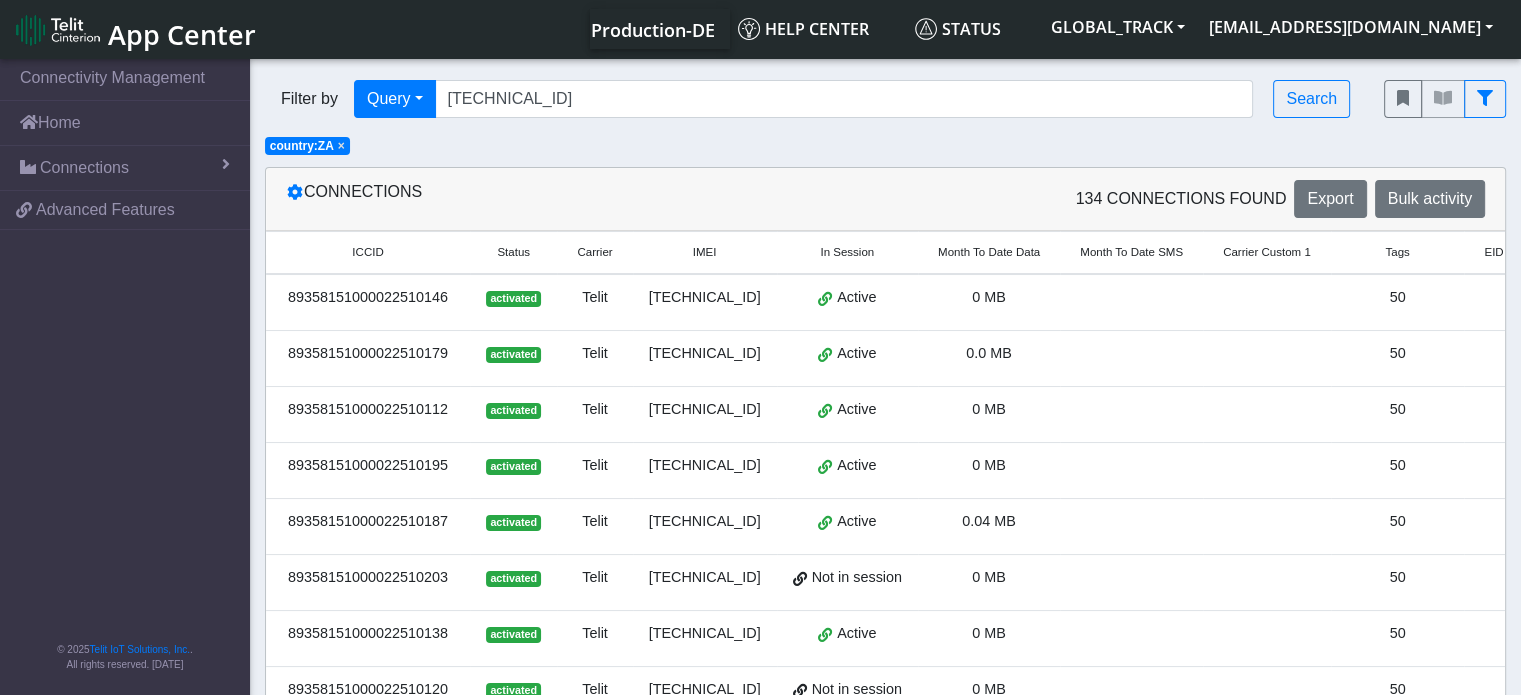 click on "[TECHNICAL_ID]" at bounding box center (705, 302) 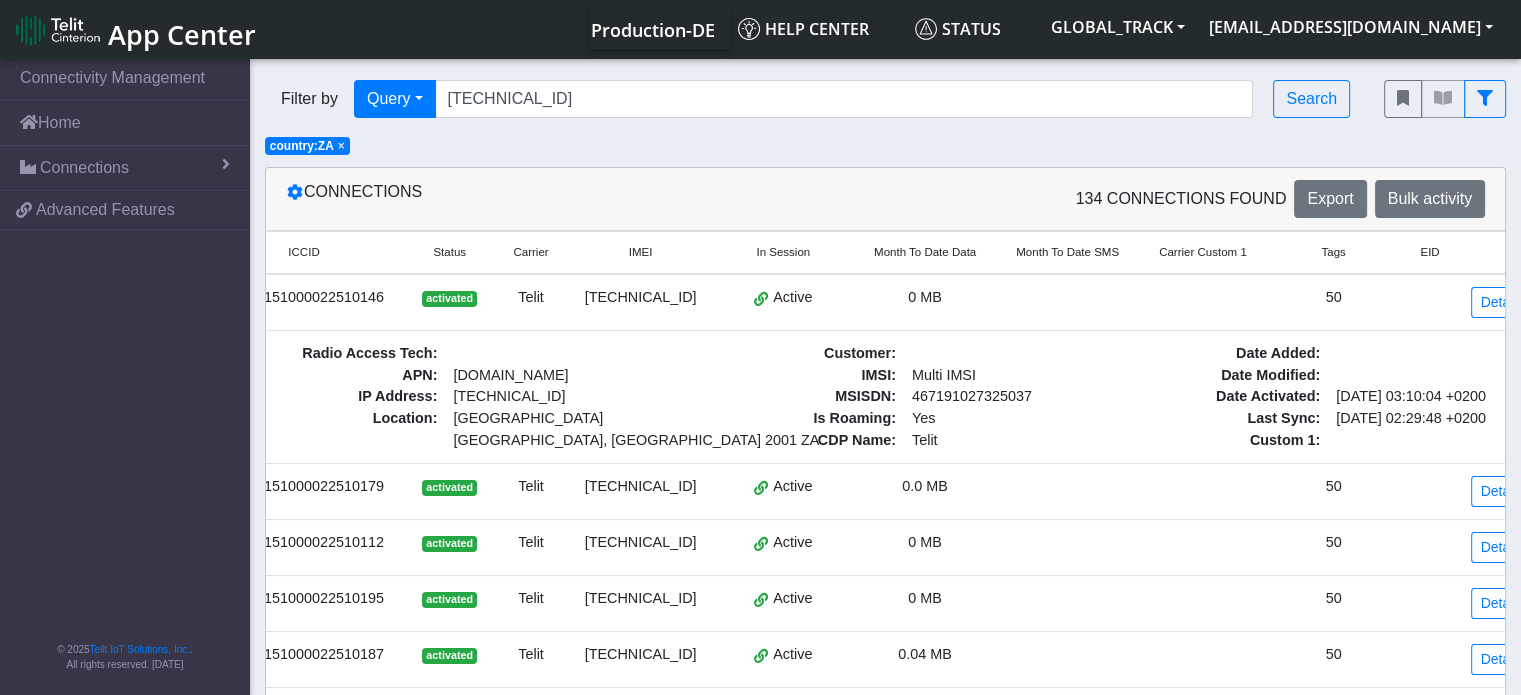 scroll, scrollTop: 0, scrollLeft: 92, axis: horizontal 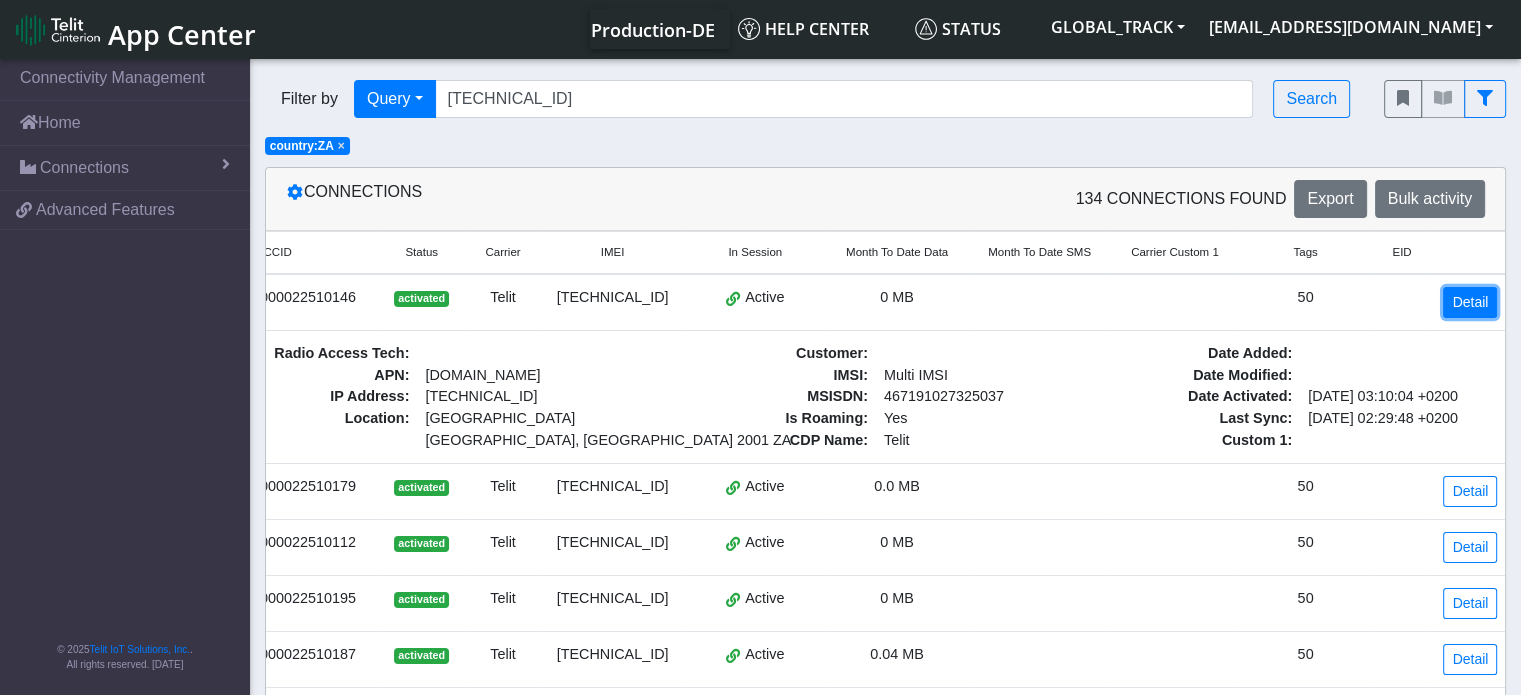 click on "Detail" at bounding box center (1470, 302) 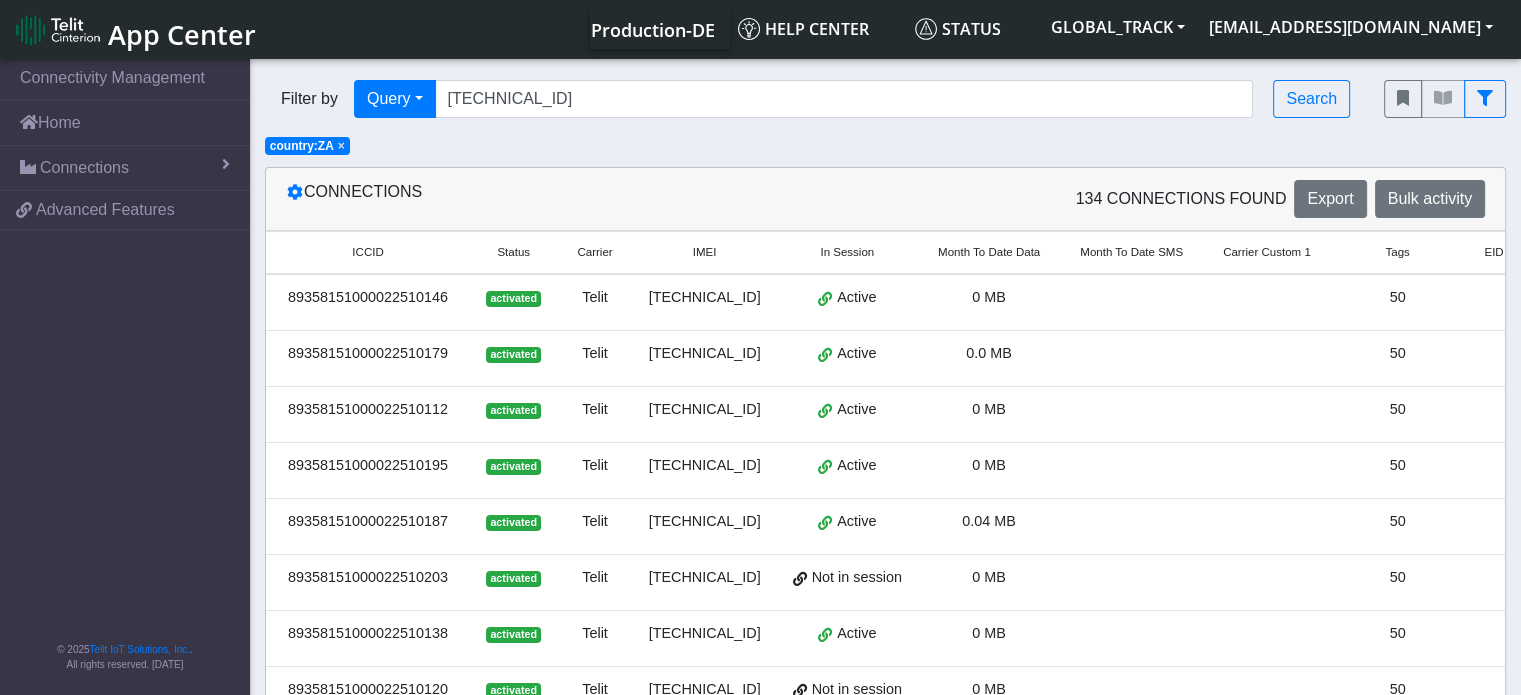 click on "134 Connections found  Export Bulk activity" 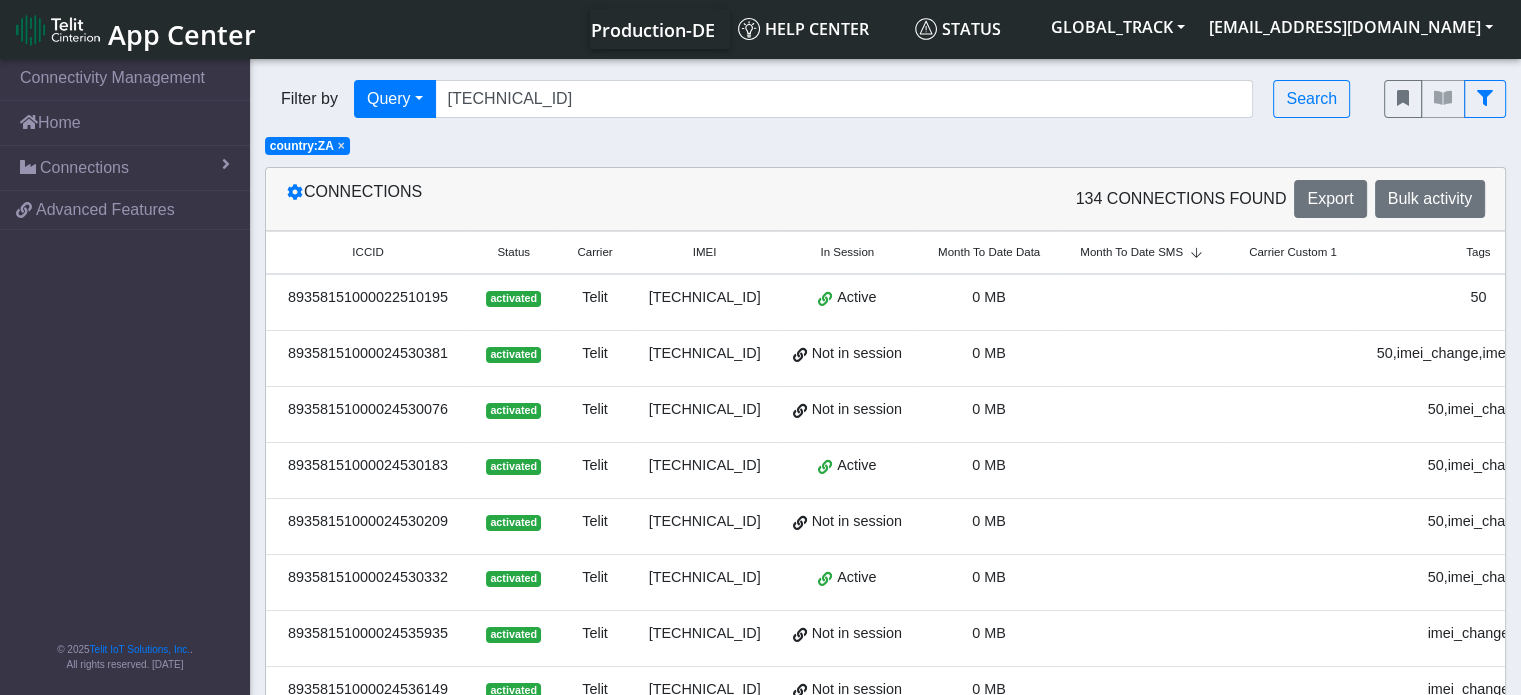 click at bounding box center [1144, 302] 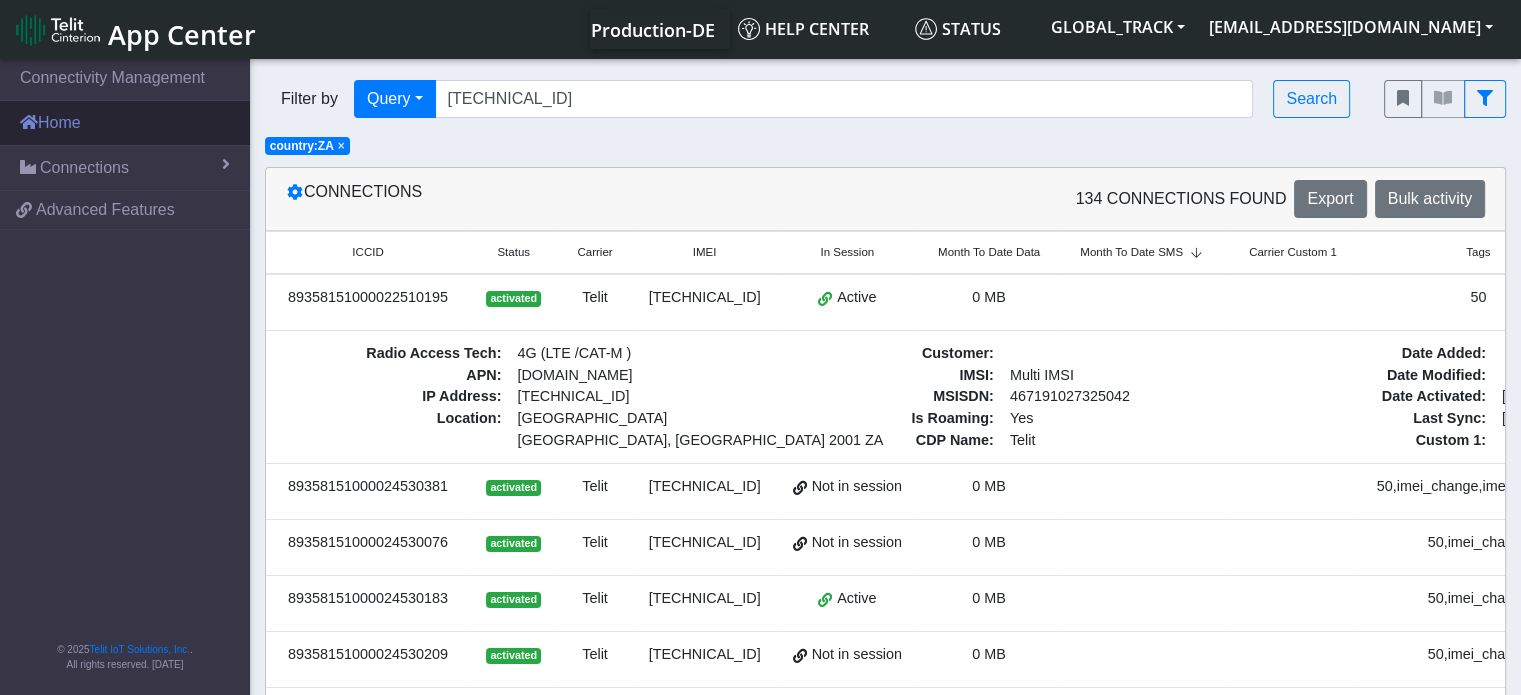 click on "Home" at bounding box center [125, 123] 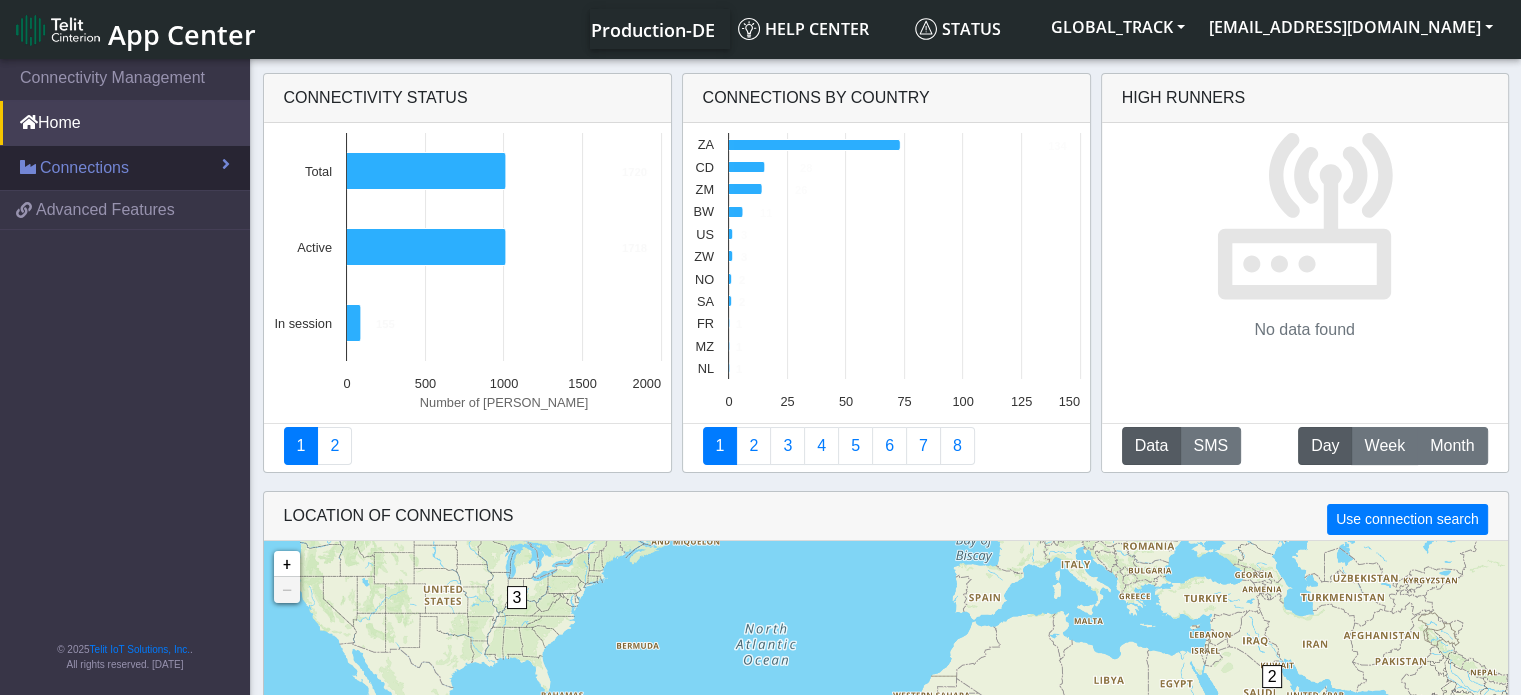 click on "Connections" at bounding box center [125, 168] 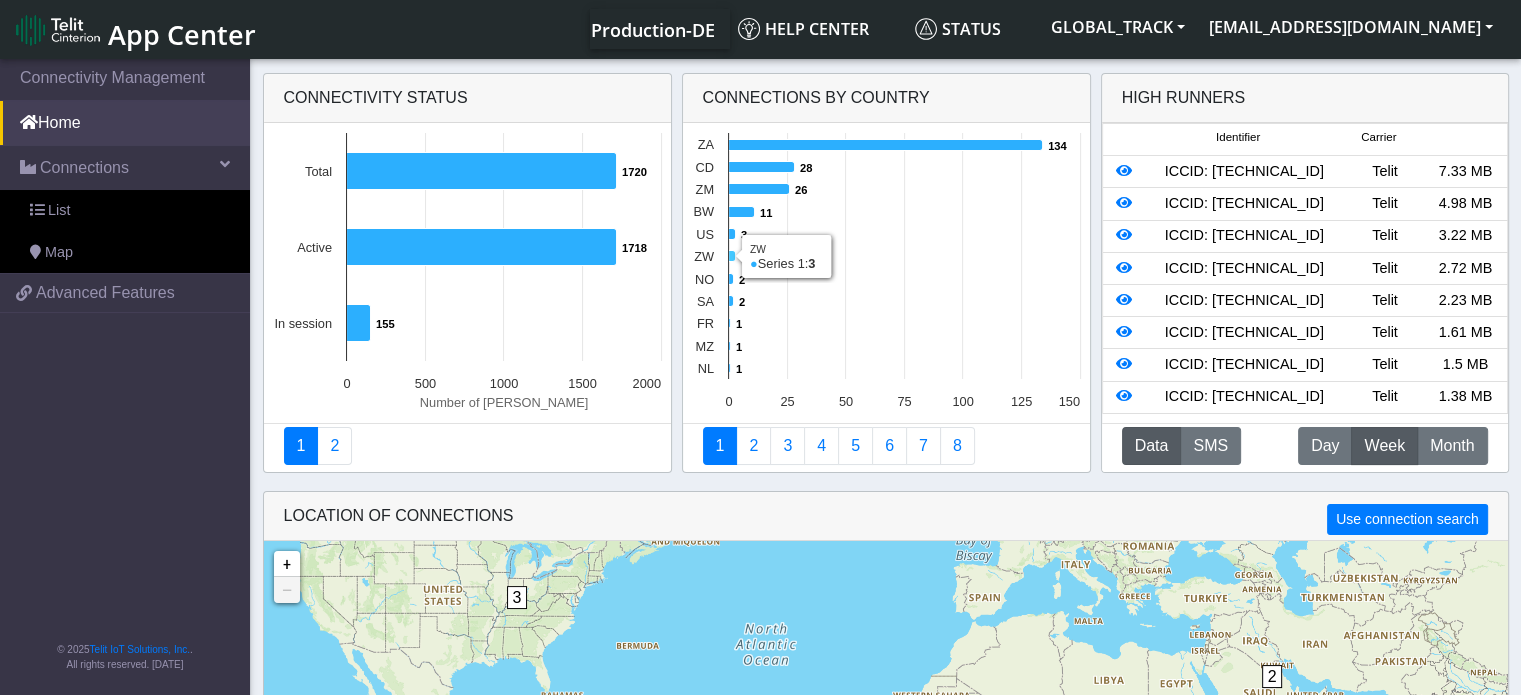click 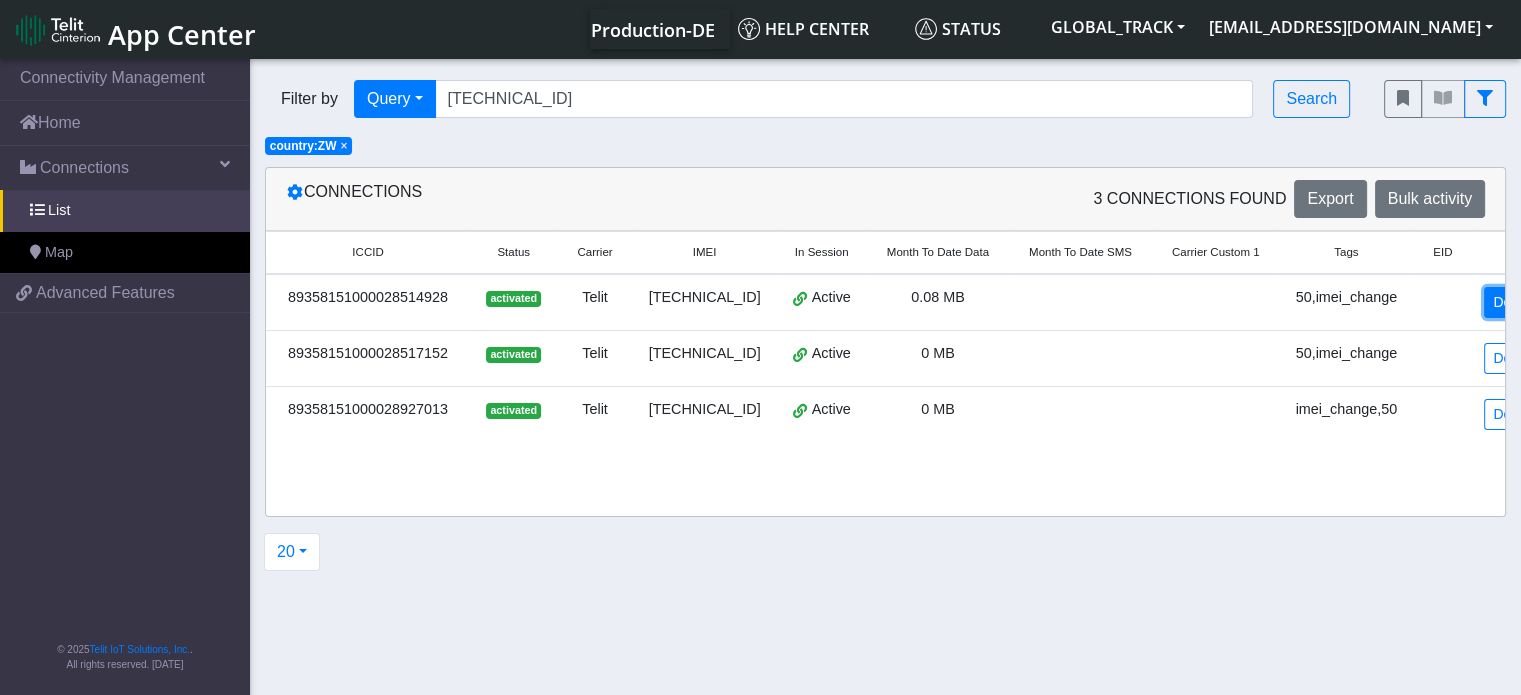 click on "Detail" at bounding box center (1511, 302) 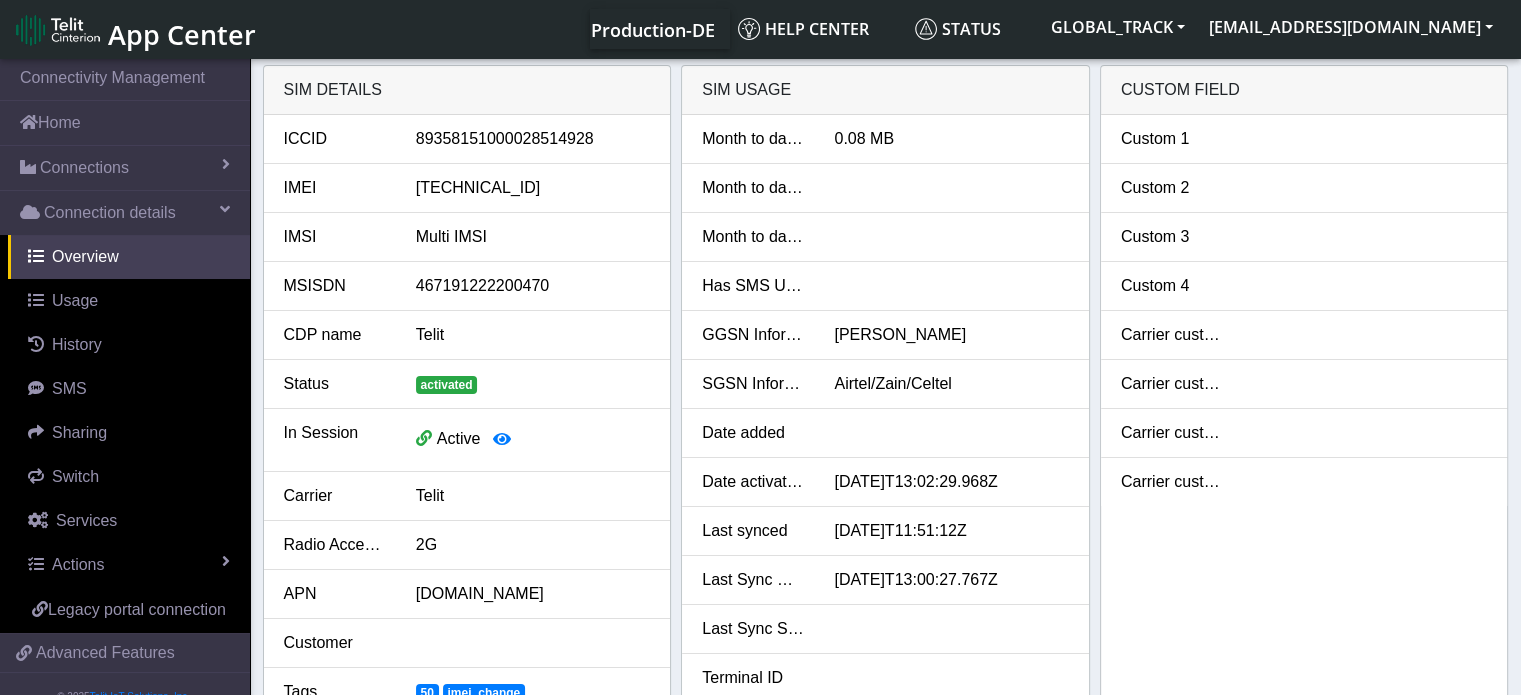 drag, startPoint x: 892, startPoint y: 578, endPoint x: 1005, endPoint y: 587, distance: 113.35784 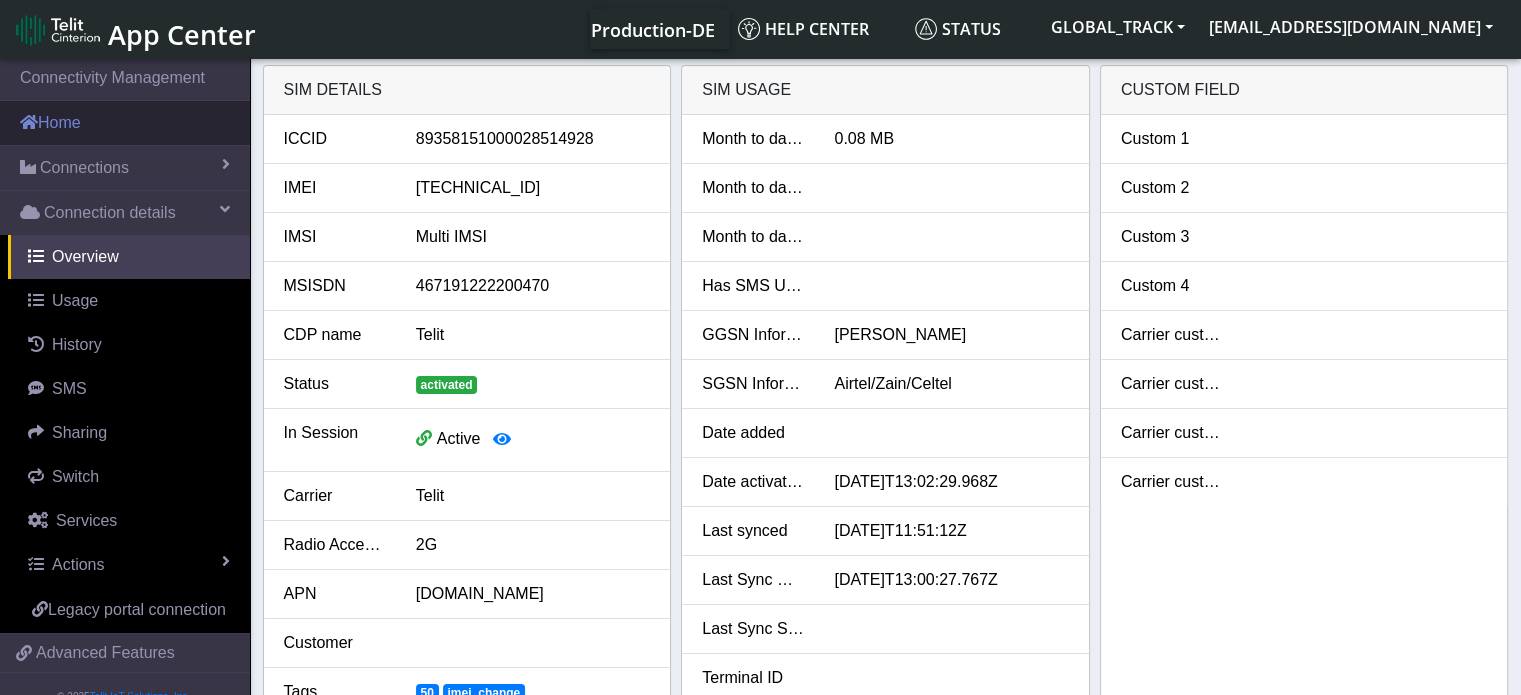 click on "Home" at bounding box center (125, 123) 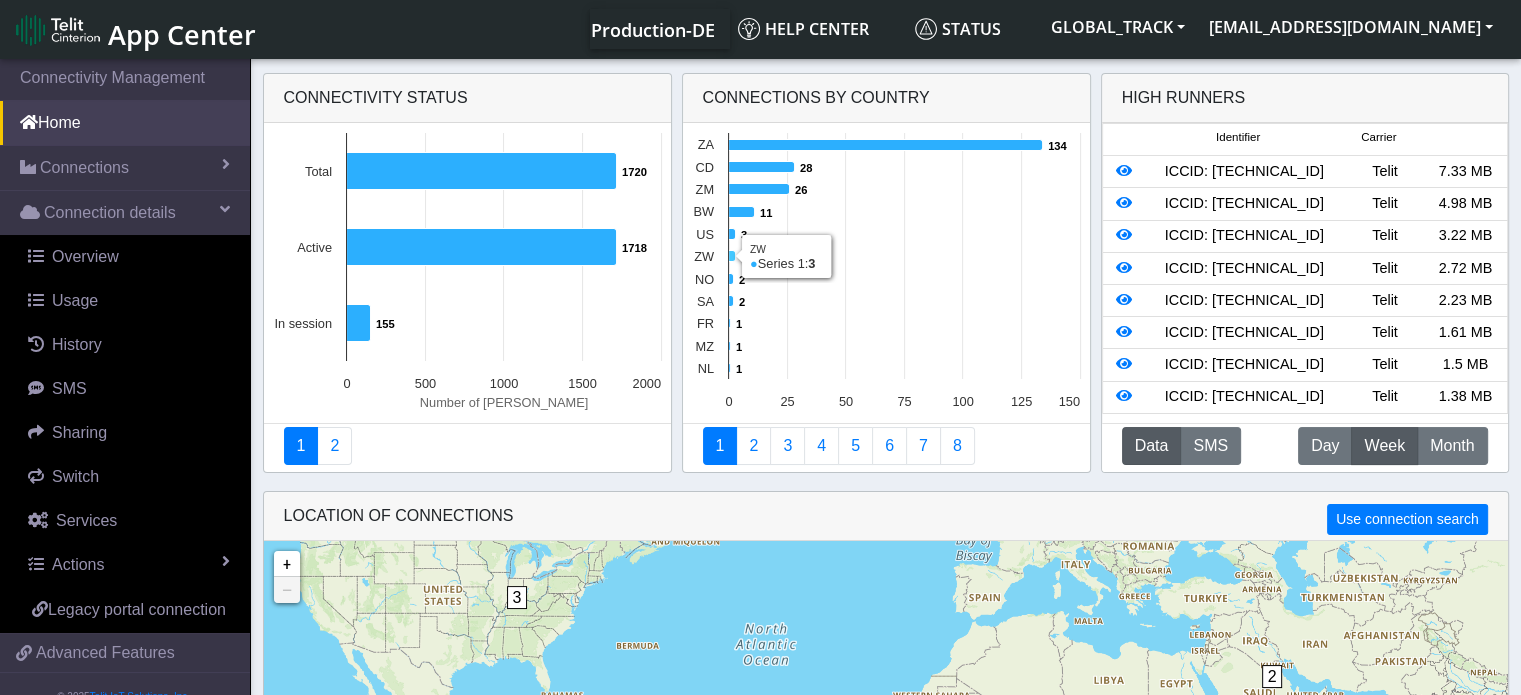 click 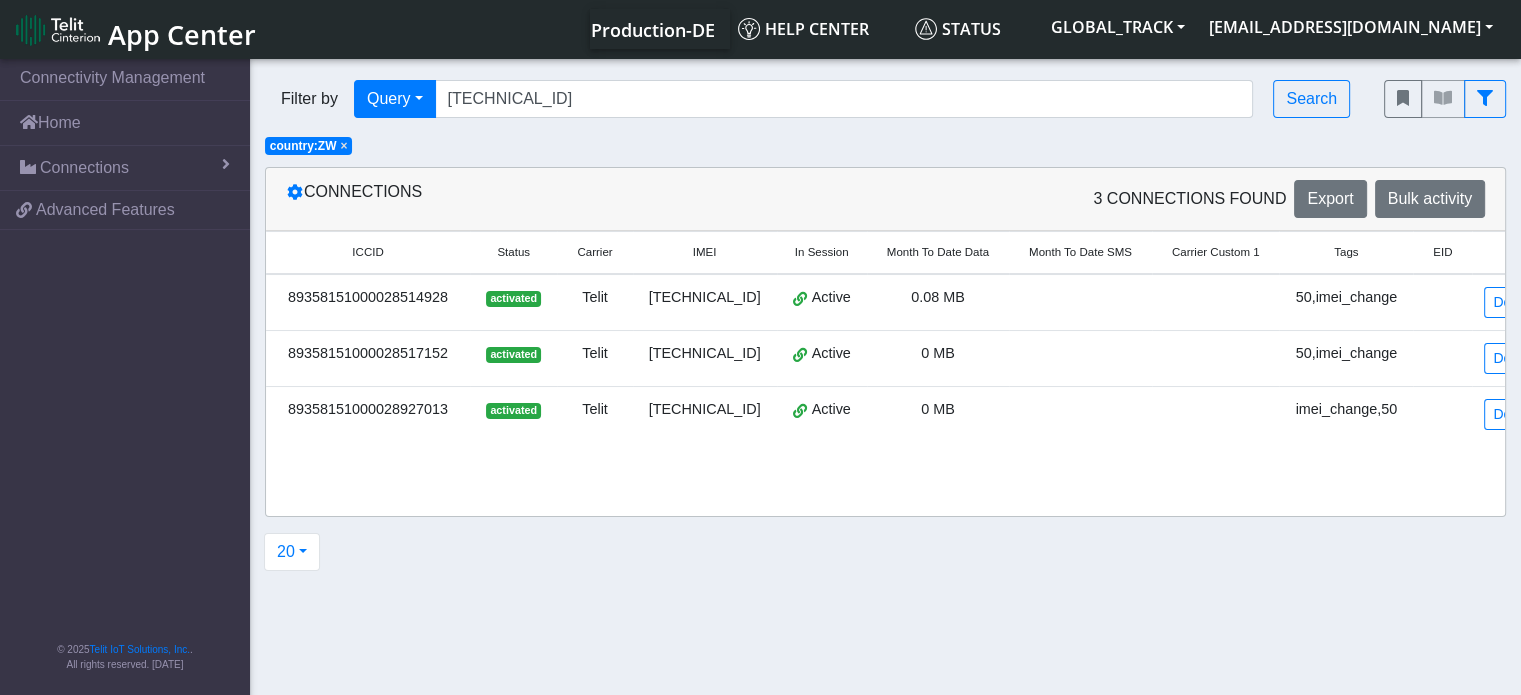 click on "0 MB" at bounding box center (938, 359) 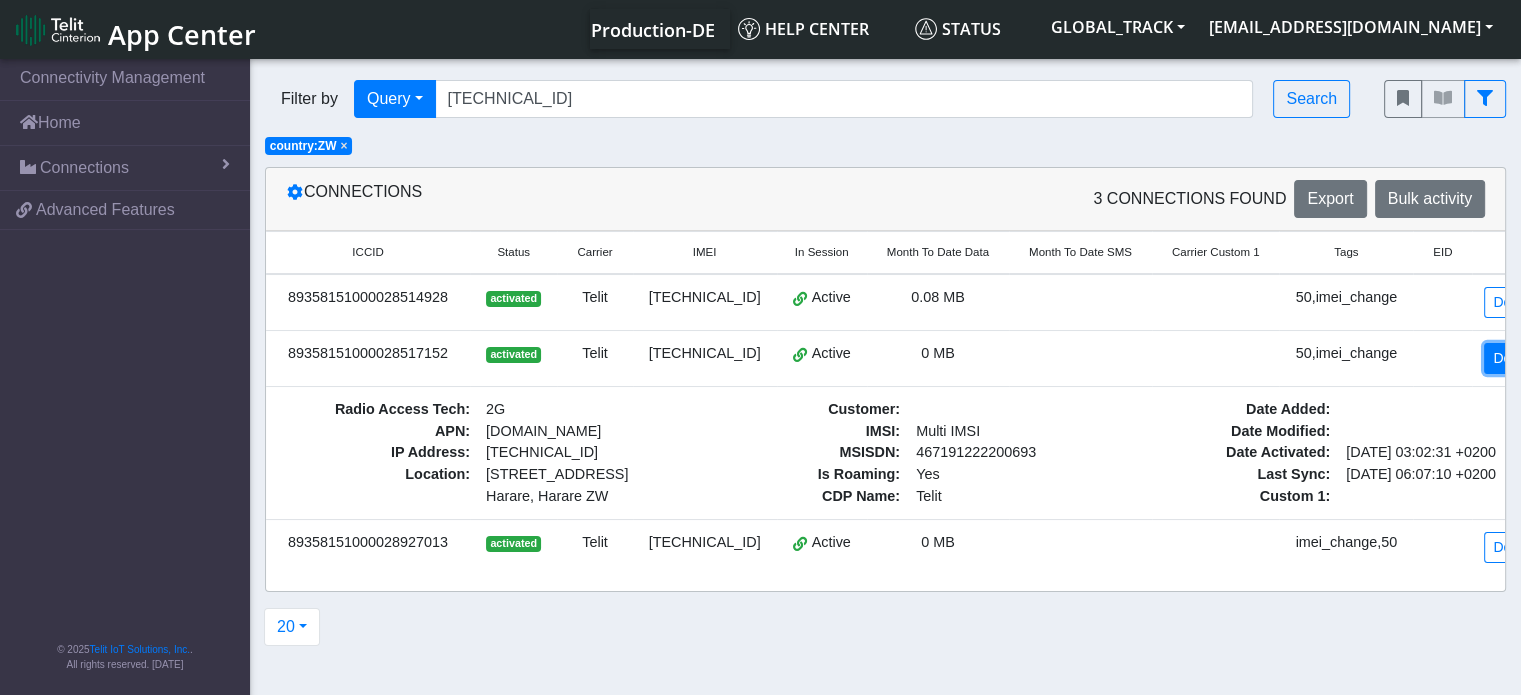 click on "Detail" at bounding box center (1511, 358) 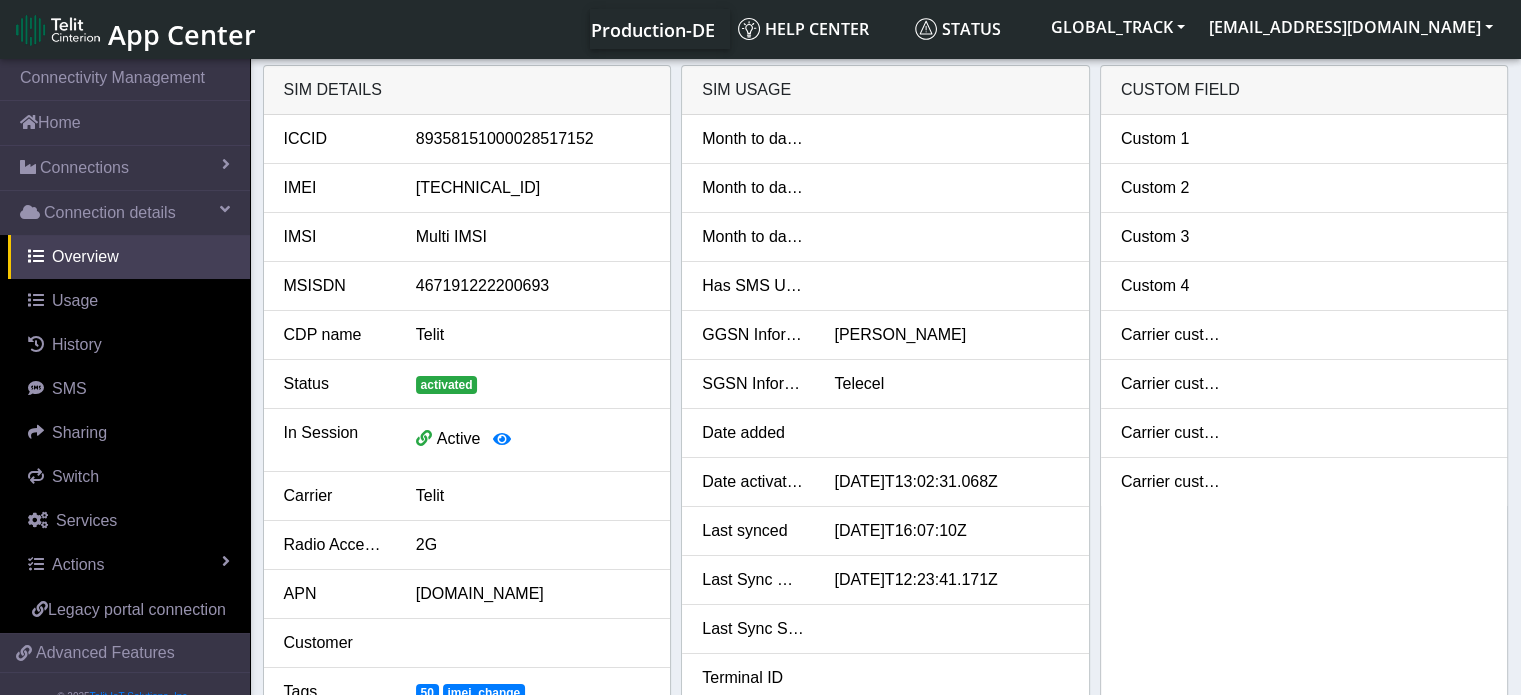 drag, startPoint x: 1480, startPoint y: 364, endPoint x: 927, endPoint y: 577, distance: 592.6027 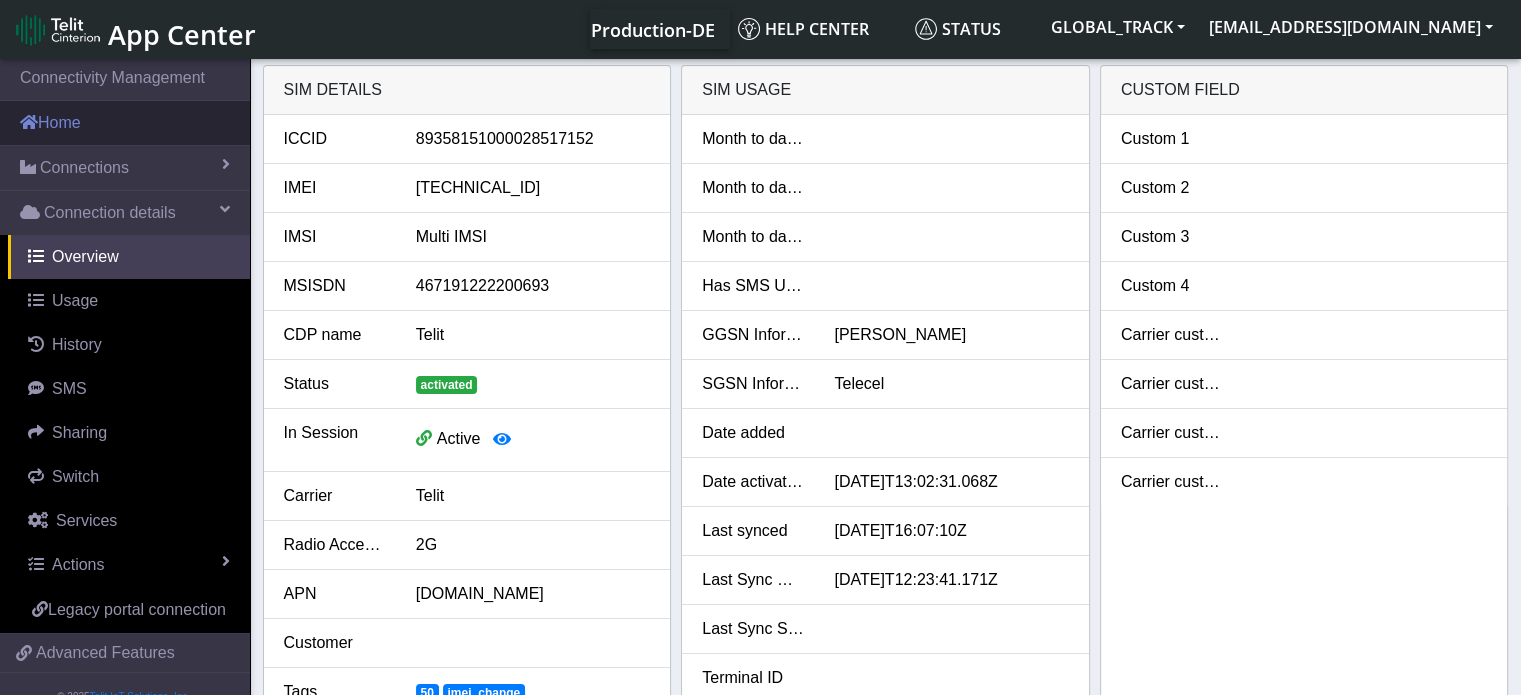 click on "Home" at bounding box center (125, 123) 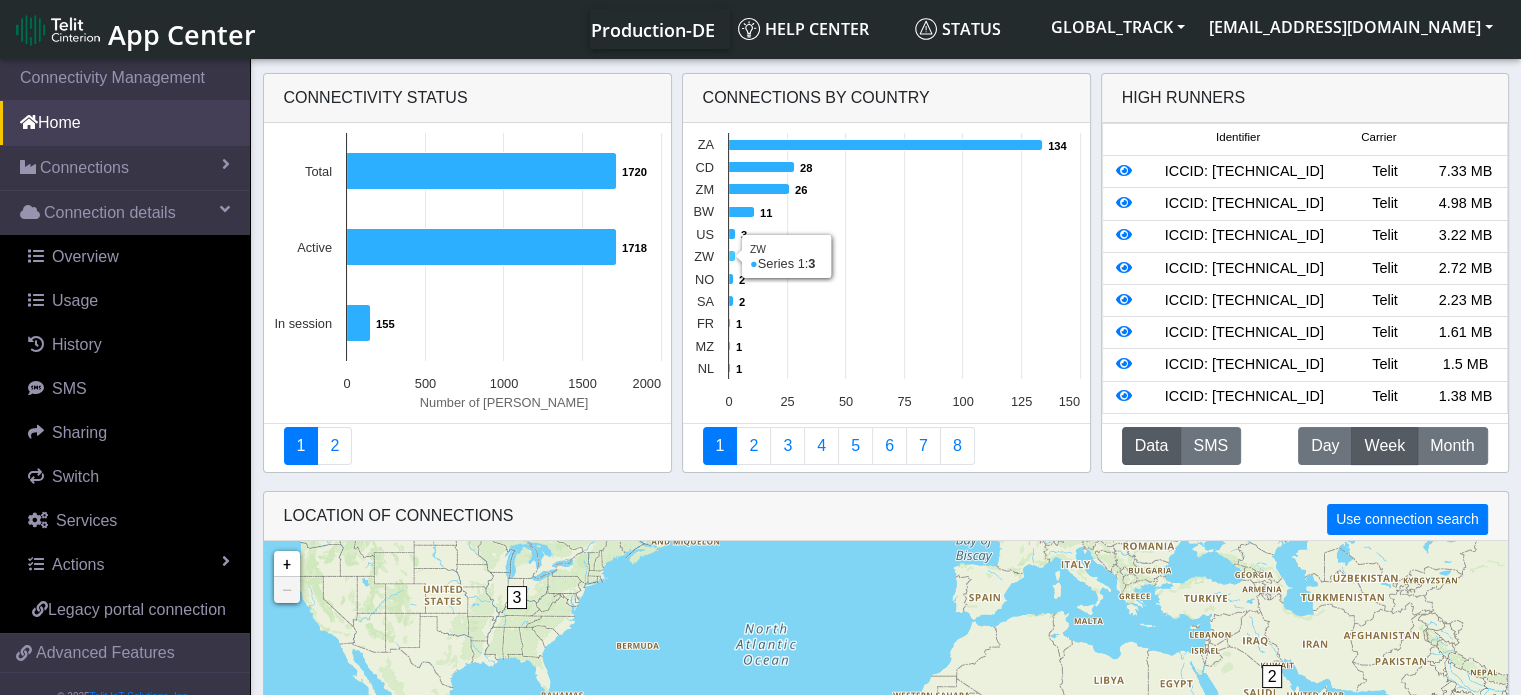 click 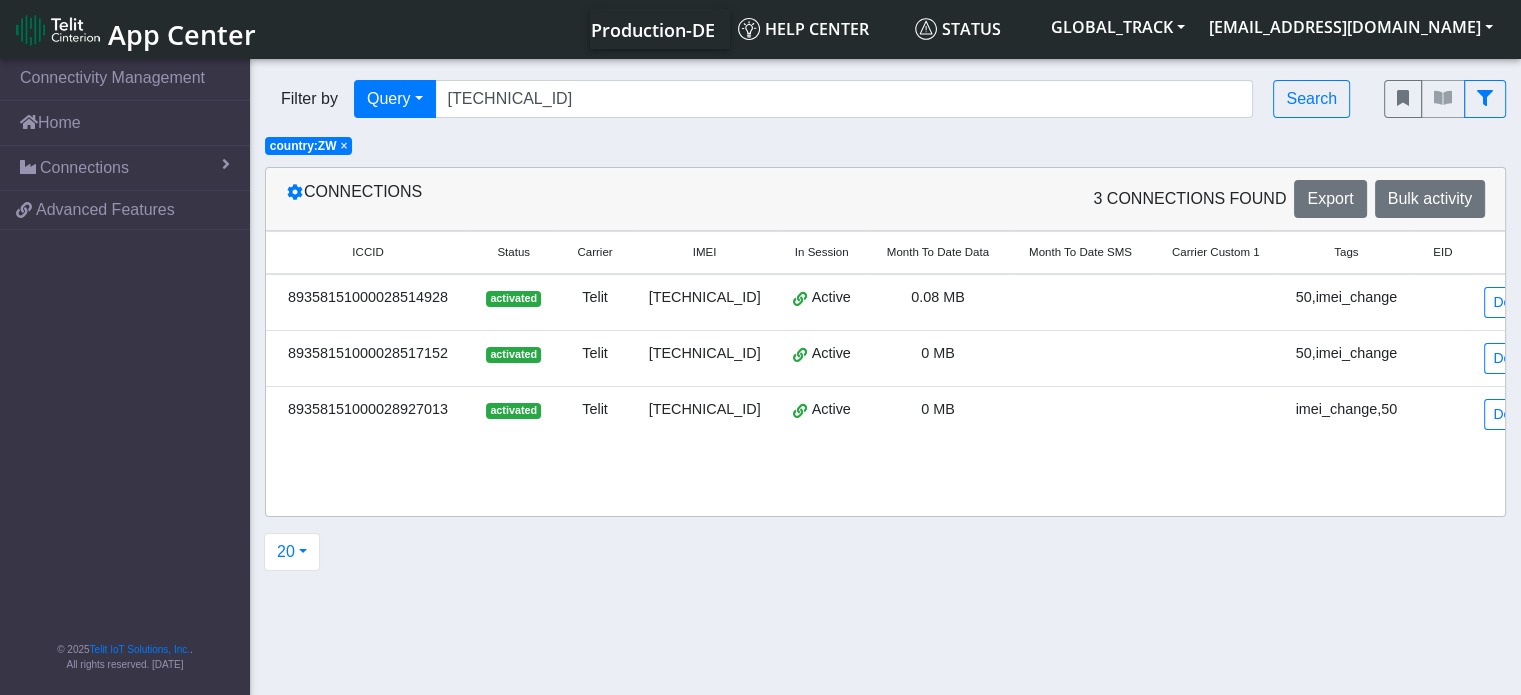 click on "0 MB" at bounding box center [938, 410] 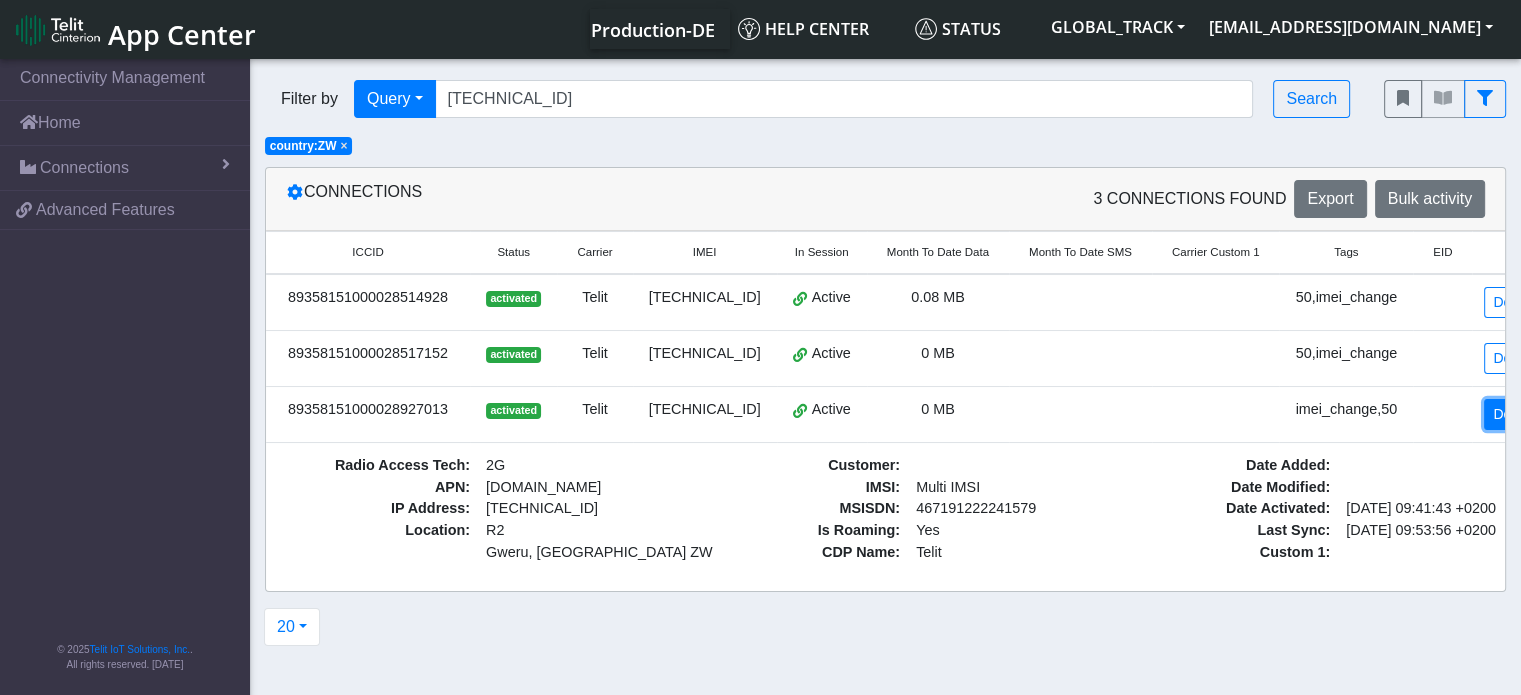 click on "Detail" at bounding box center (1511, 414) 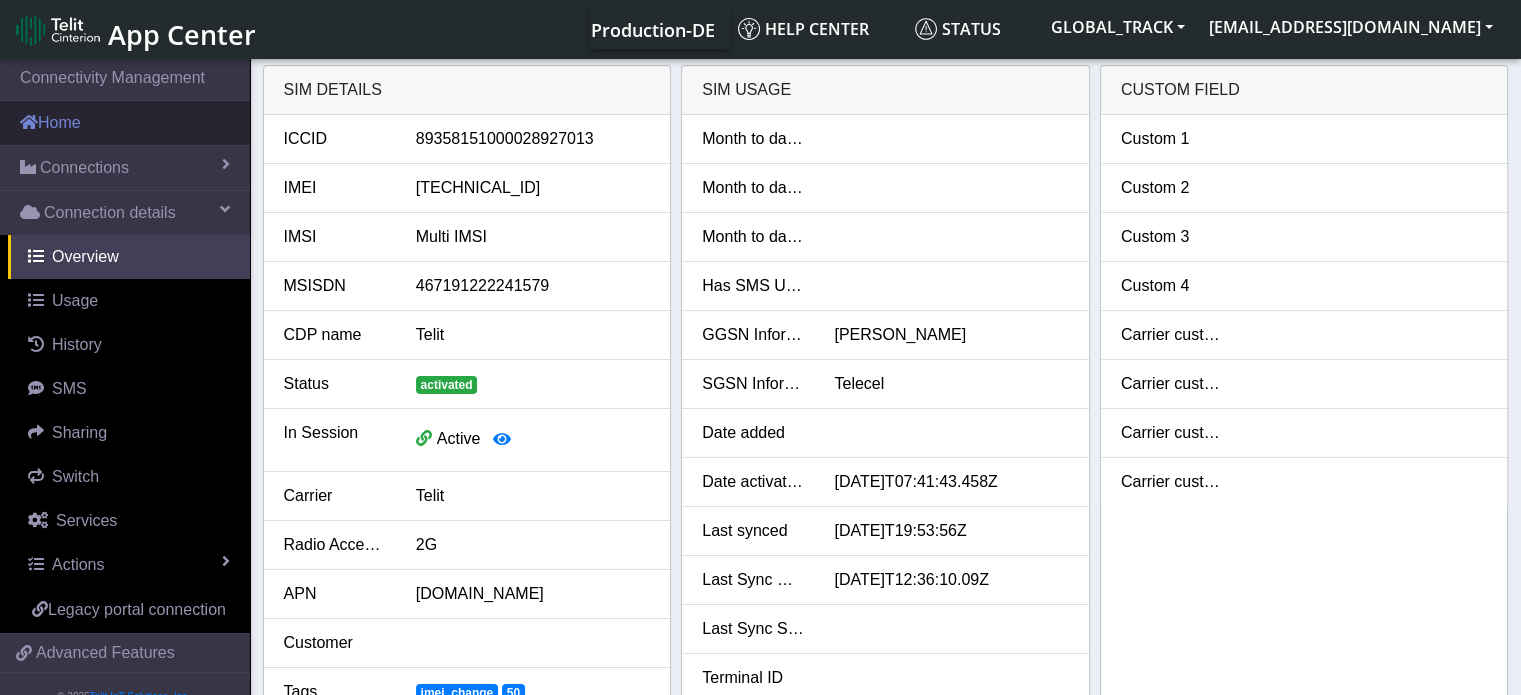 click on "Home" at bounding box center [125, 123] 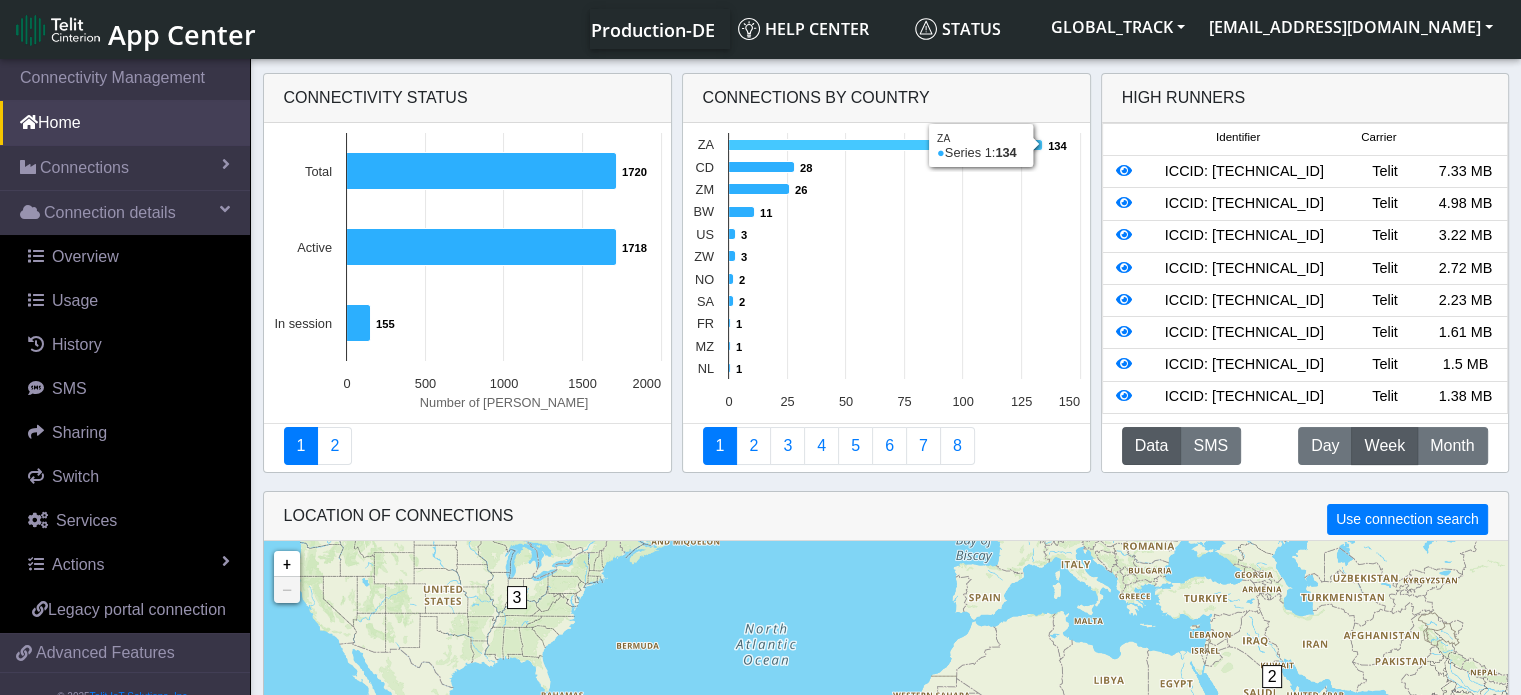 click 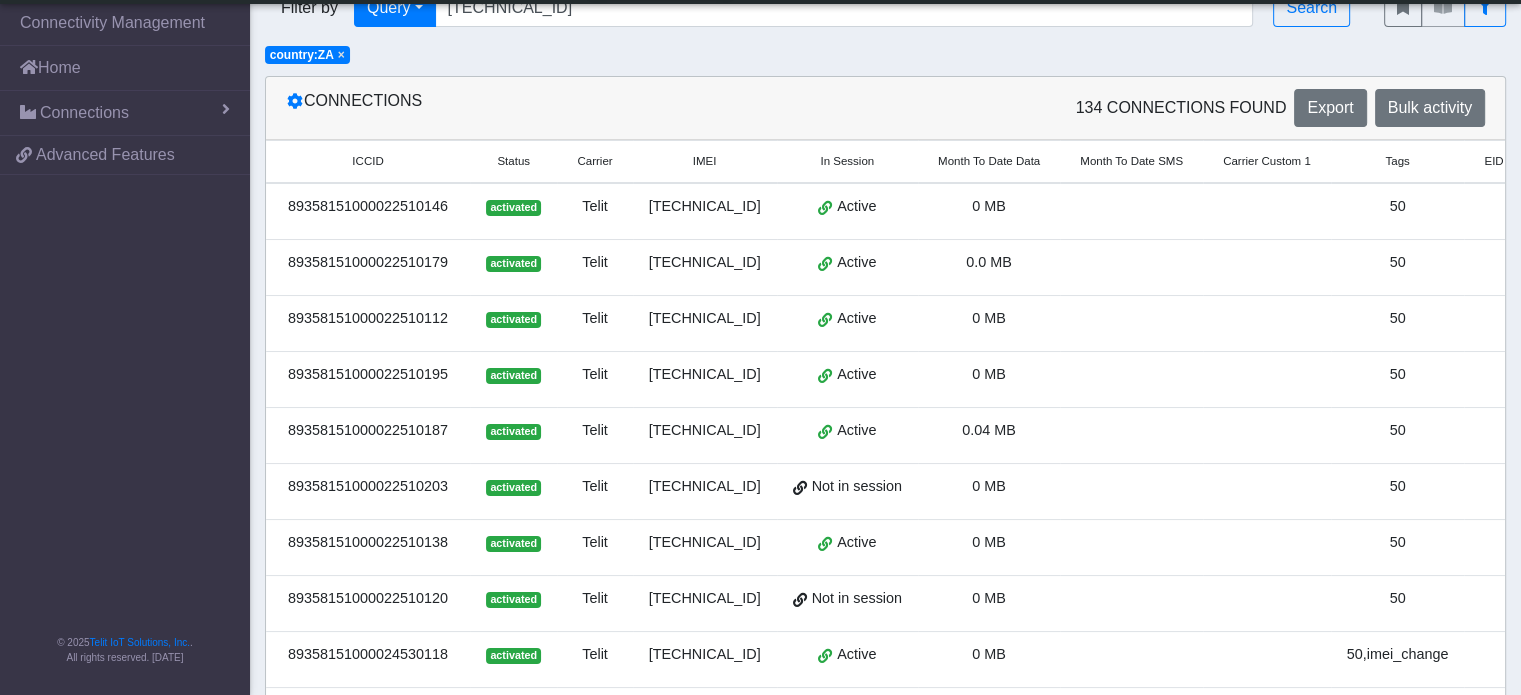 scroll, scrollTop: 100, scrollLeft: 0, axis: vertical 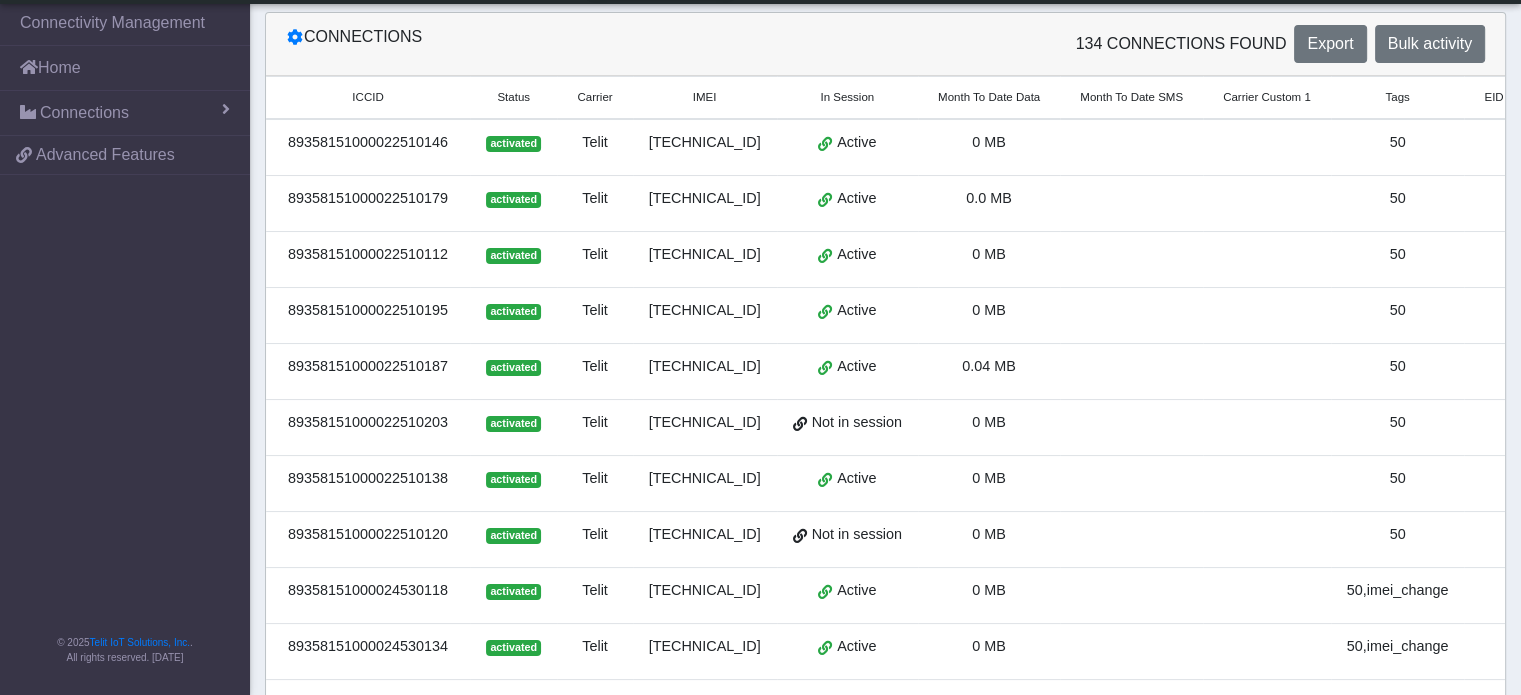 click on "Active" at bounding box center (847, 367) 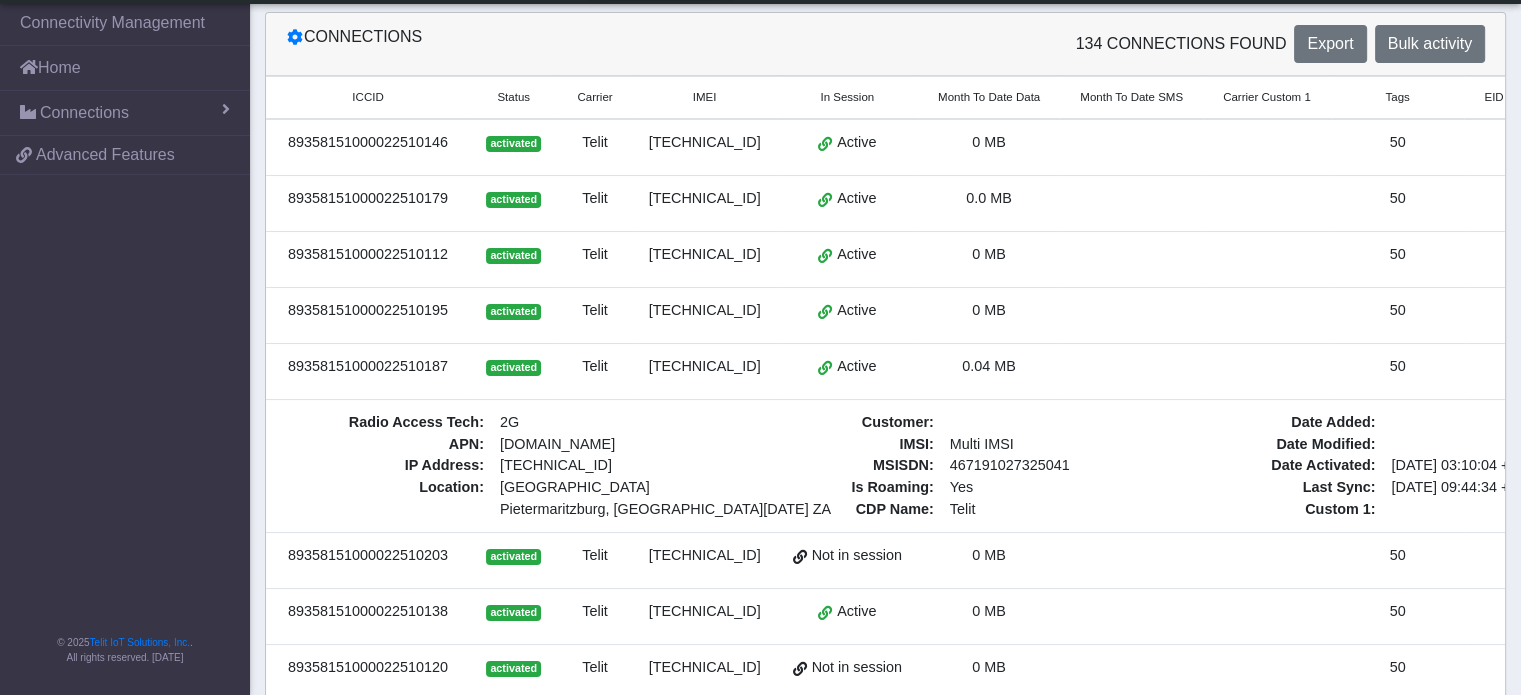 scroll, scrollTop: 0, scrollLeft: 92, axis: horizontal 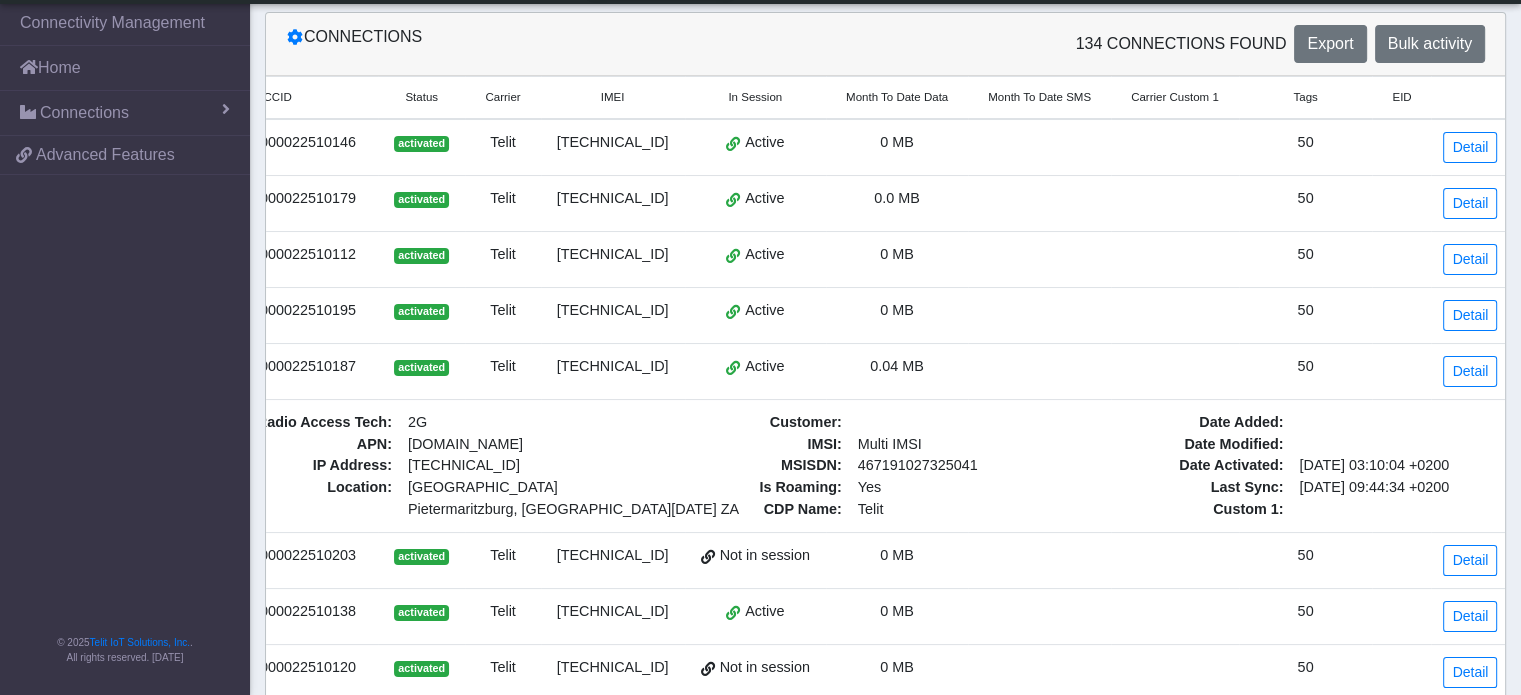 drag, startPoint x: 1311, startPoint y: 489, endPoint x: 1394, endPoint y: 489, distance: 83 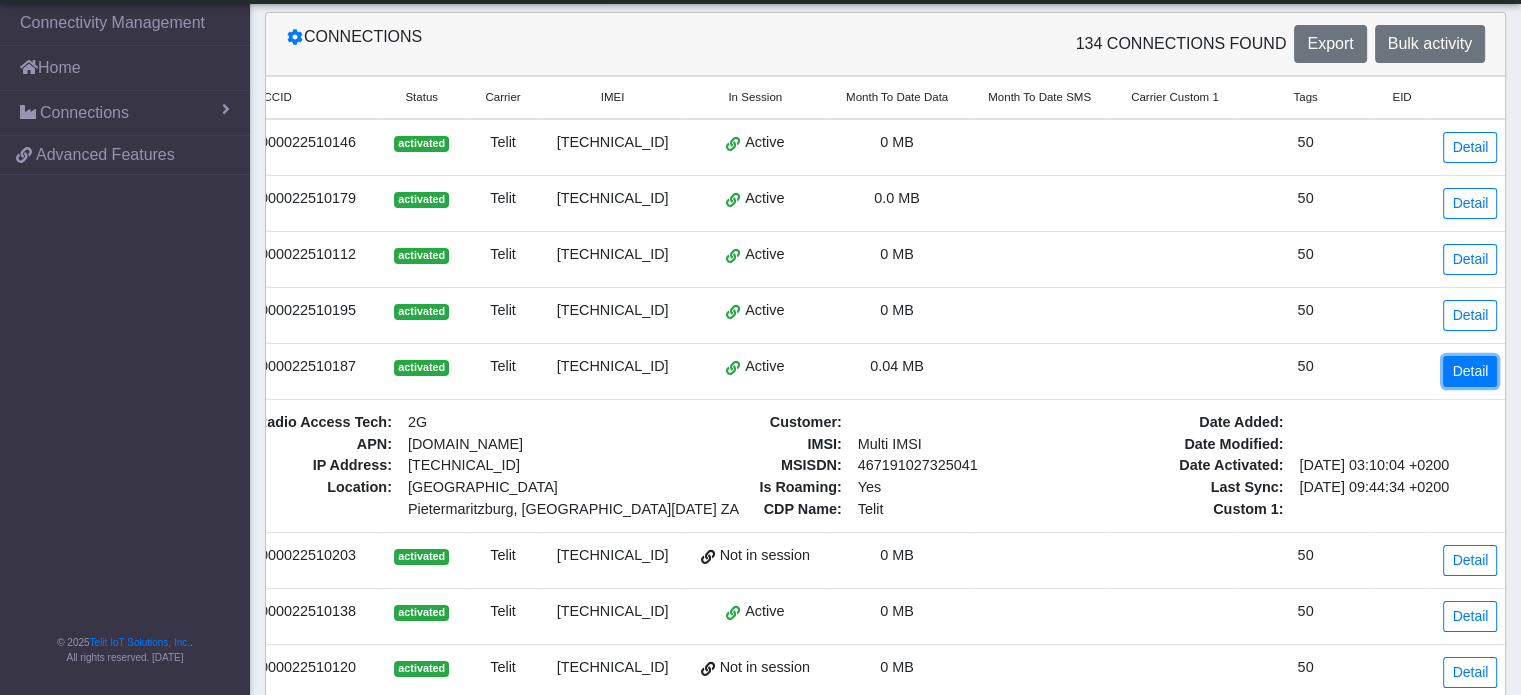 click on "Detail" at bounding box center [1470, 371] 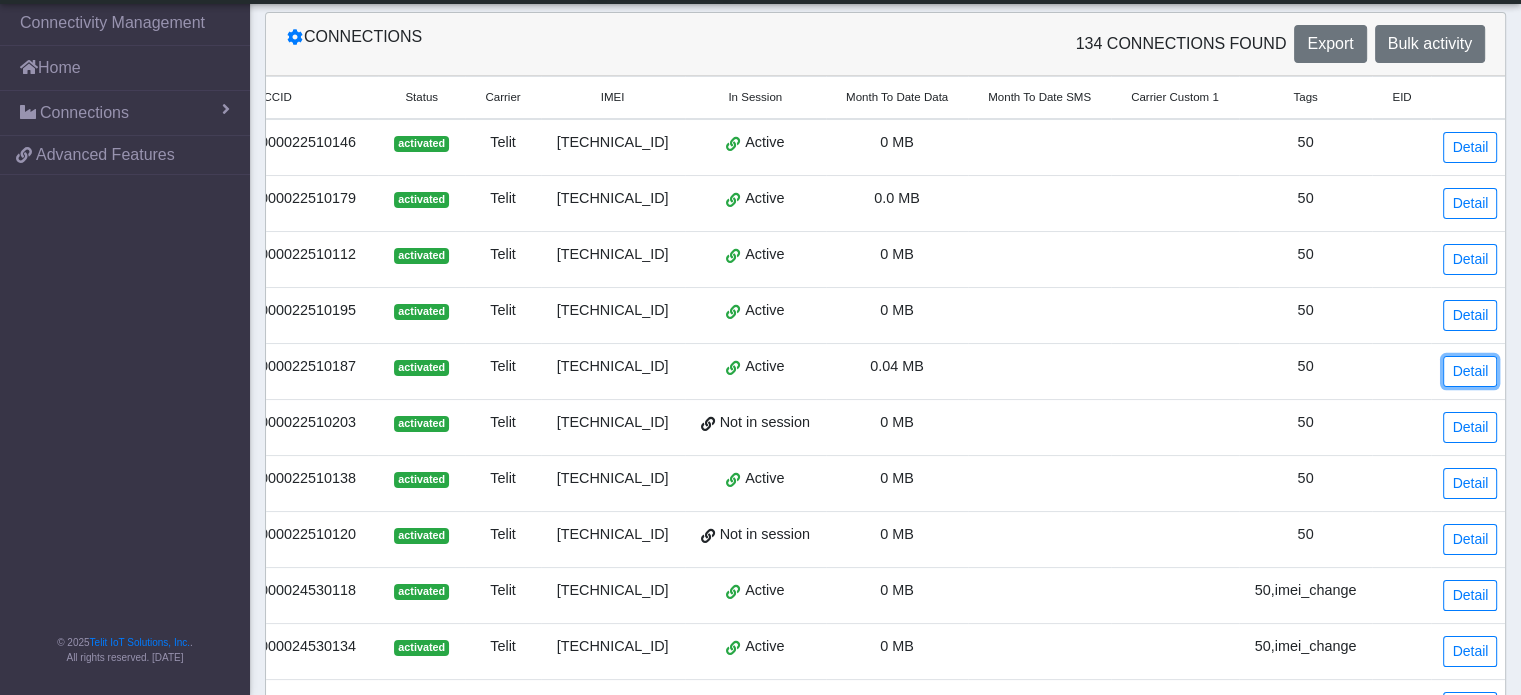 scroll, scrollTop: 0, scrollLeft: 88, axis: horizontal 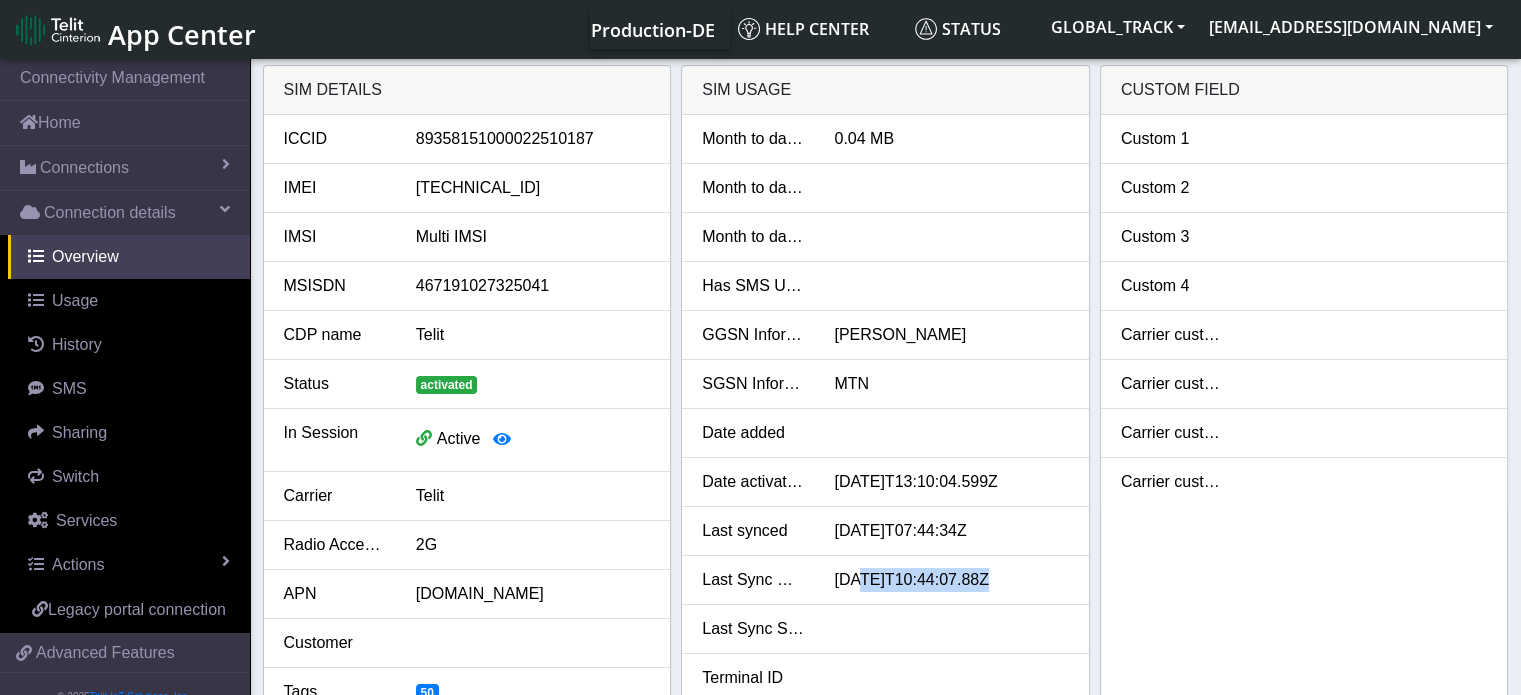 drag, startPoint x: 858, startPoint y: 583, endPoint x: 984, endPoint y: 583, distance: 126 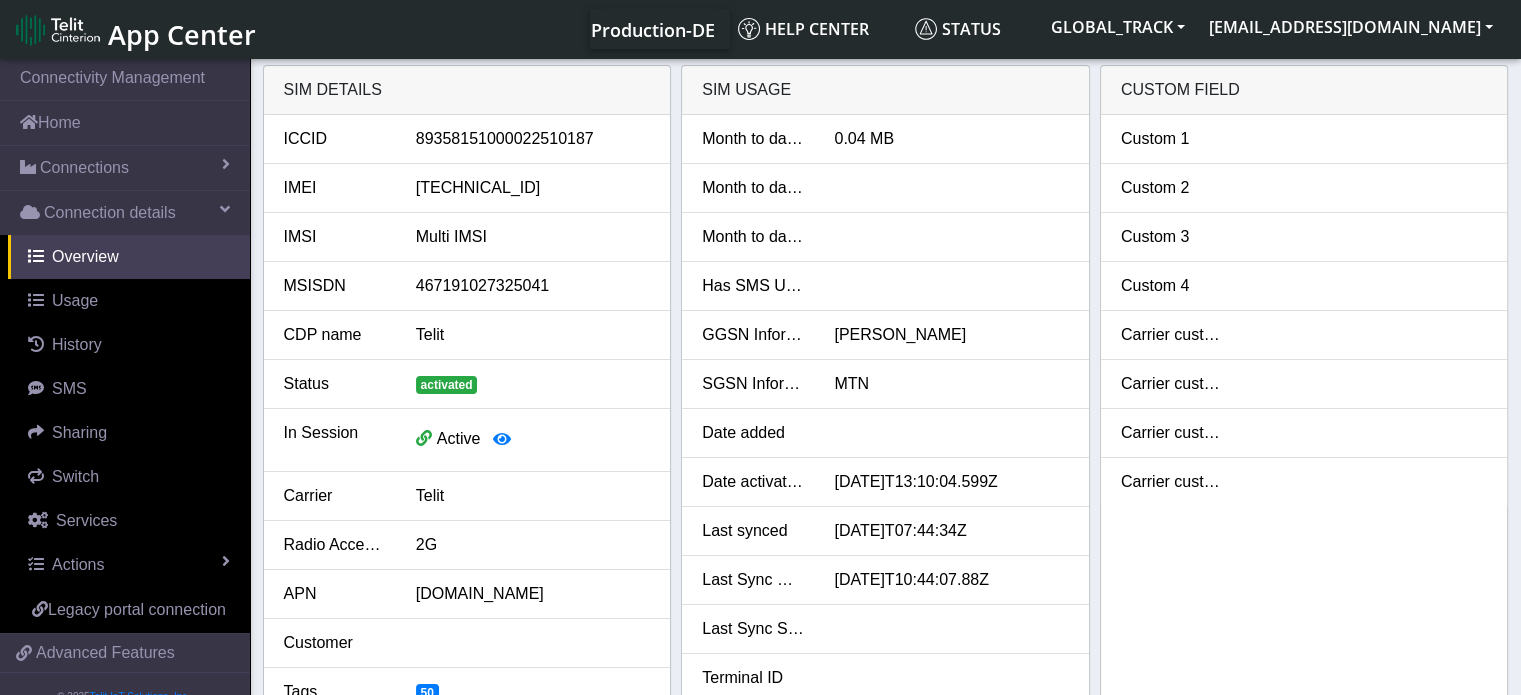 click on "Date activated [DATE]T13:10:04.599Z" at bounding box center [885, 482] 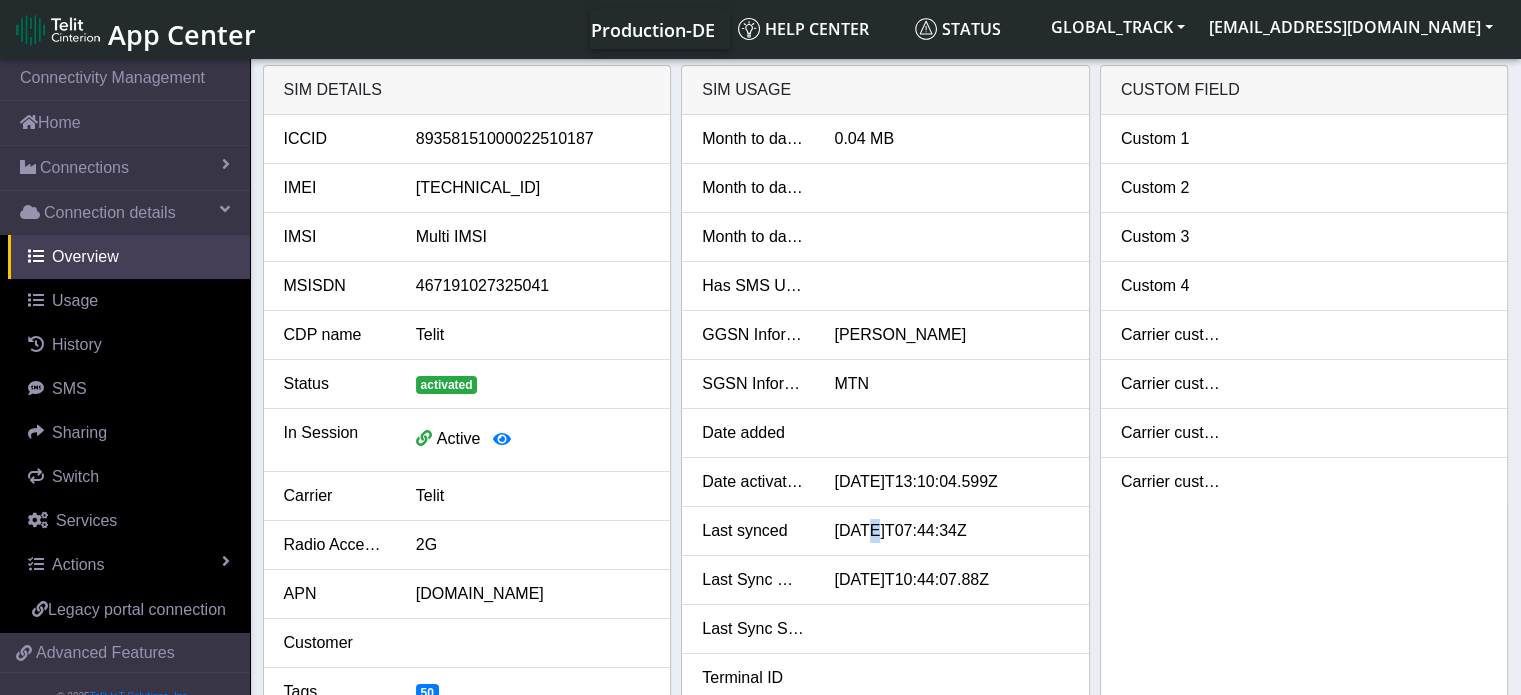click on "[DATE]T07:44:34Z" at bounding box center (951, 531) 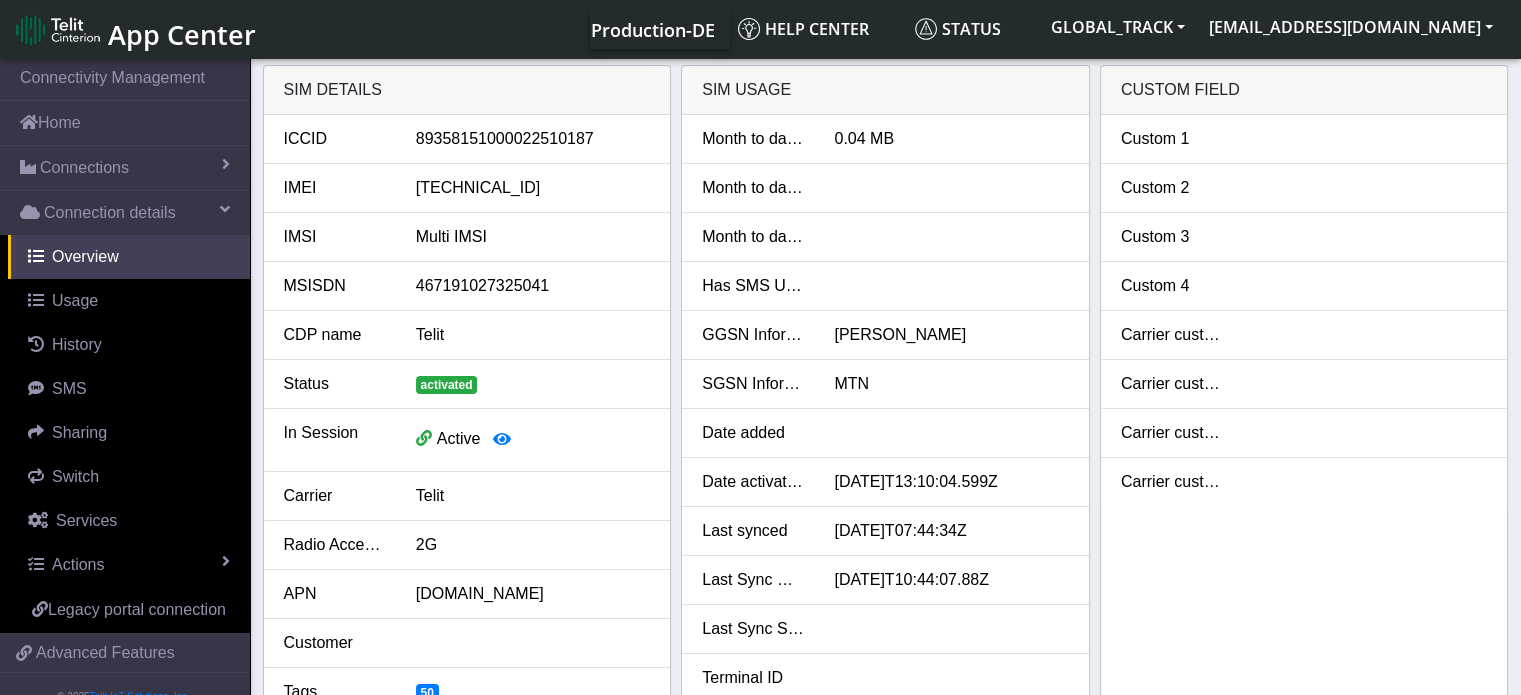 click on "[DATE]T10:44:07.88Z" at bounding box center (951, 580) 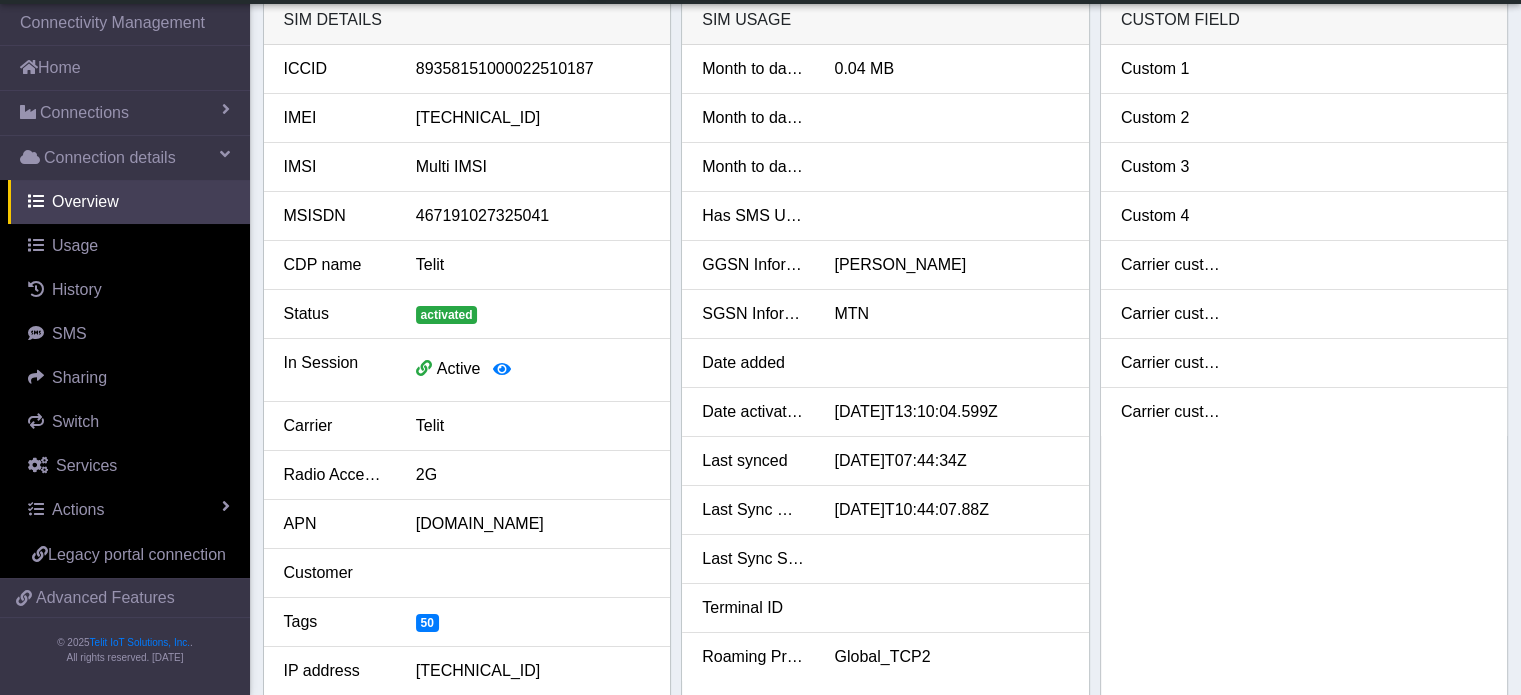 scroll, scrollTop: 0, scrollLeft: 0, axis: both 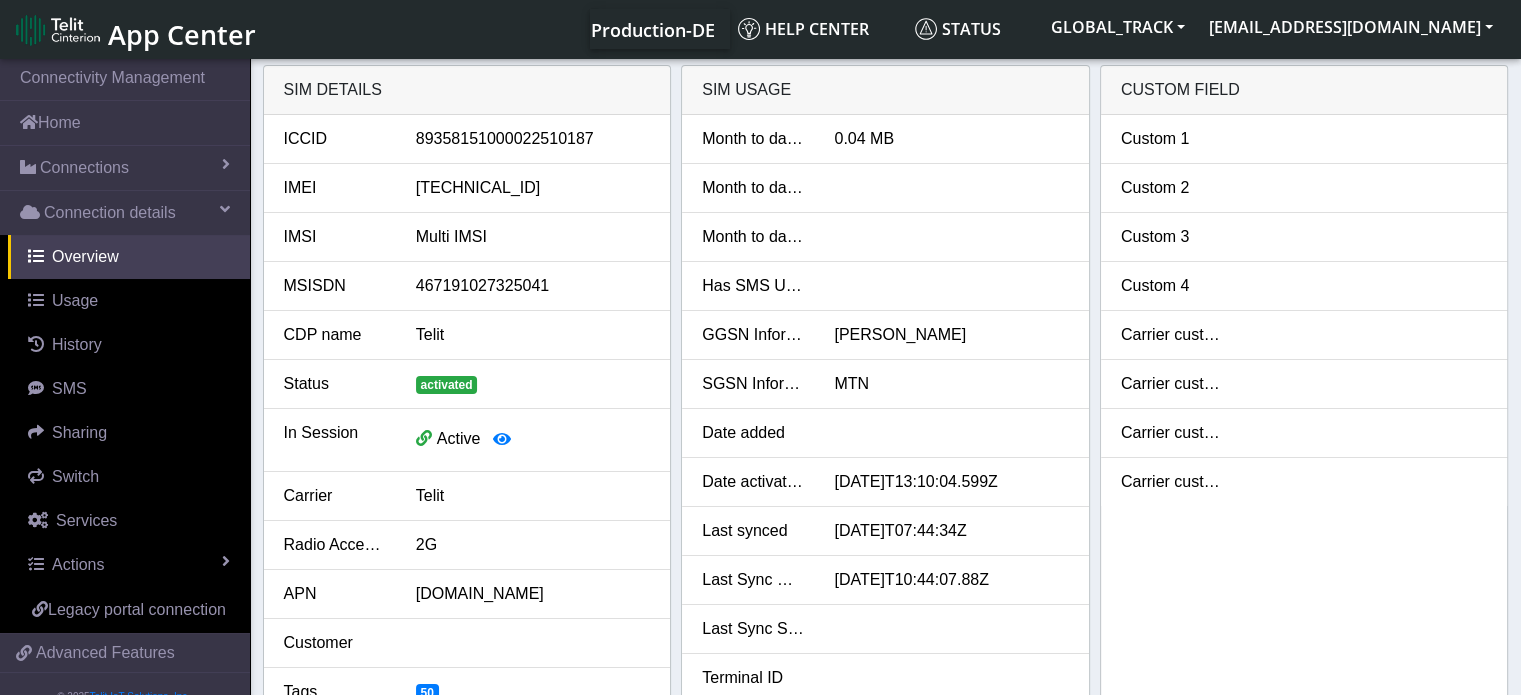 drag, startPoint x: 954, startPoint y: 515, endPoint x: 954, endPoint y: 526, distance: 11 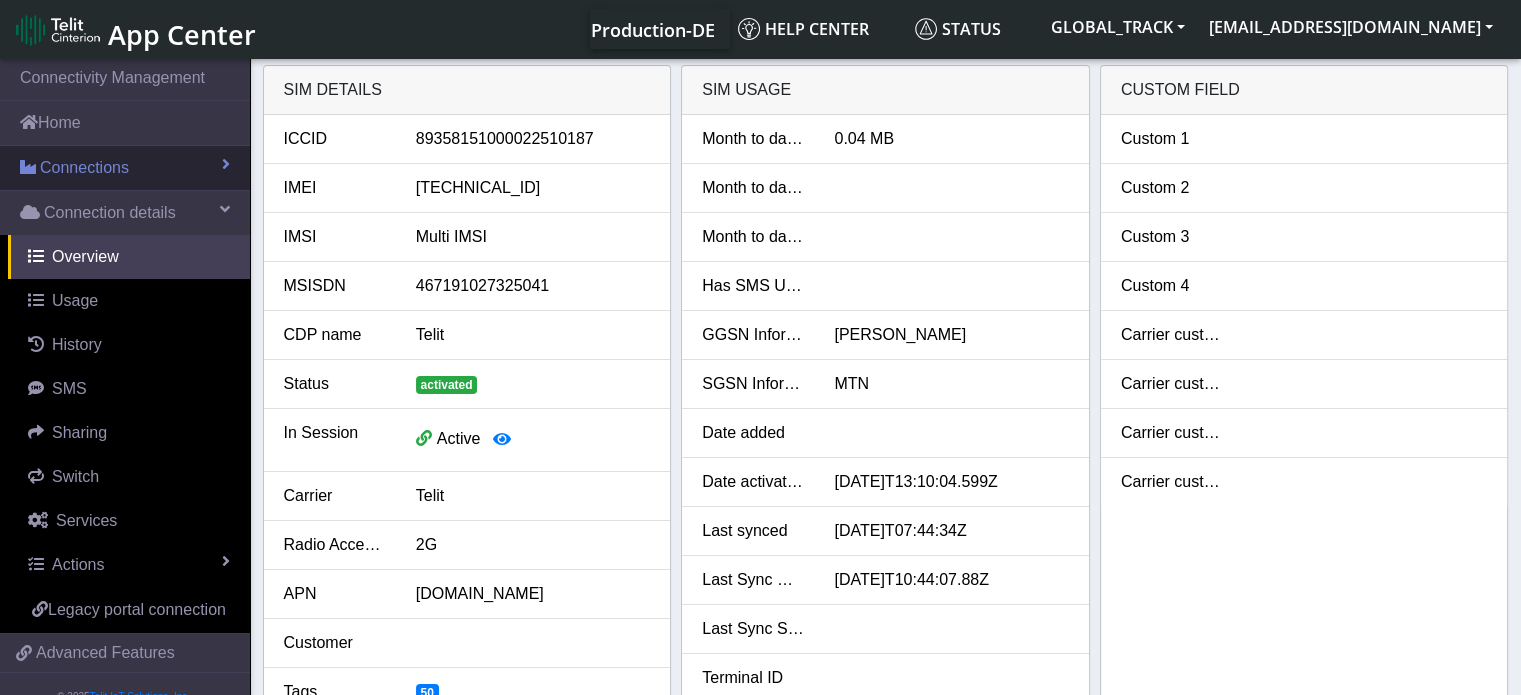 click on "Connections" at bounding box center (125, 168) 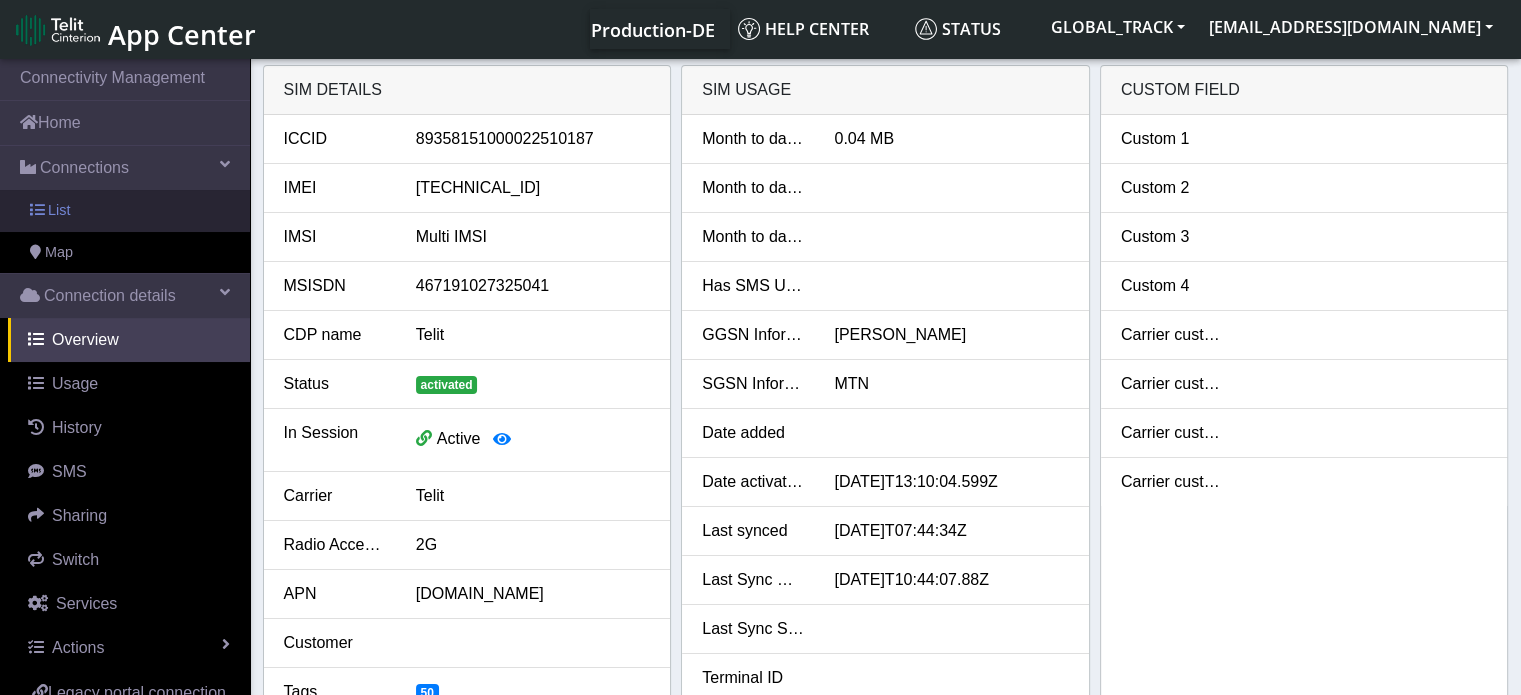 click on "List" at bounding box center (125, 211) 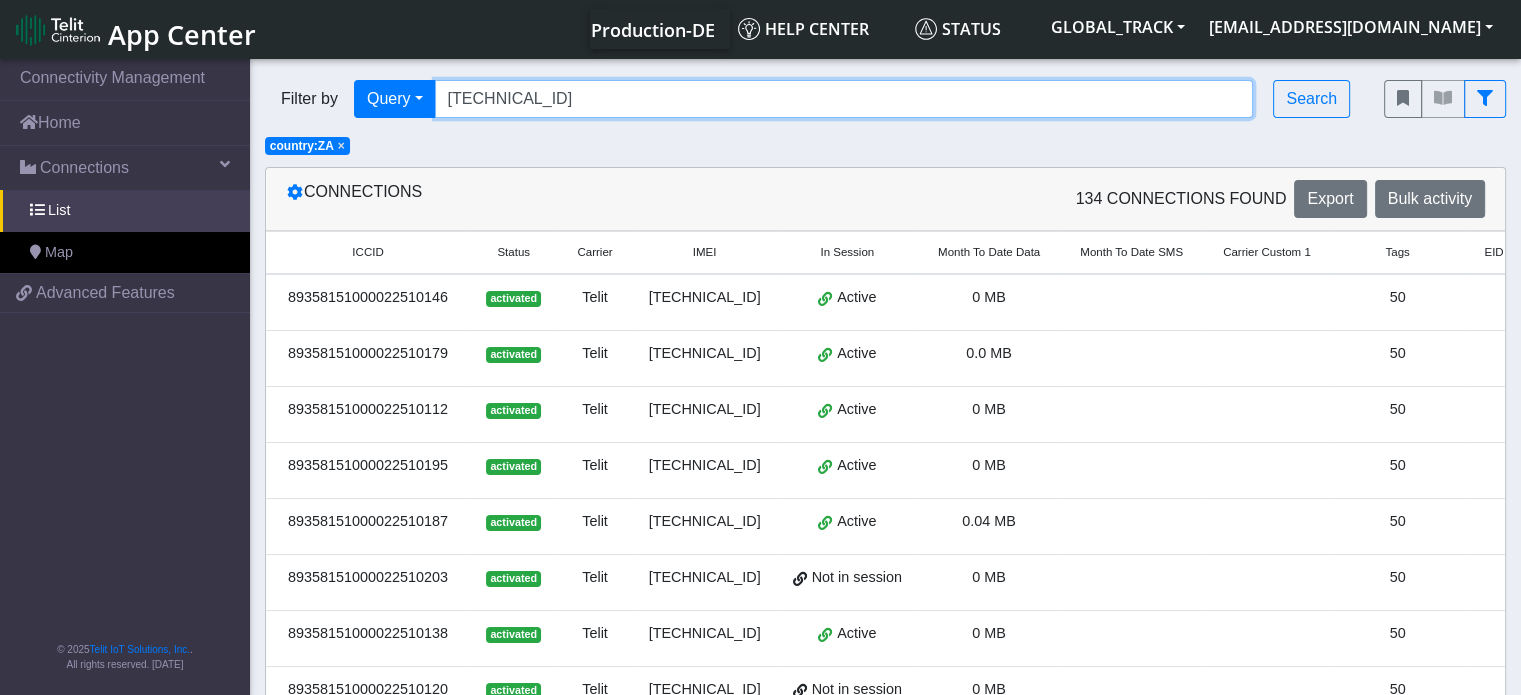 drag, startPoint x: 604, startPoint y: 106, endPoint x: 304, endPoint y: 112, distance: 300.06 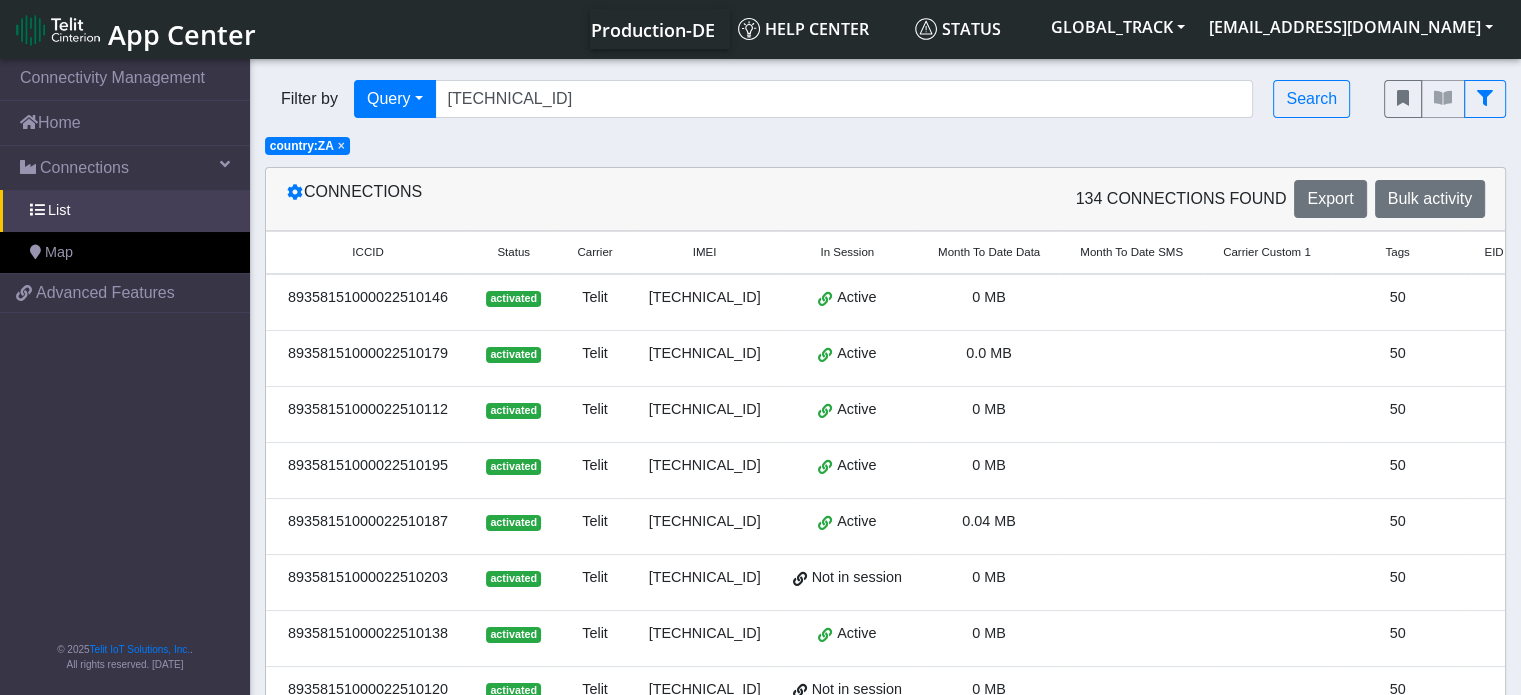 click on "×" 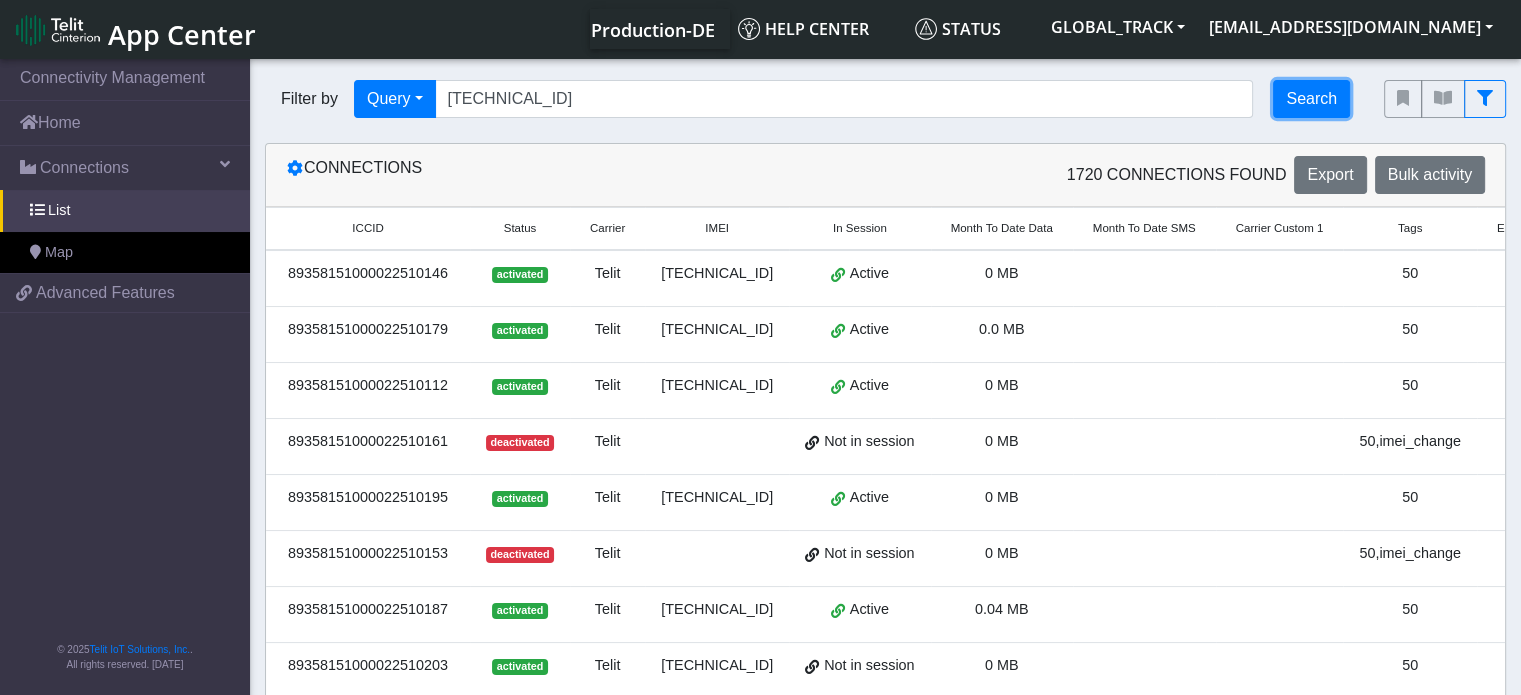 click on "Search" 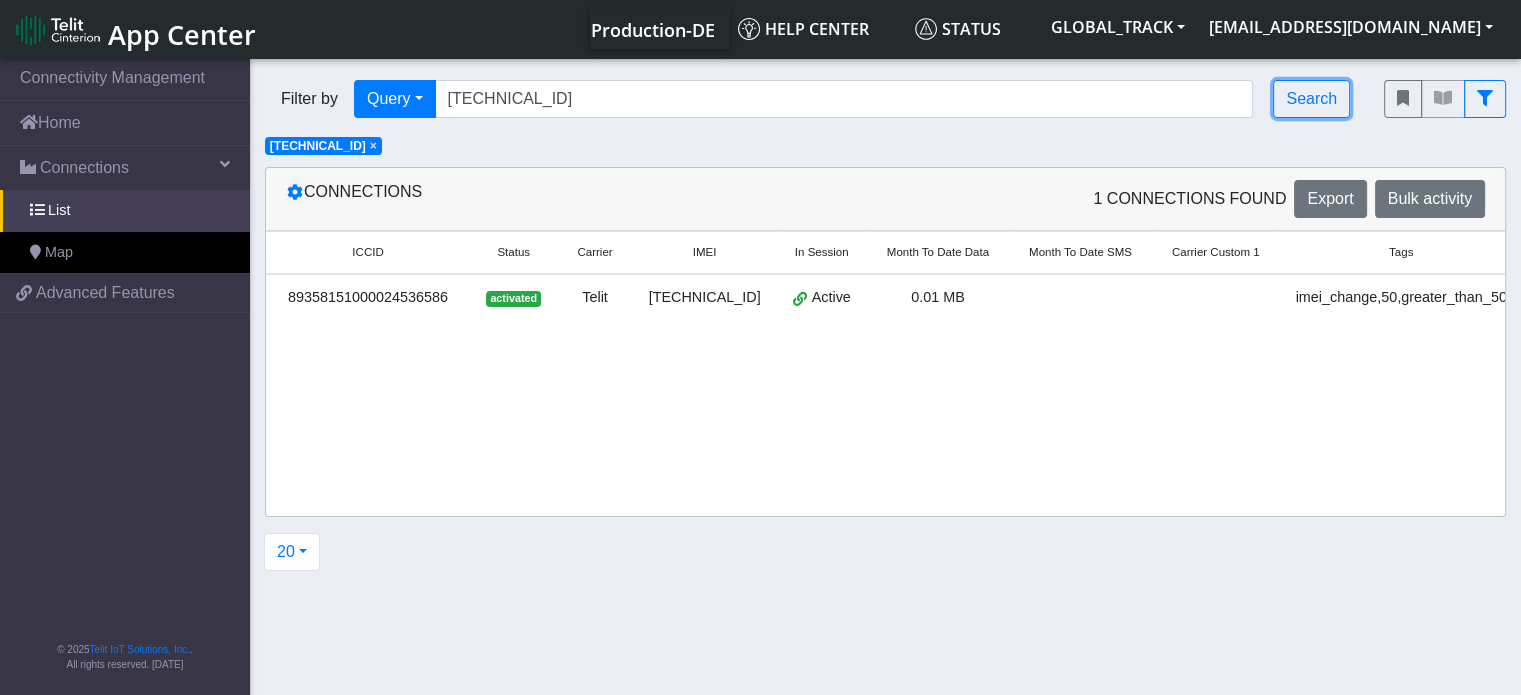 scroll, scrollTop: 0, scrollLeft: 143, axis: horizontal 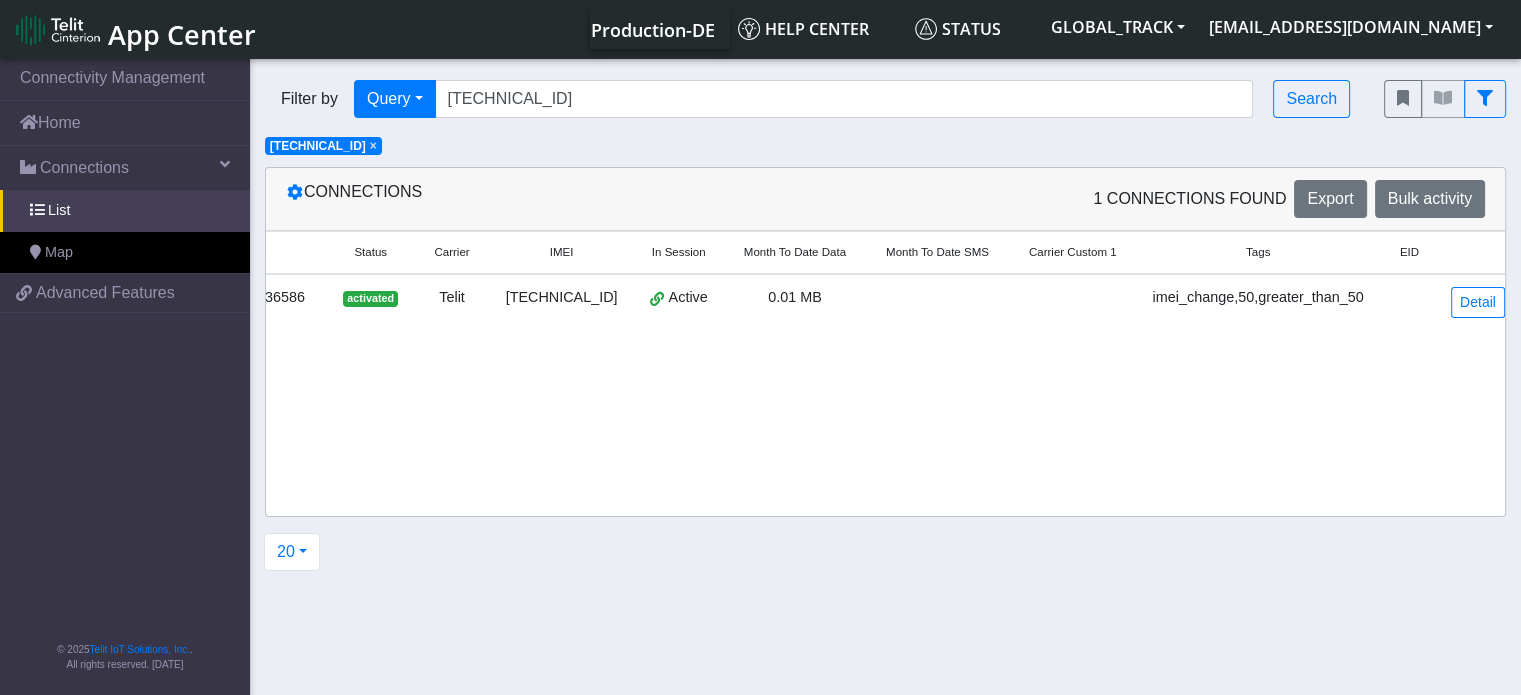 click on "Detail" at bounding box center [1478, 302] 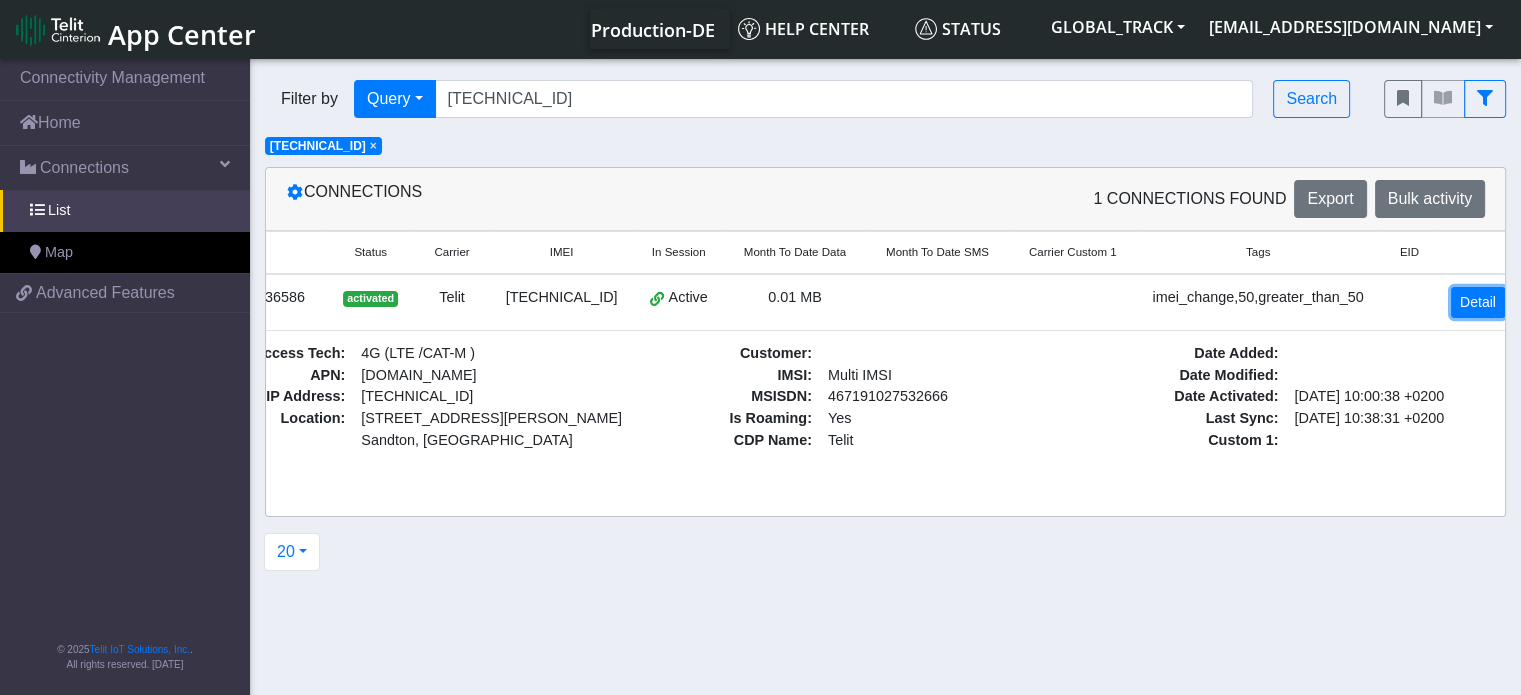 click on "Detail" at bounding box center [1478, 302] 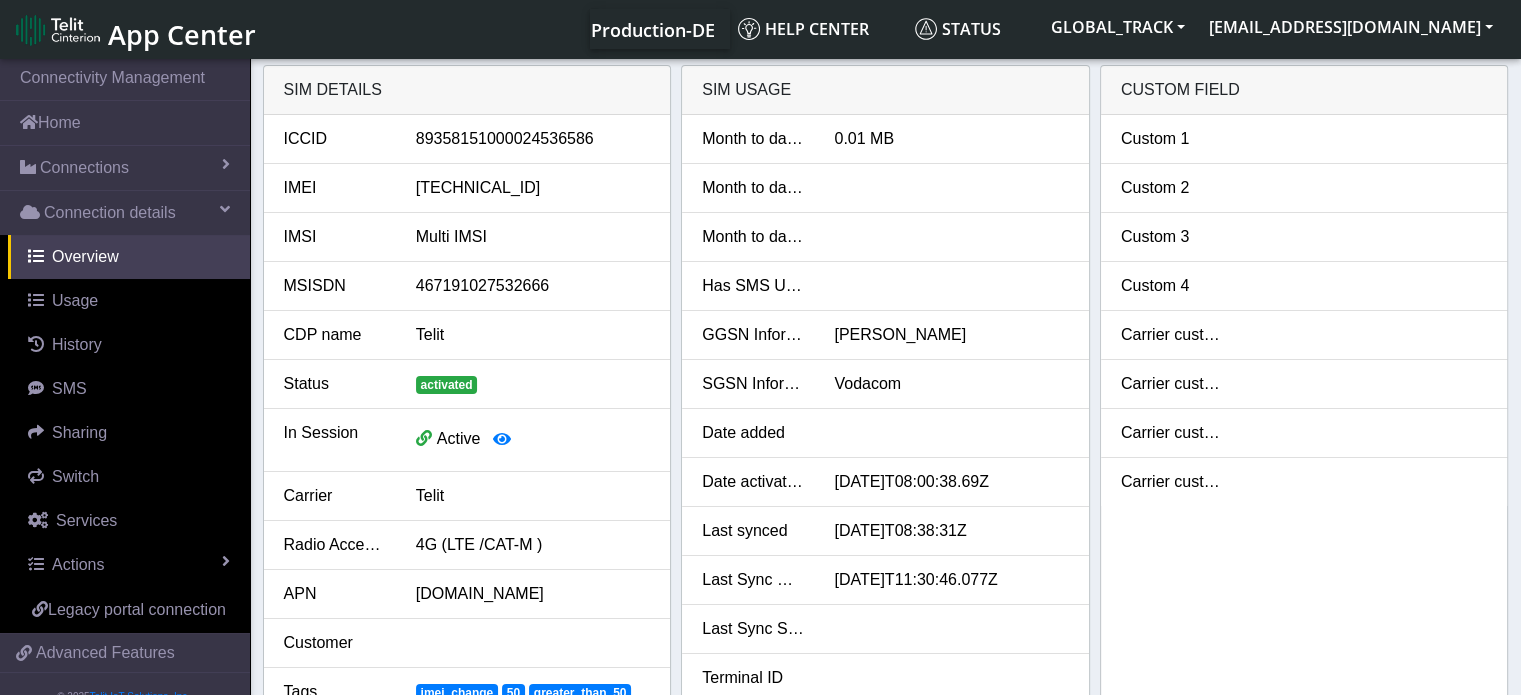 click on "[DATE]T08:38:31Z" at bounding box center (951, 531) 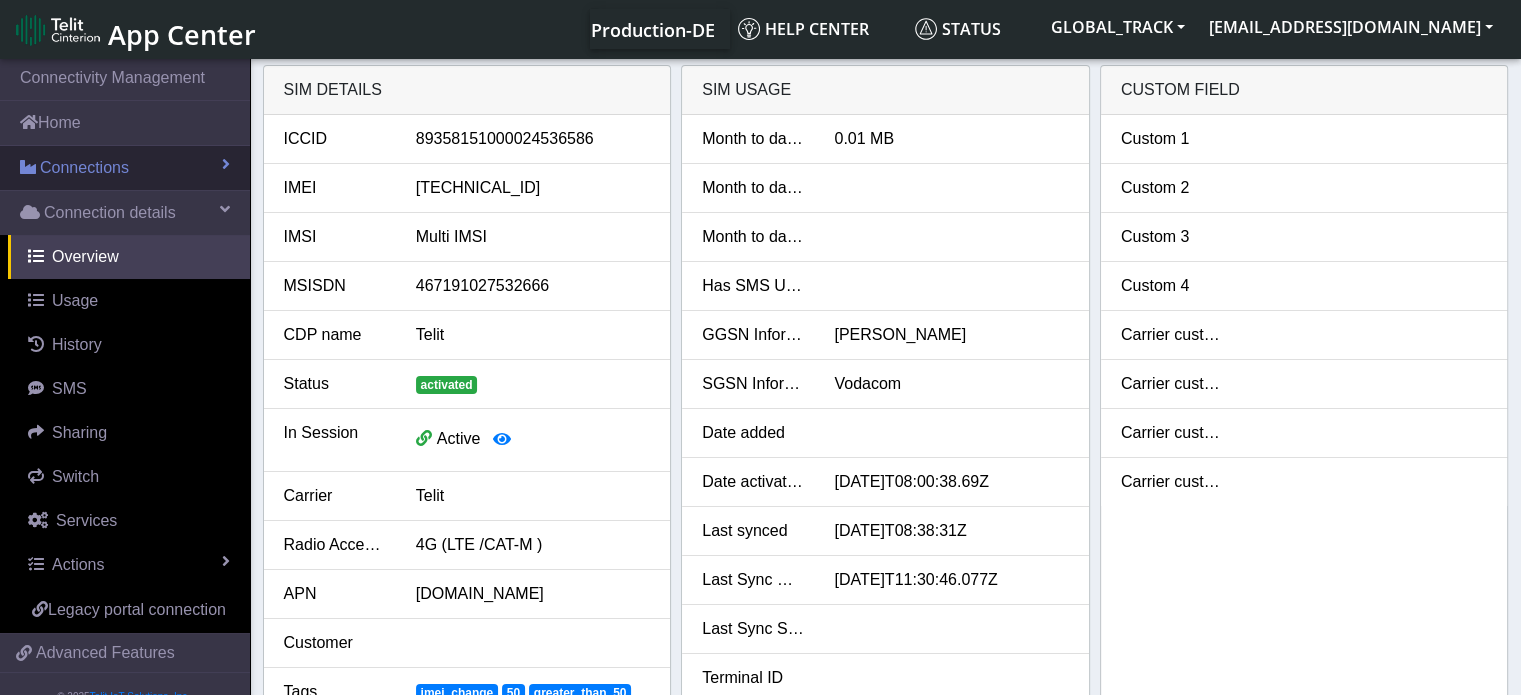 click on "Connections" at bounding box center [84, 168] 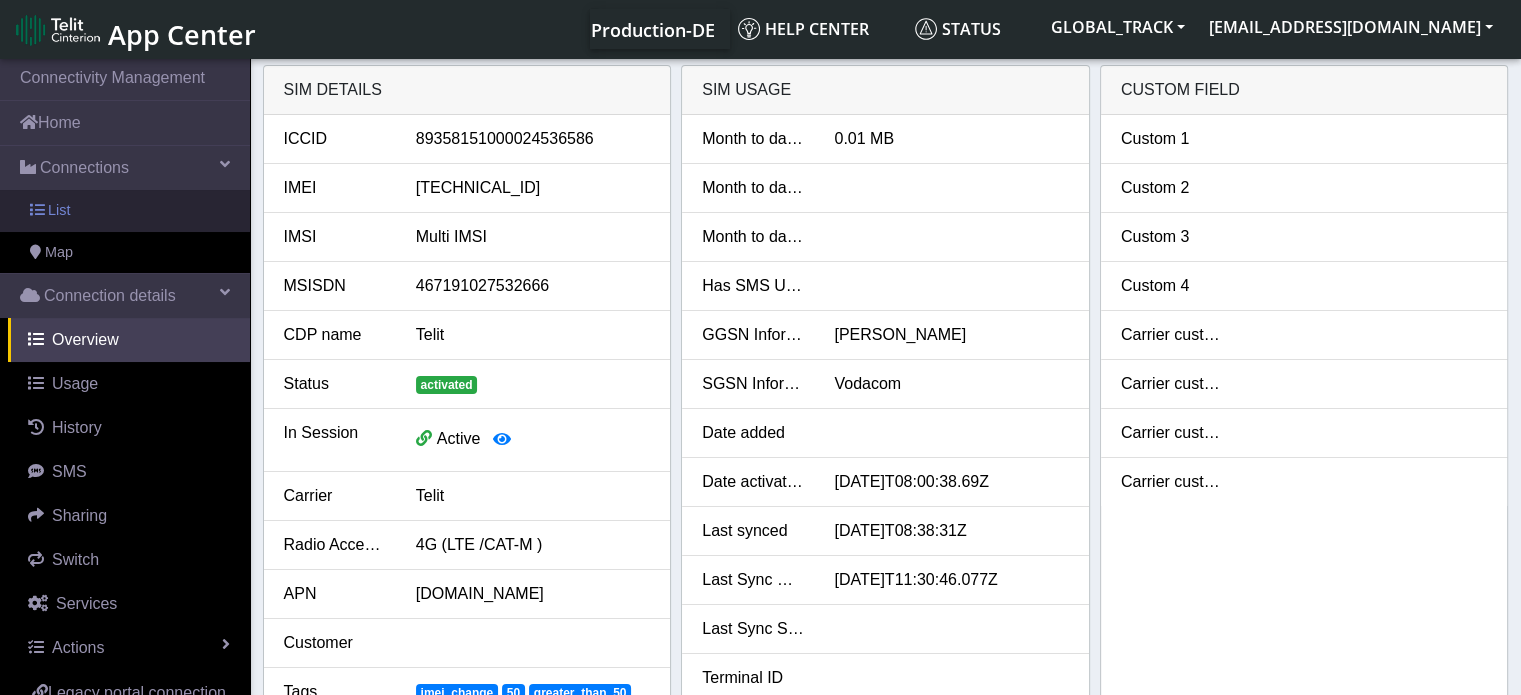 click on "List" at bounding box center [125, 211] 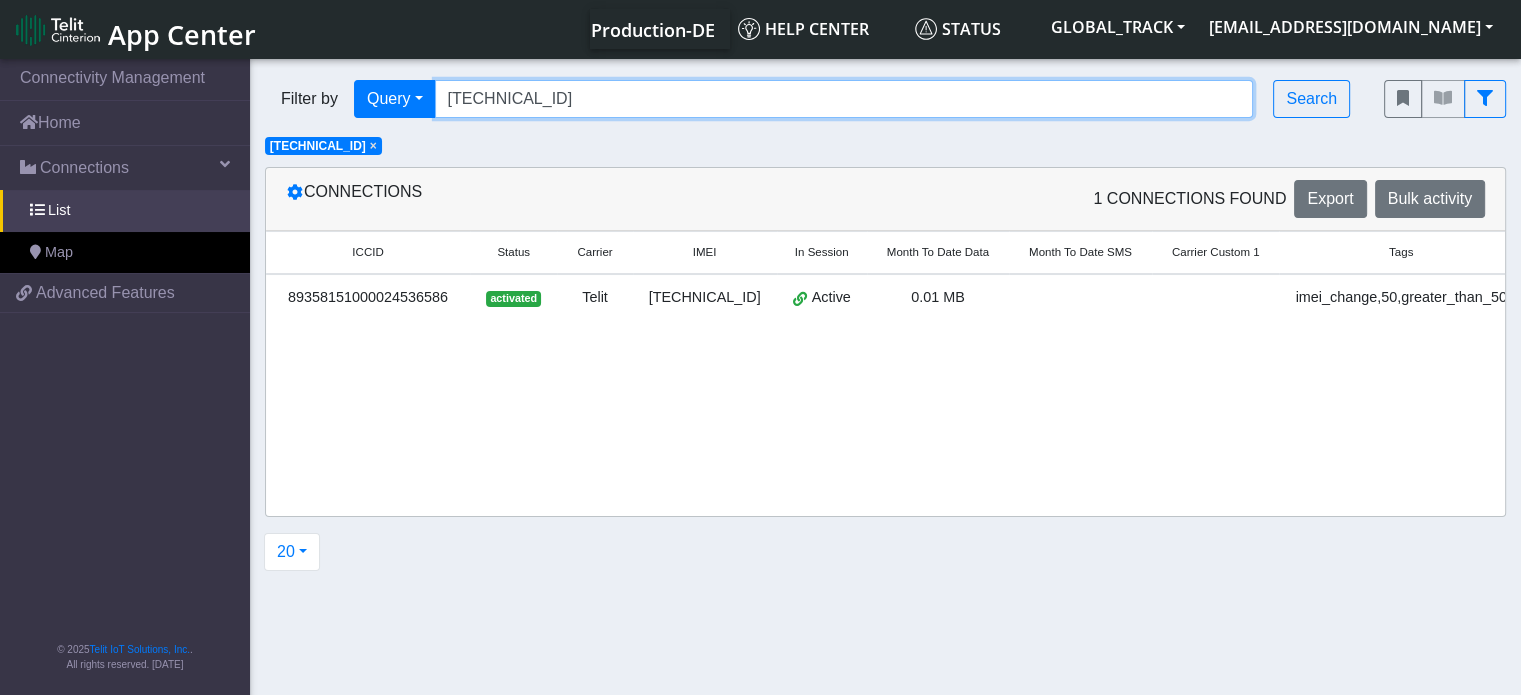 drag, startPoint x: 577, startPoint y: 107, endPoint x: 385, endPoint y: 130, distance: 193.3727 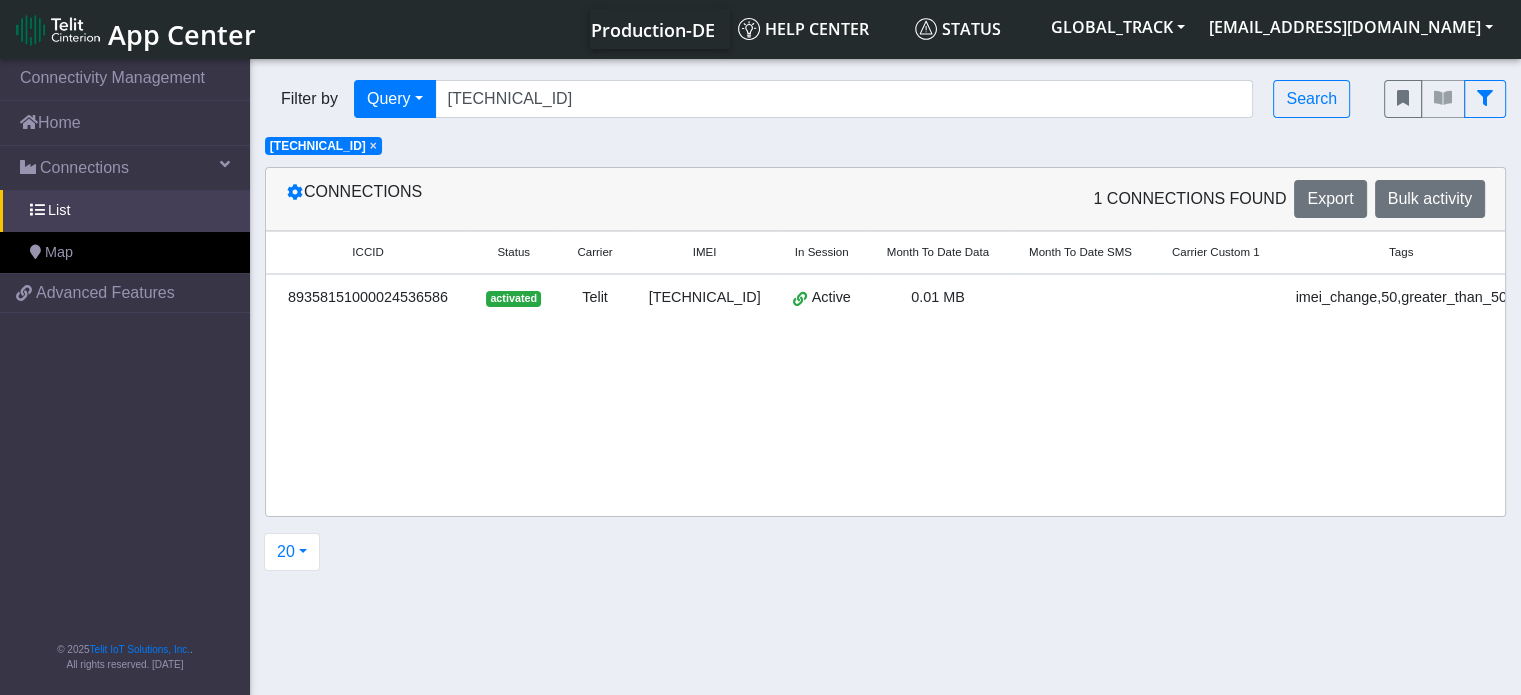 click on "×" 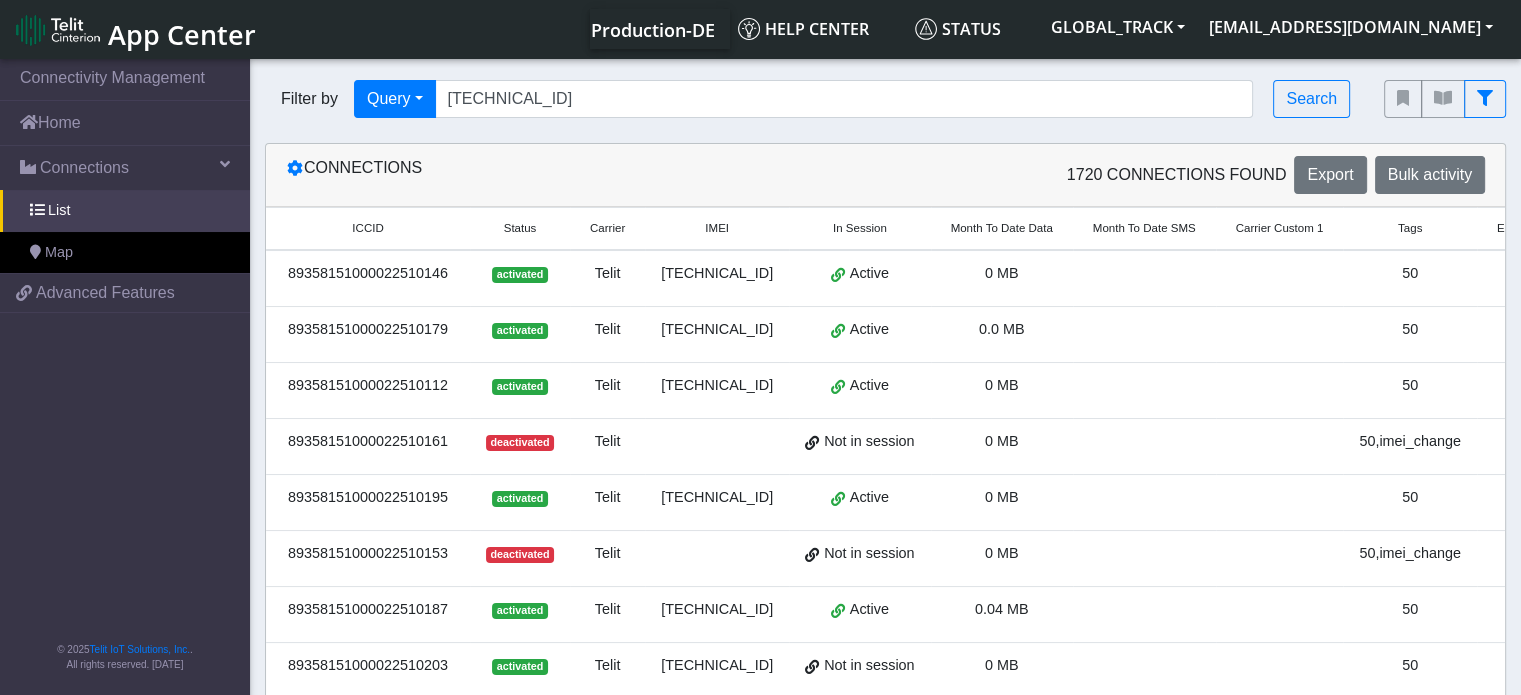 click on "Filter by  Query          Query   In Session   Not connected   Tags   Country   Operator  [TECHNICAL_ID]  Search" 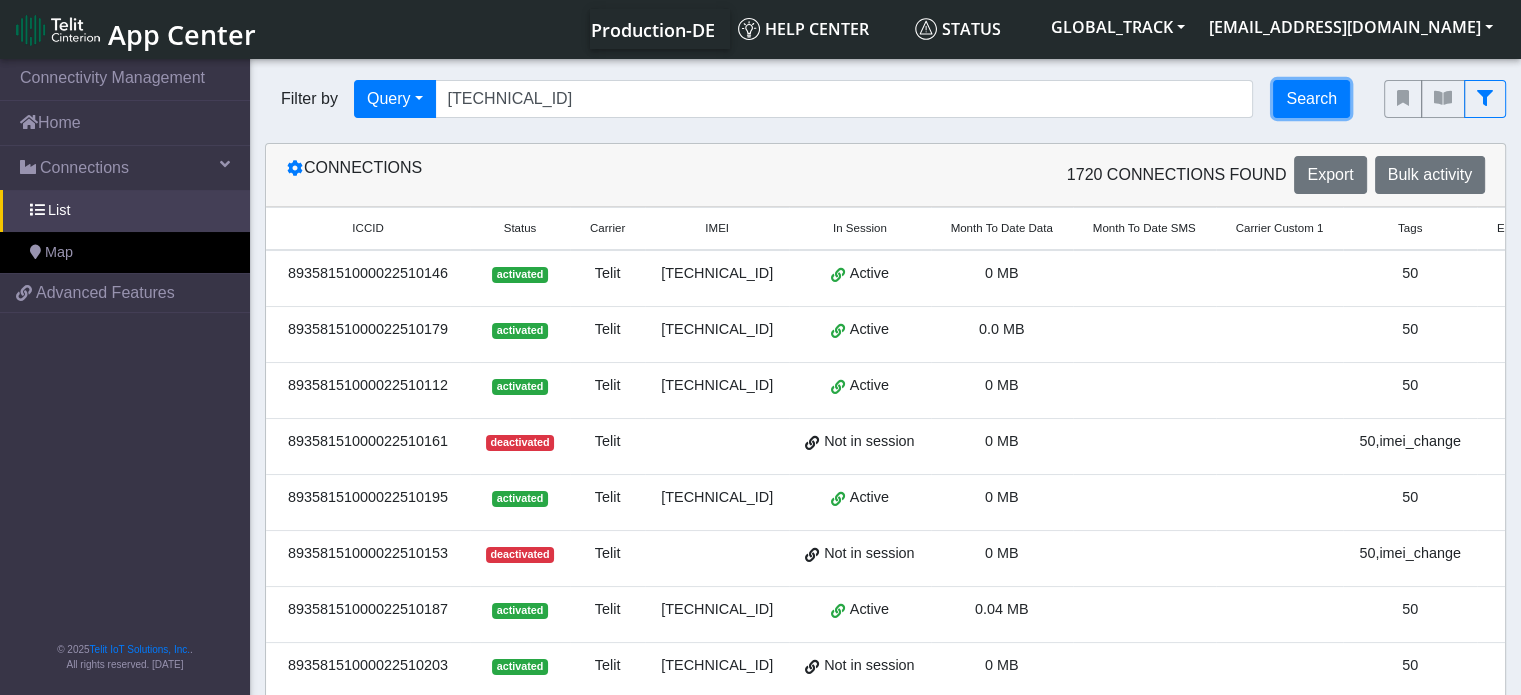 click on "Search" 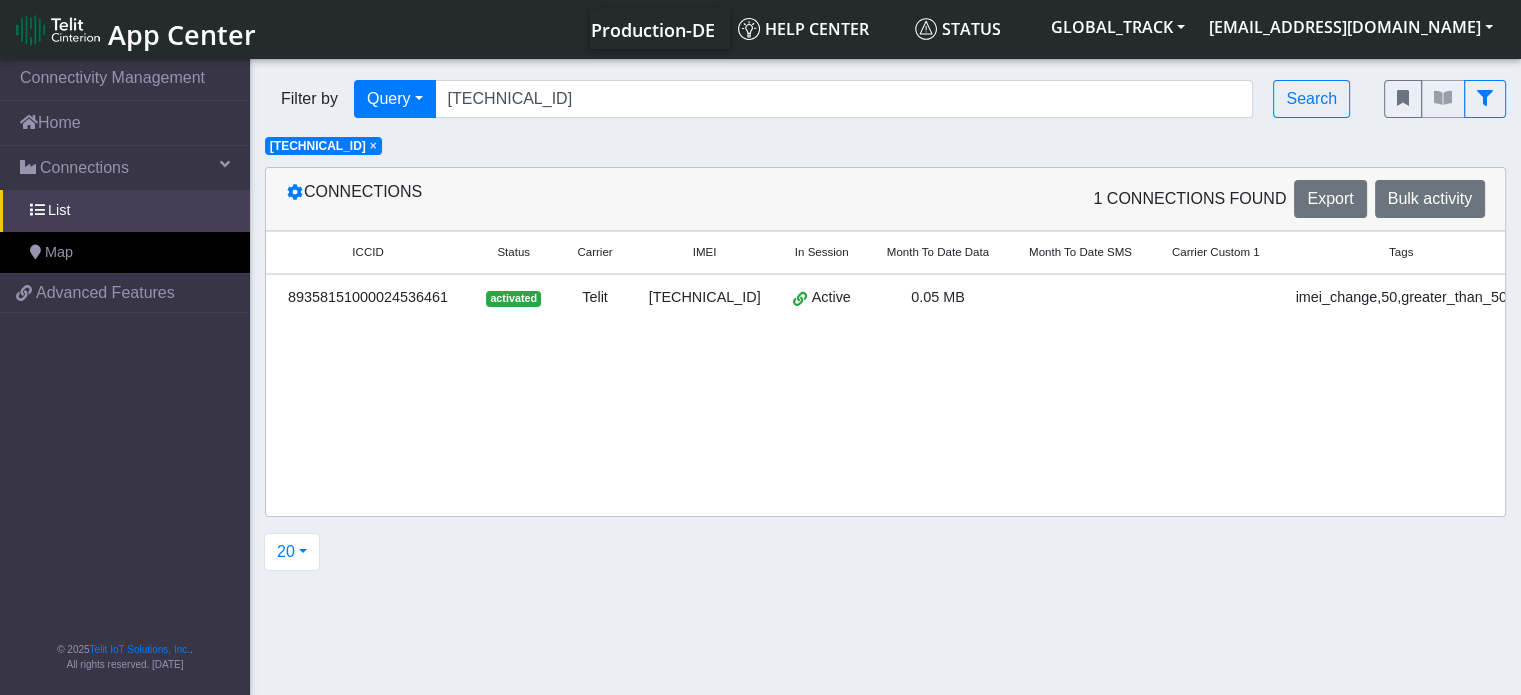 click on "0.05 MB" at bounding box center (938, 297) 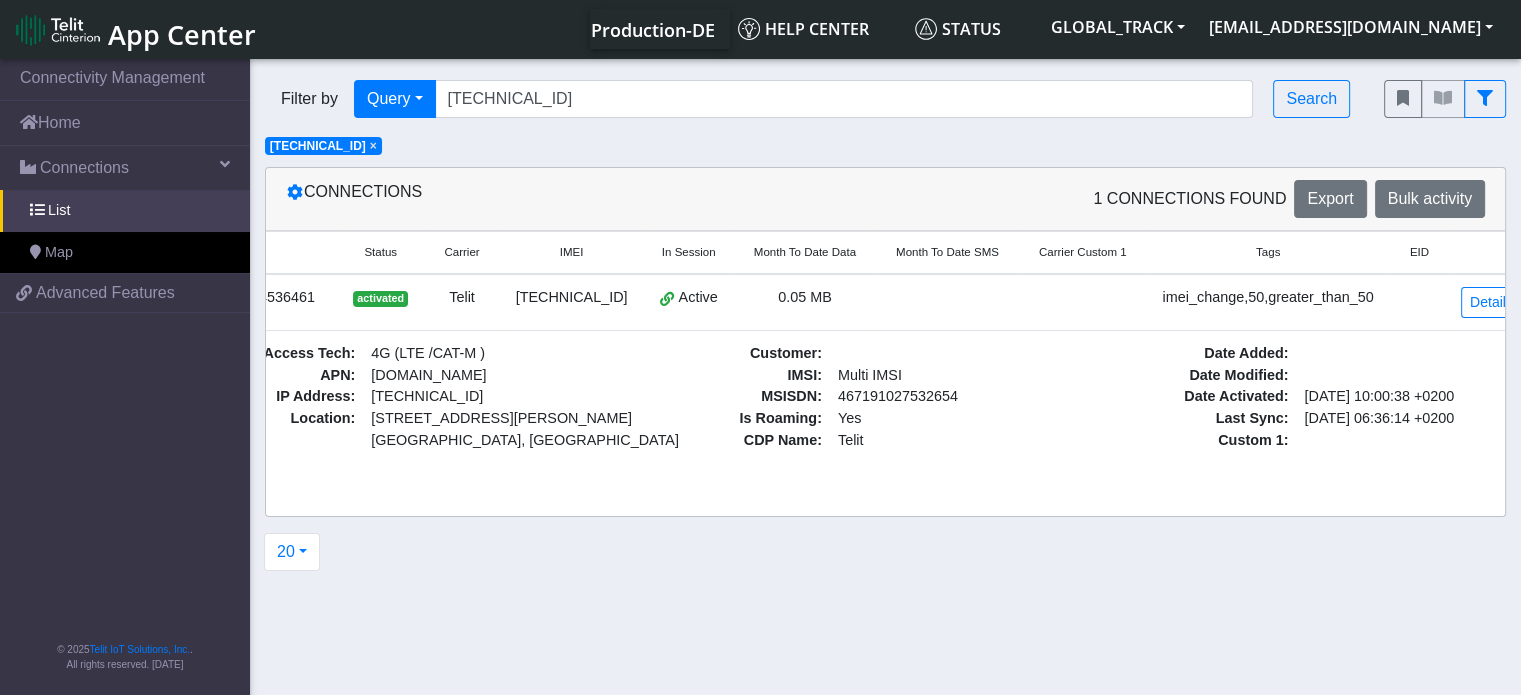 scroll, scrollTop: 0, scrollLeft: 146, axis: horizontal 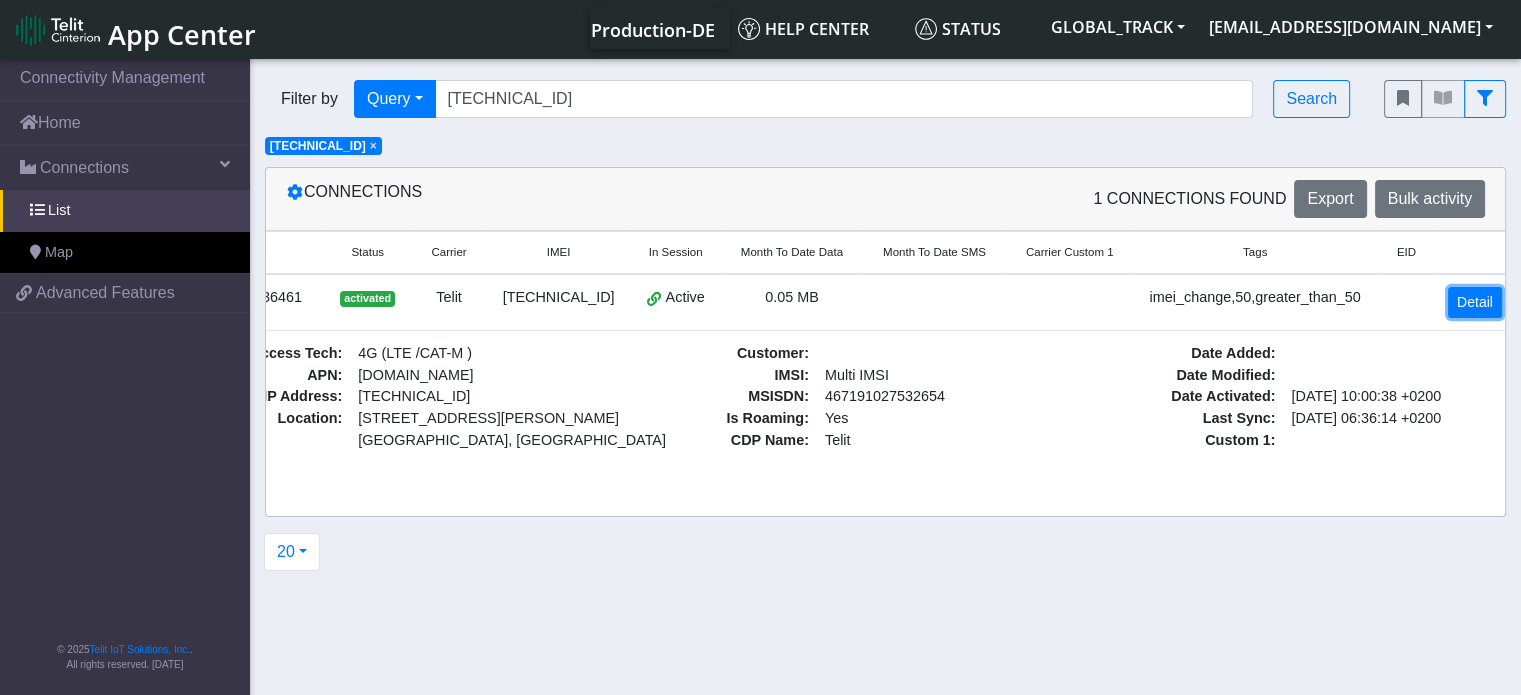 click on "Detail" at bounding box center (1475, 302) 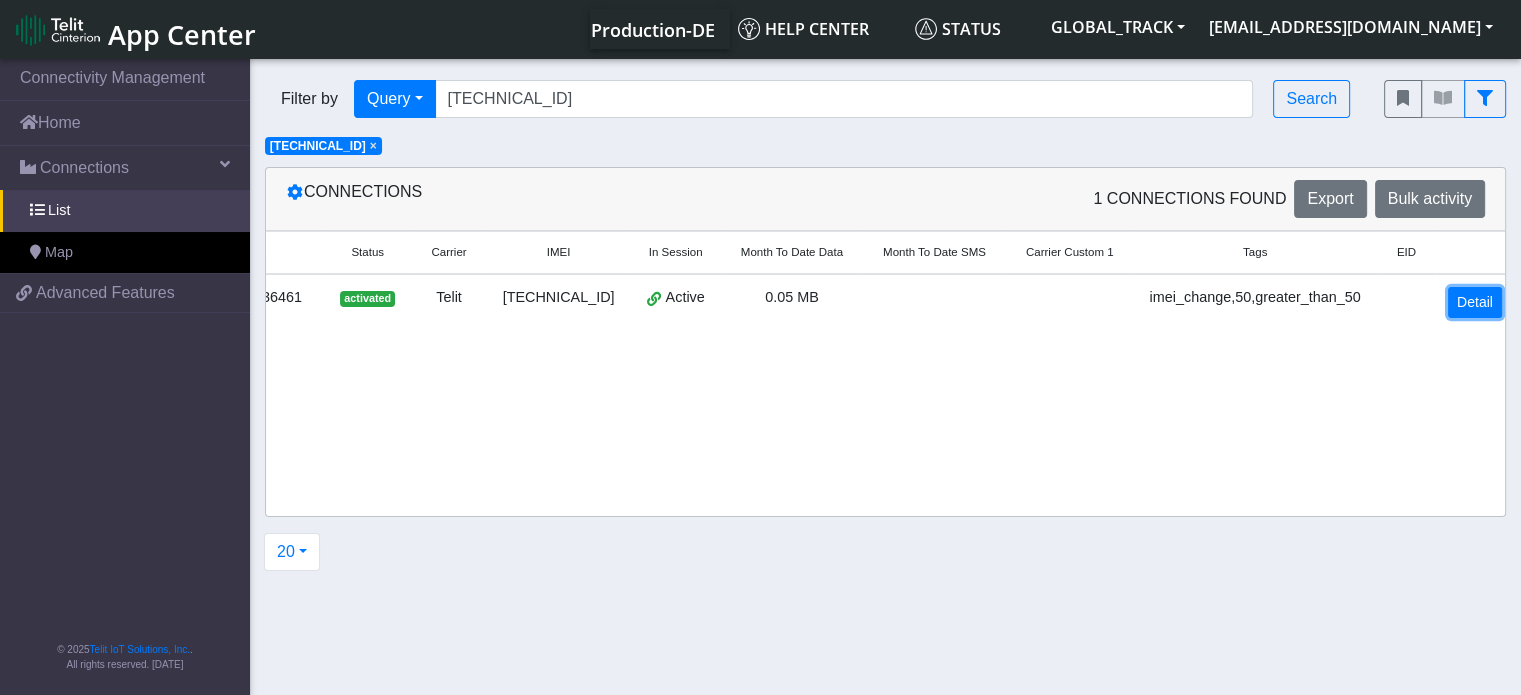 scroll, scrollTop: 0, scrollLeft: 143, axis: horizontal 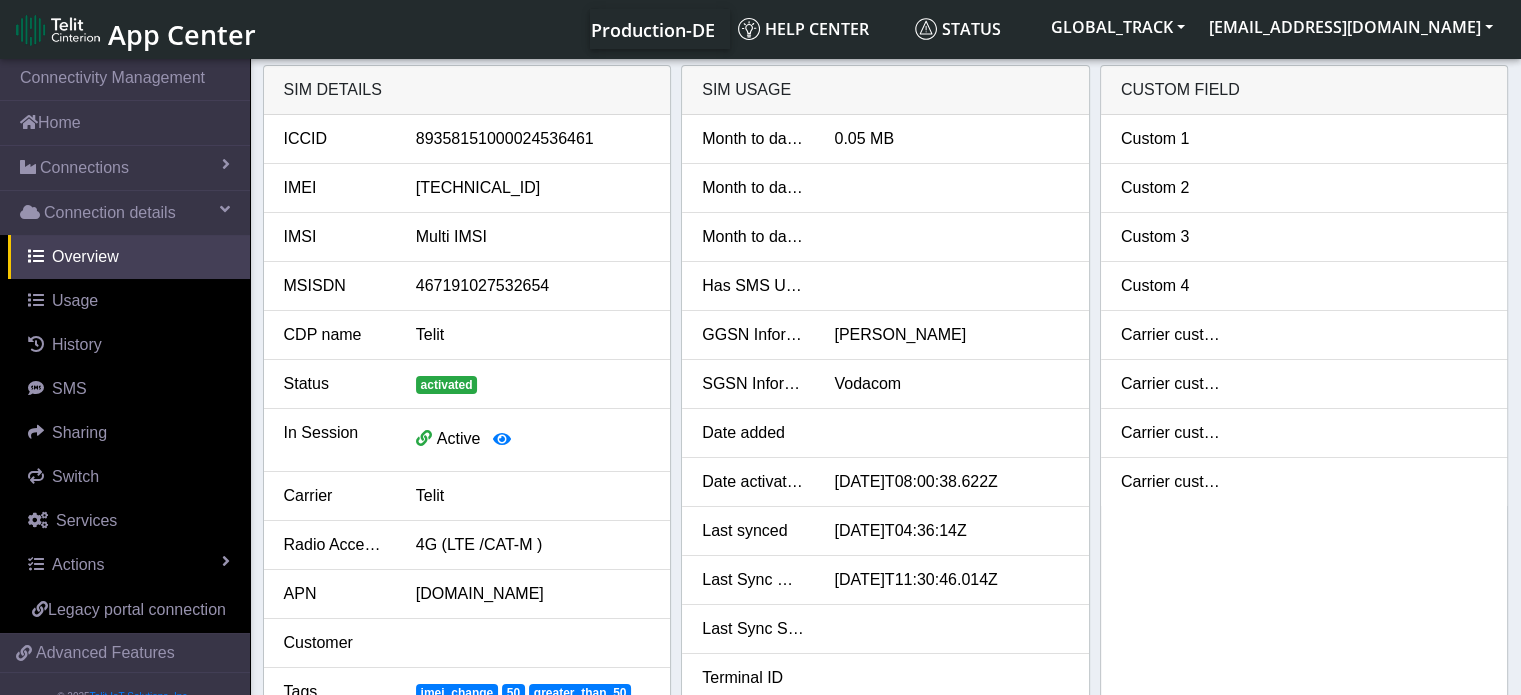 drag, startPoint x: 928, startPoint y: 535, endPoint x: 983, endPoint y: 527, distance: 55.578773 